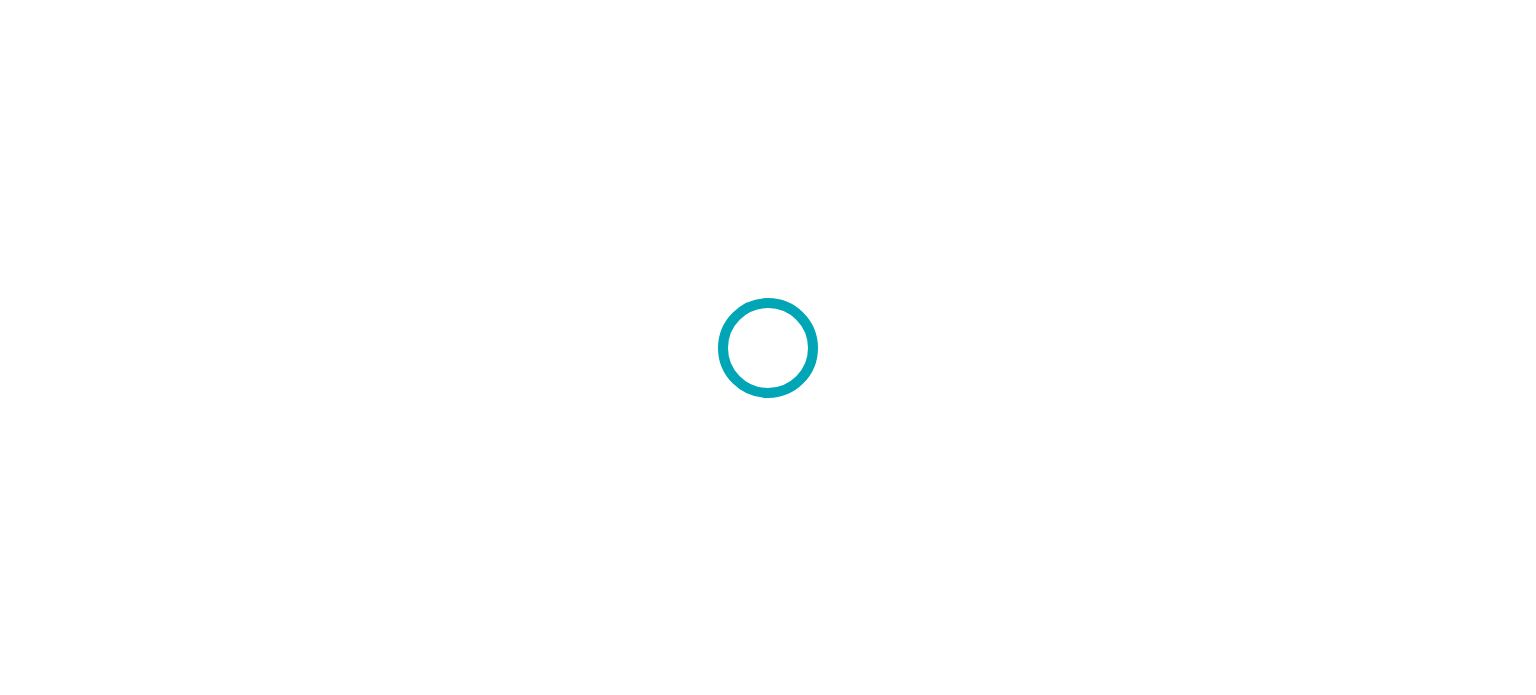 scroll, scrollTop: 0, scrollLeft: 0, axis: both 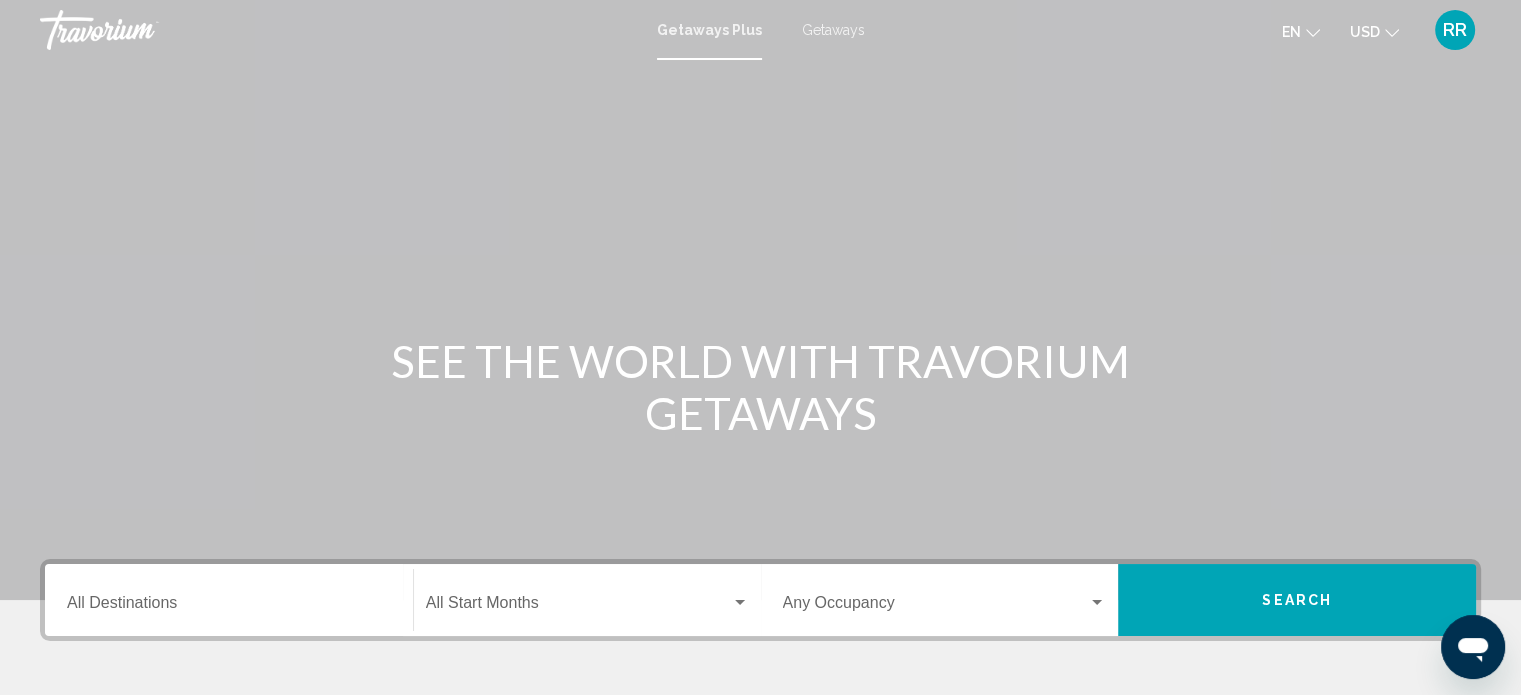click on "Destination All Destinations" at bounding box center [229, 607] 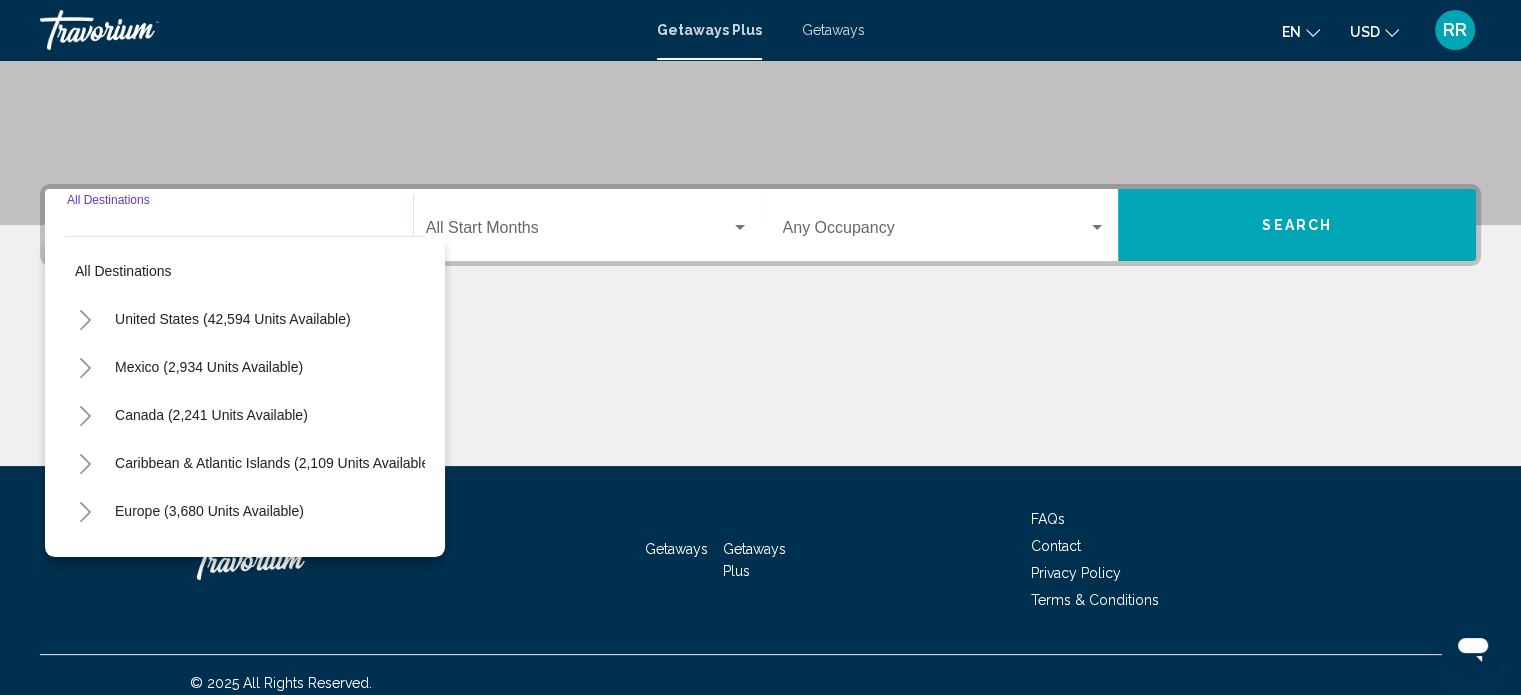 scroll, scrollTop: 390, scrollLeft: 0, axis: vertical 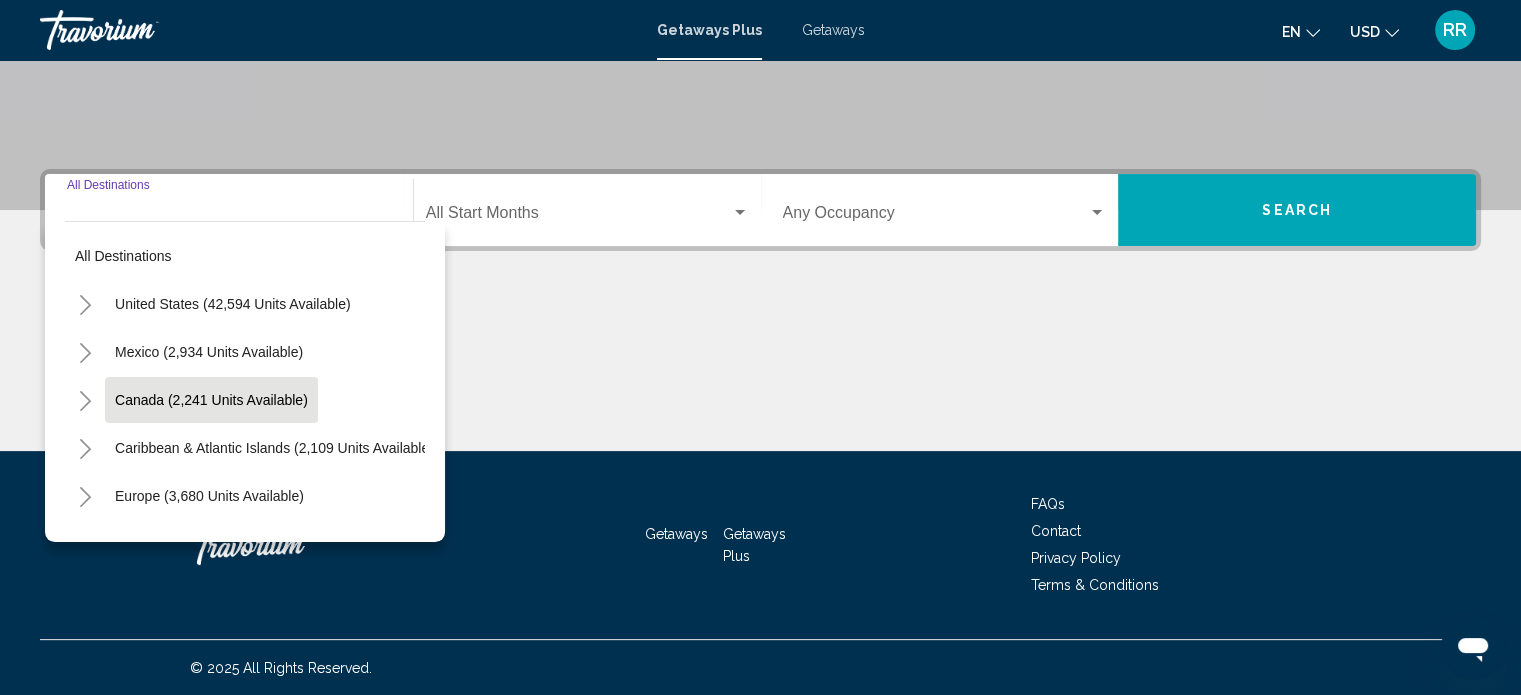 click on "Canada (2,241 units available)" at bounding box center (274, 448) 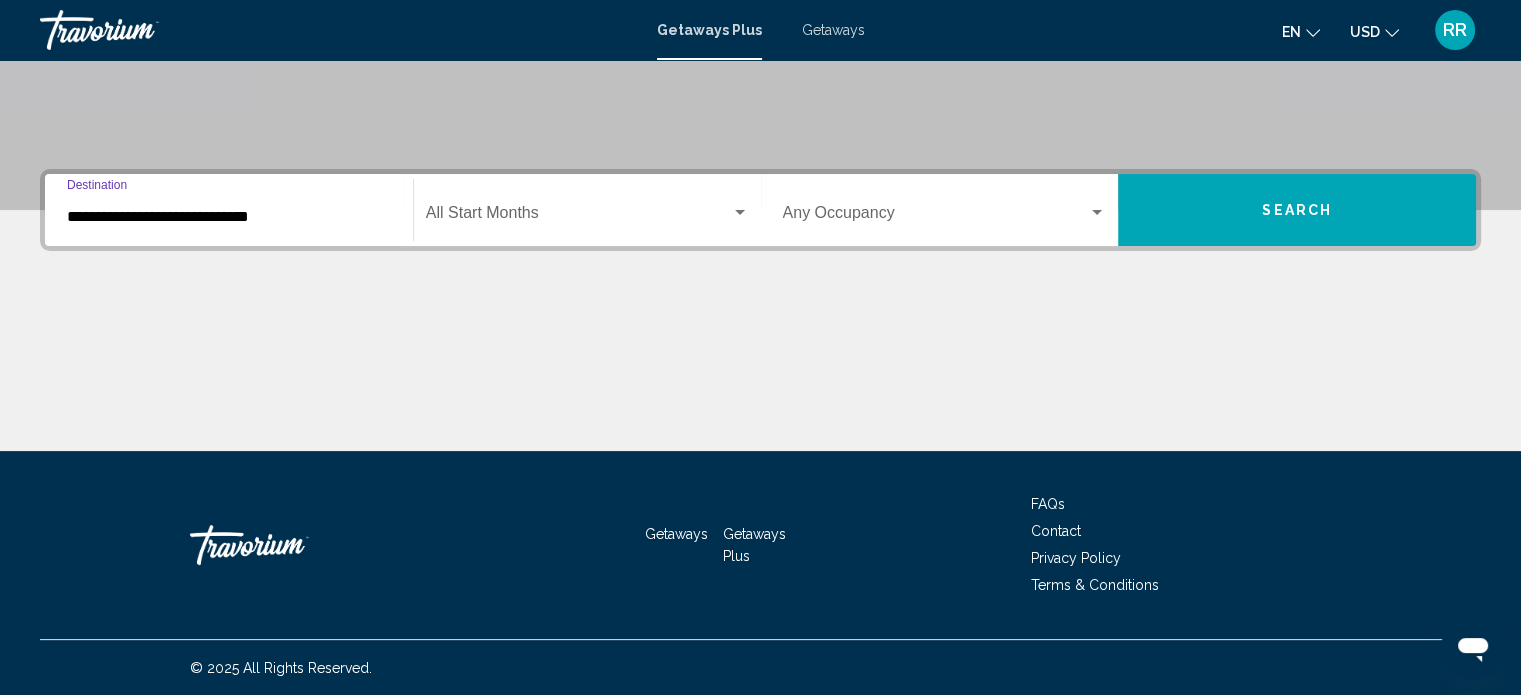 click at bounding box center [578, 217] 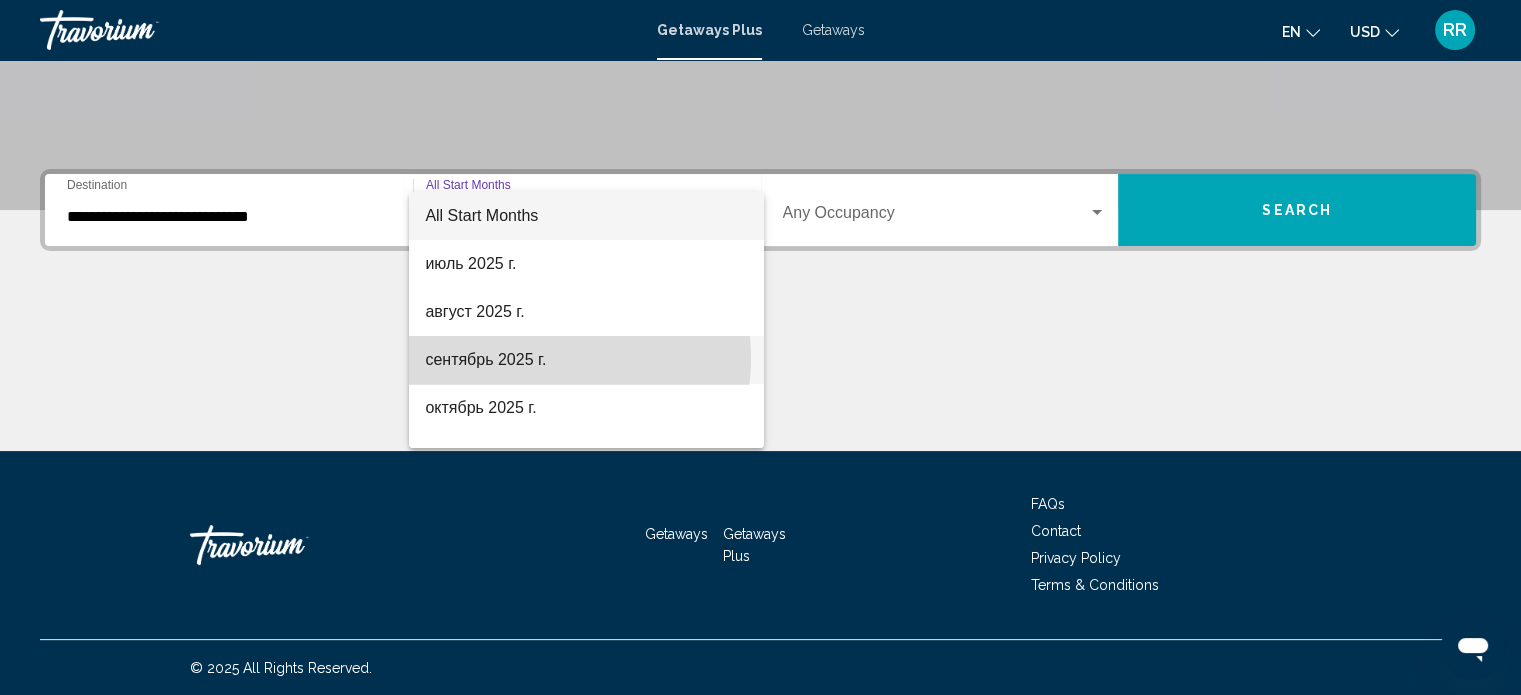 click on "сентябрь 2025 г." at bounding box center [586, 360] 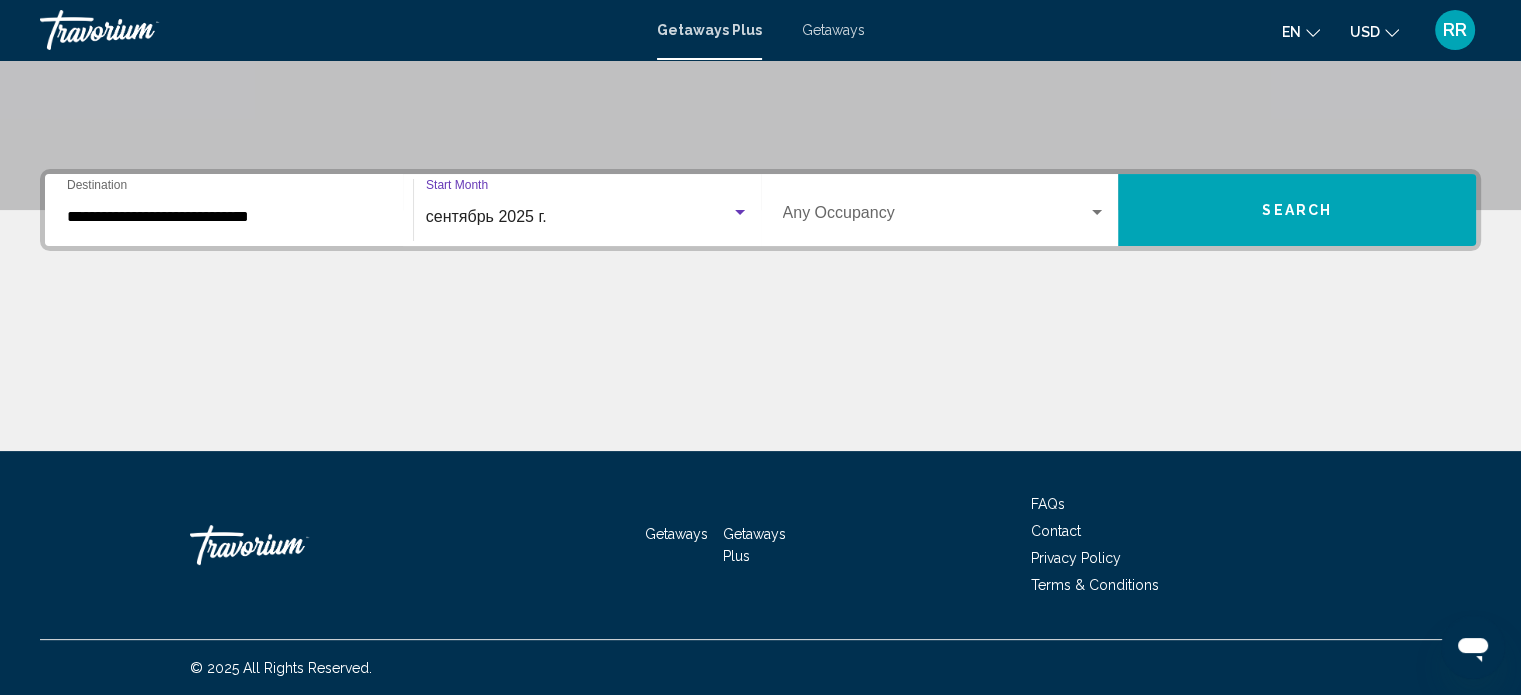 click at bounding box center (936, 217) 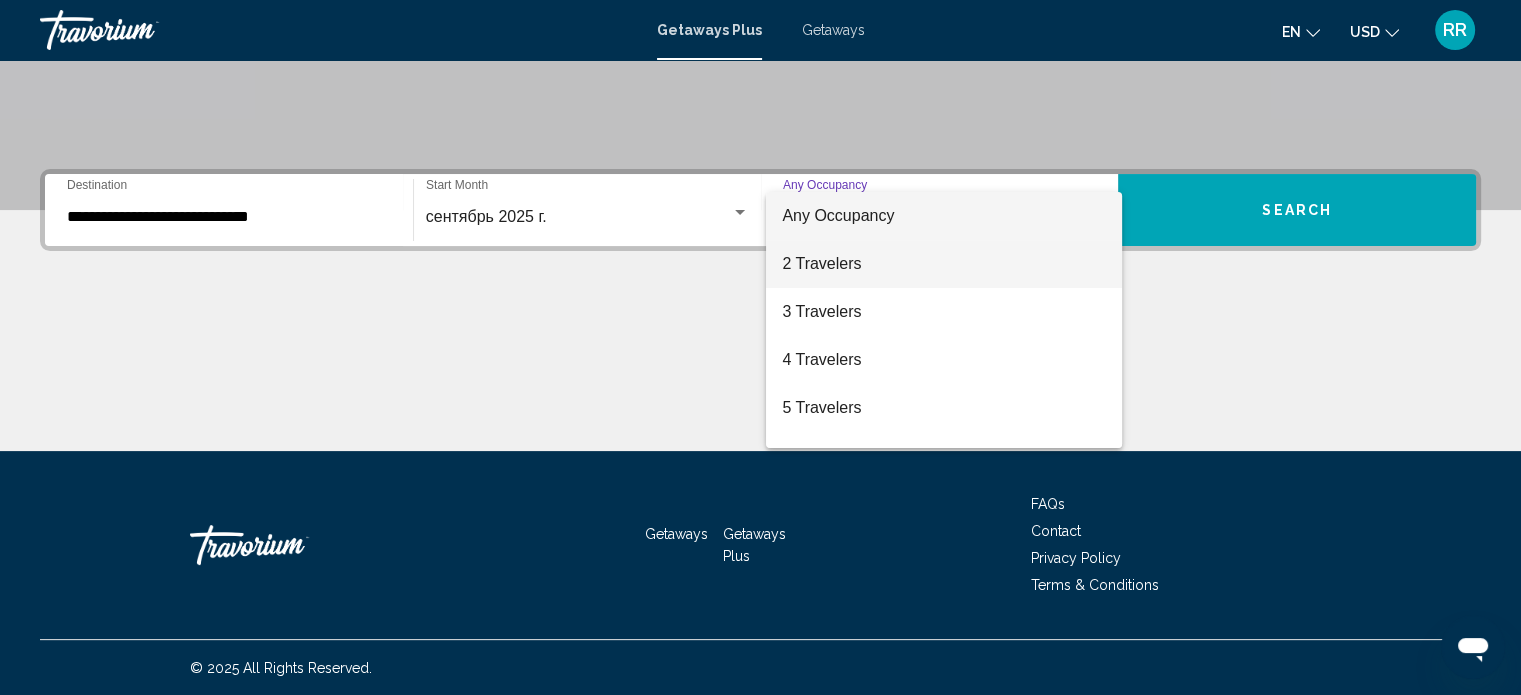 click on "2 Travelers" at bounding box center [944, 264] 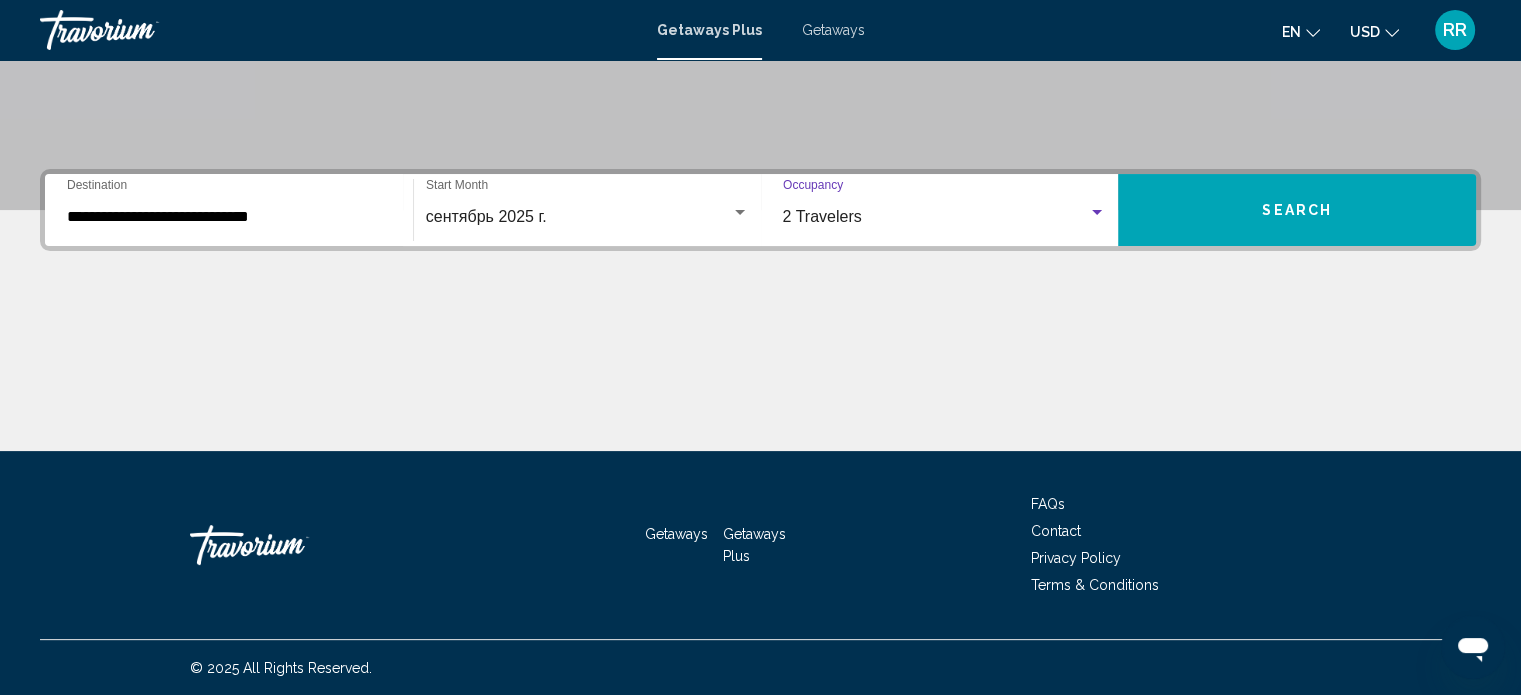 click on "Search" at bounding box center (1297, 211) 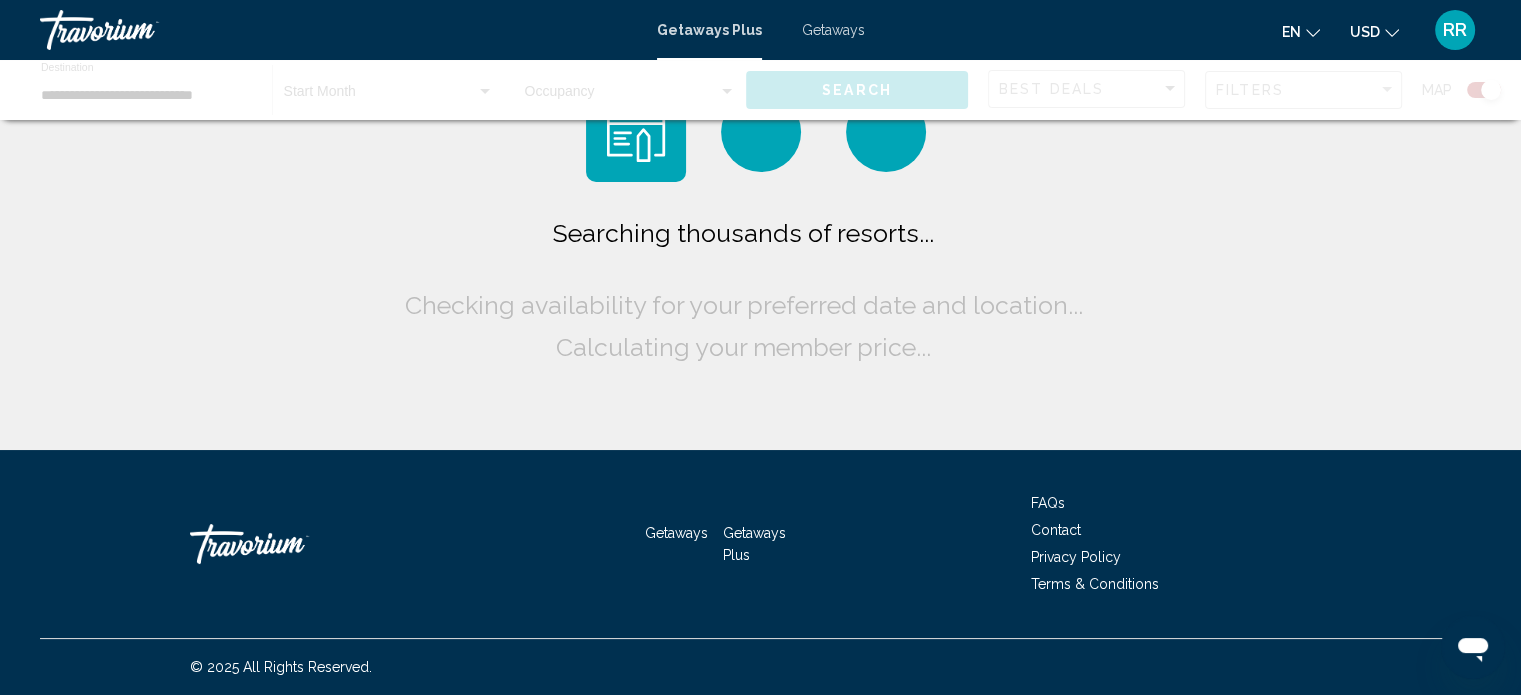 scroll, scrollTop: 0, scrollLeft: 0, axis: both 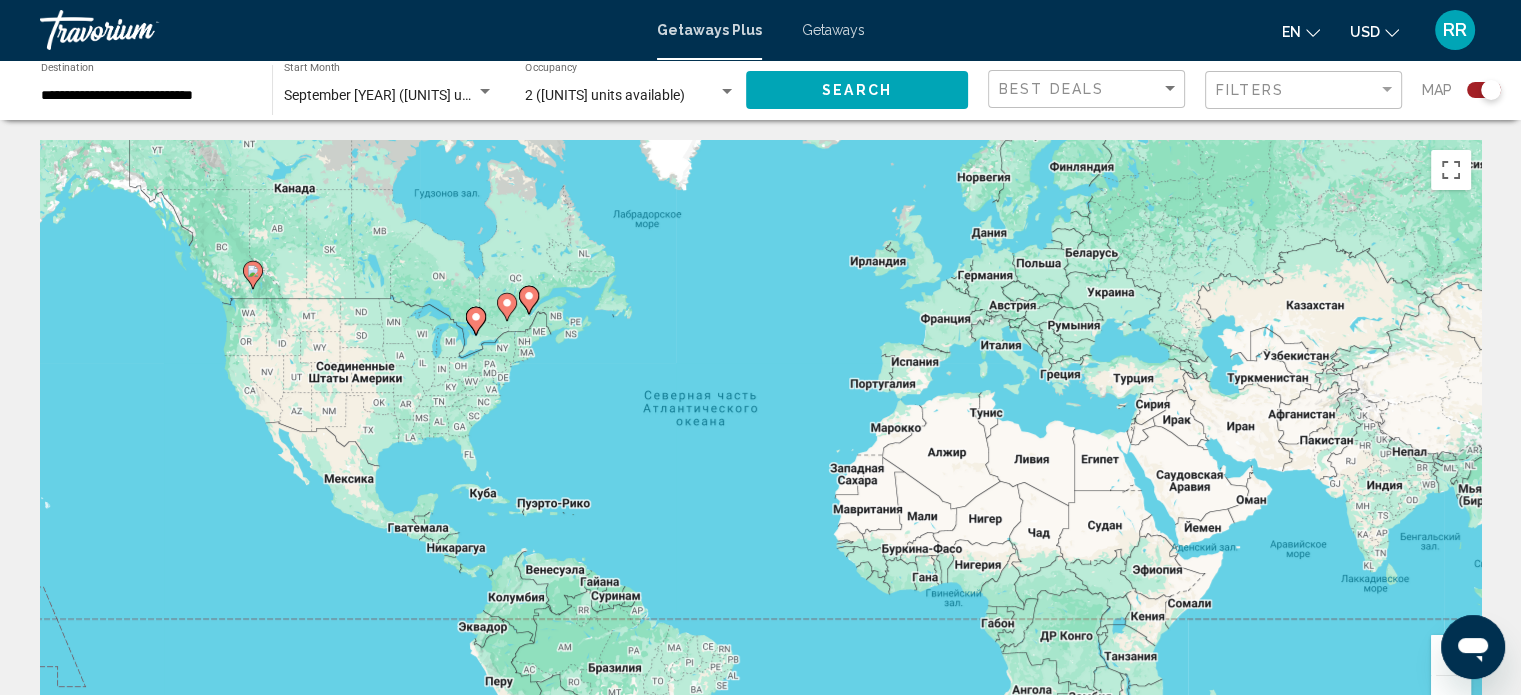 click 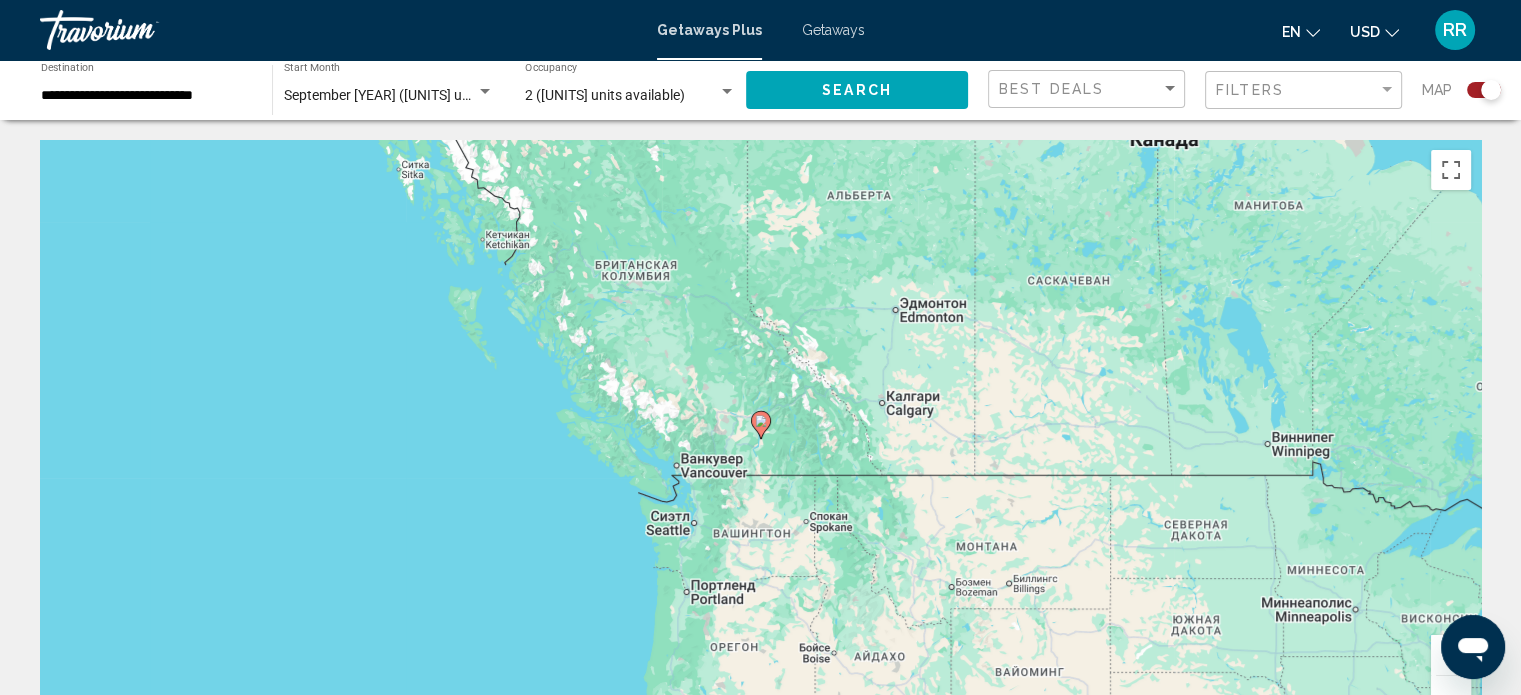 click 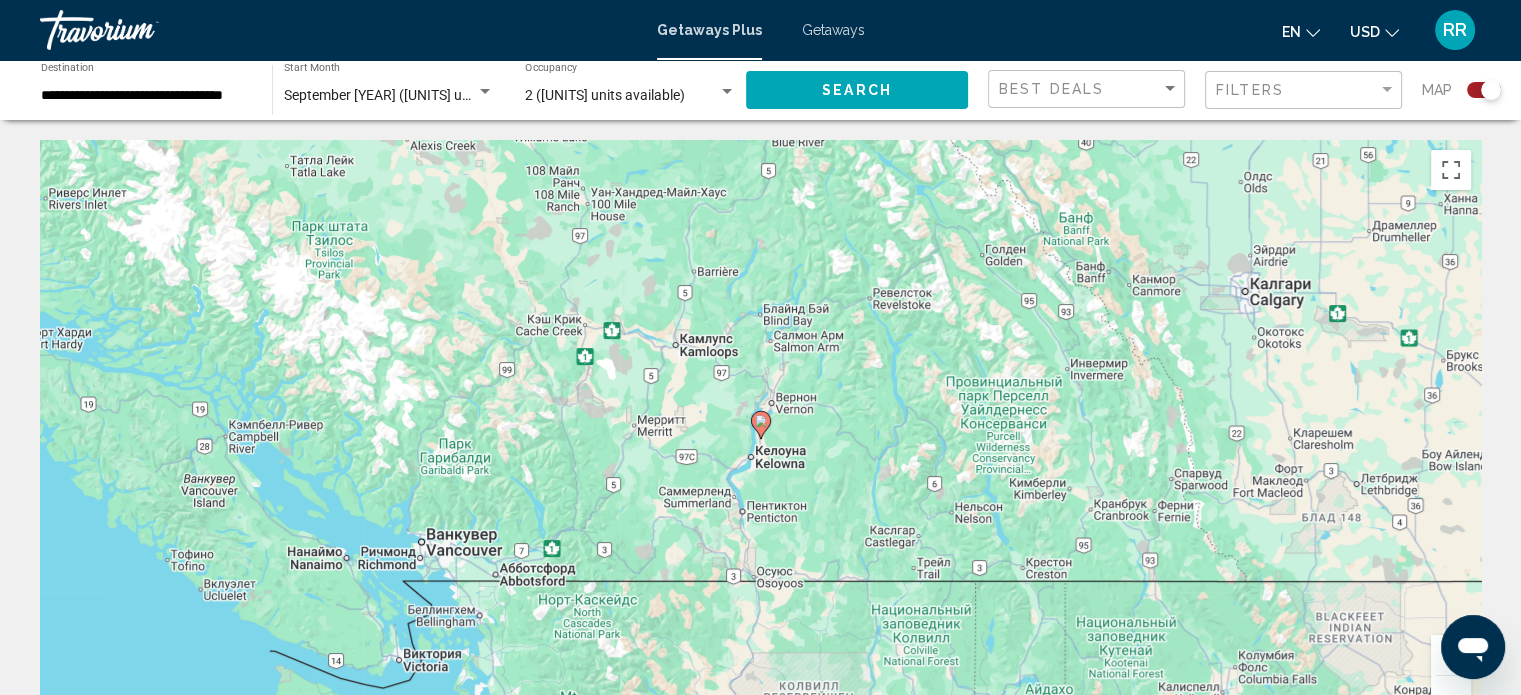 click 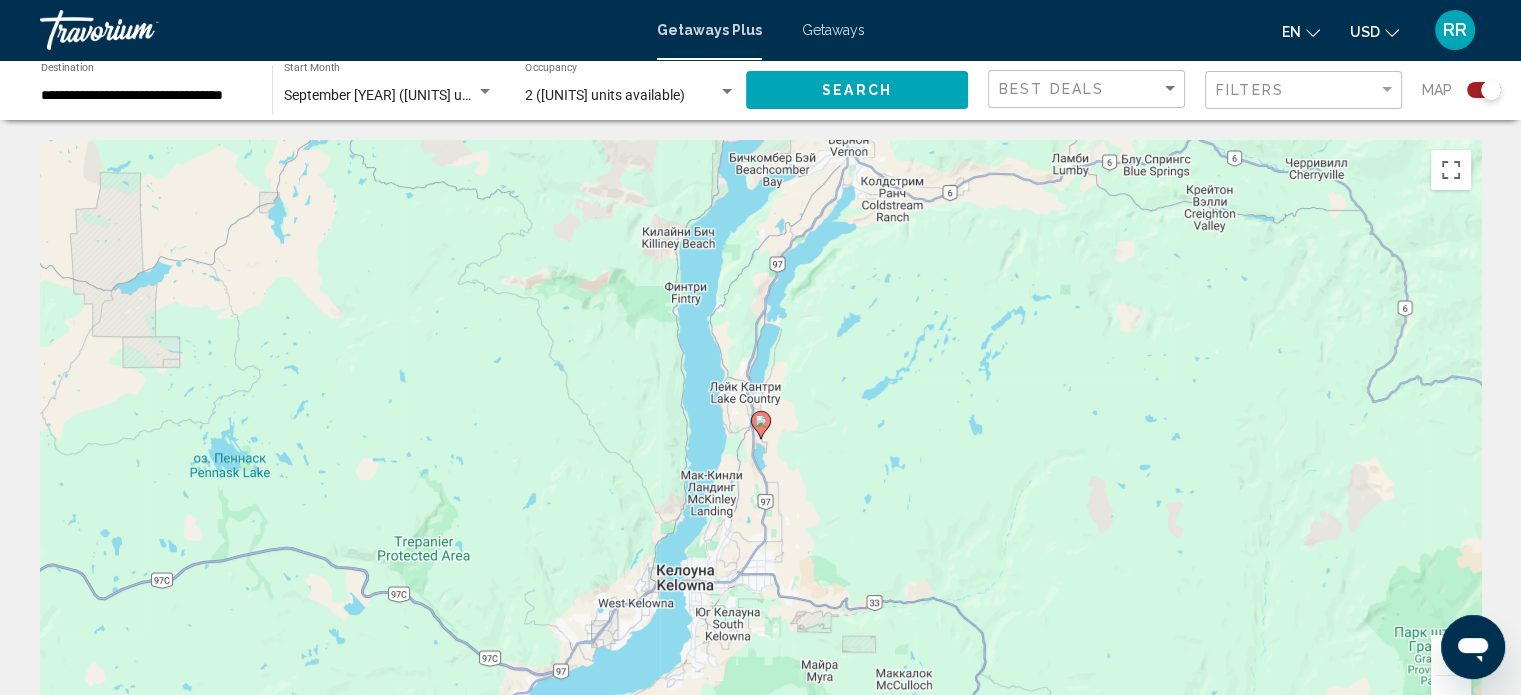 click 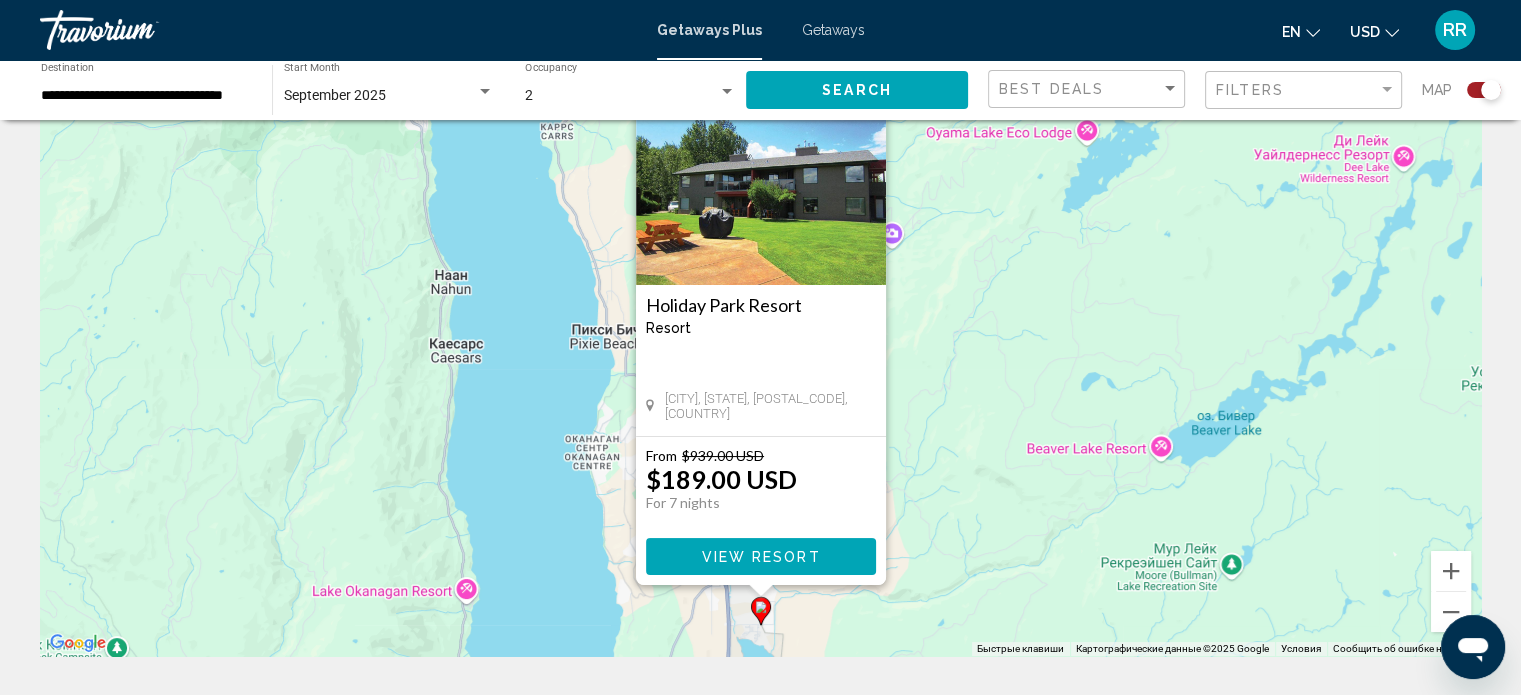 scroll, scrollTop: 100, scrollLeft: 0, axis: vertical 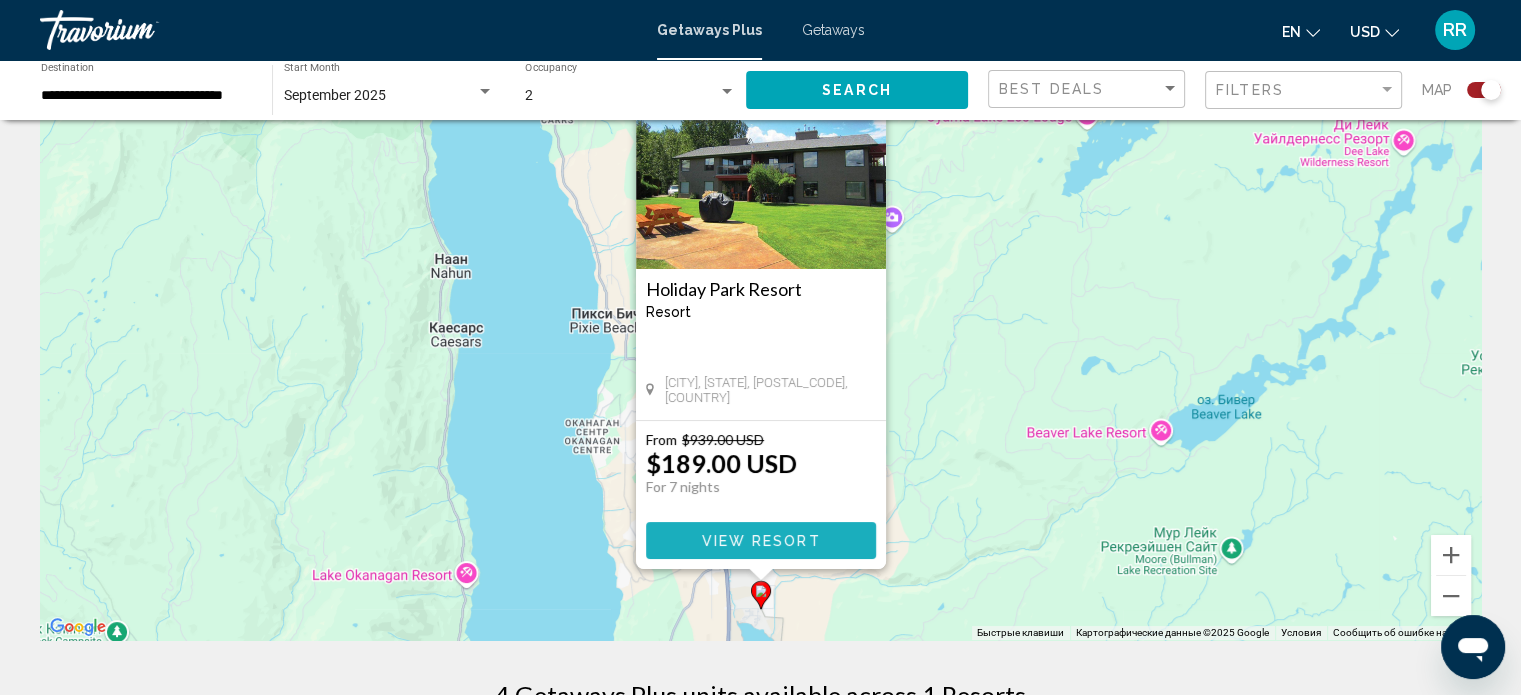 click on "View Resort" at bounding box center [760, 541] 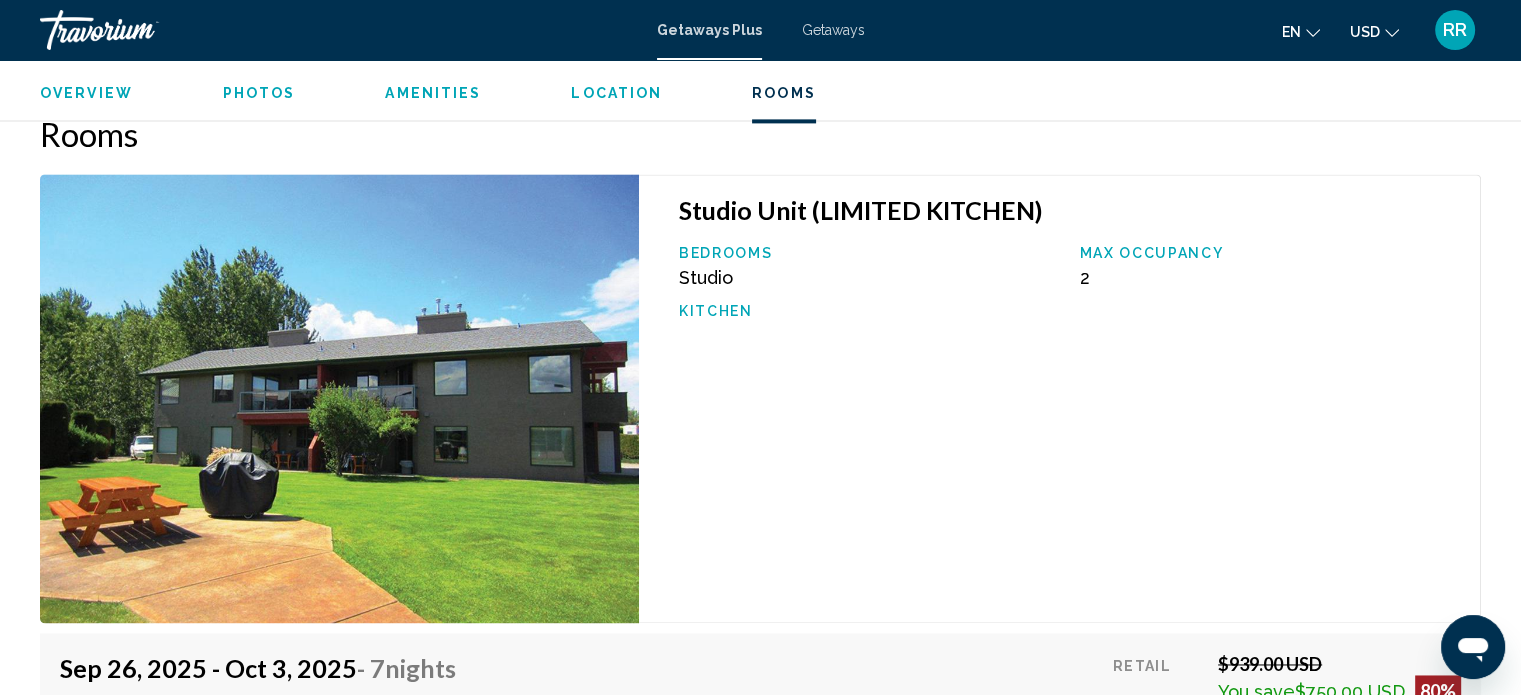 scroll, scrollTop: 2812, scrollLeft: 0, axis: vertical 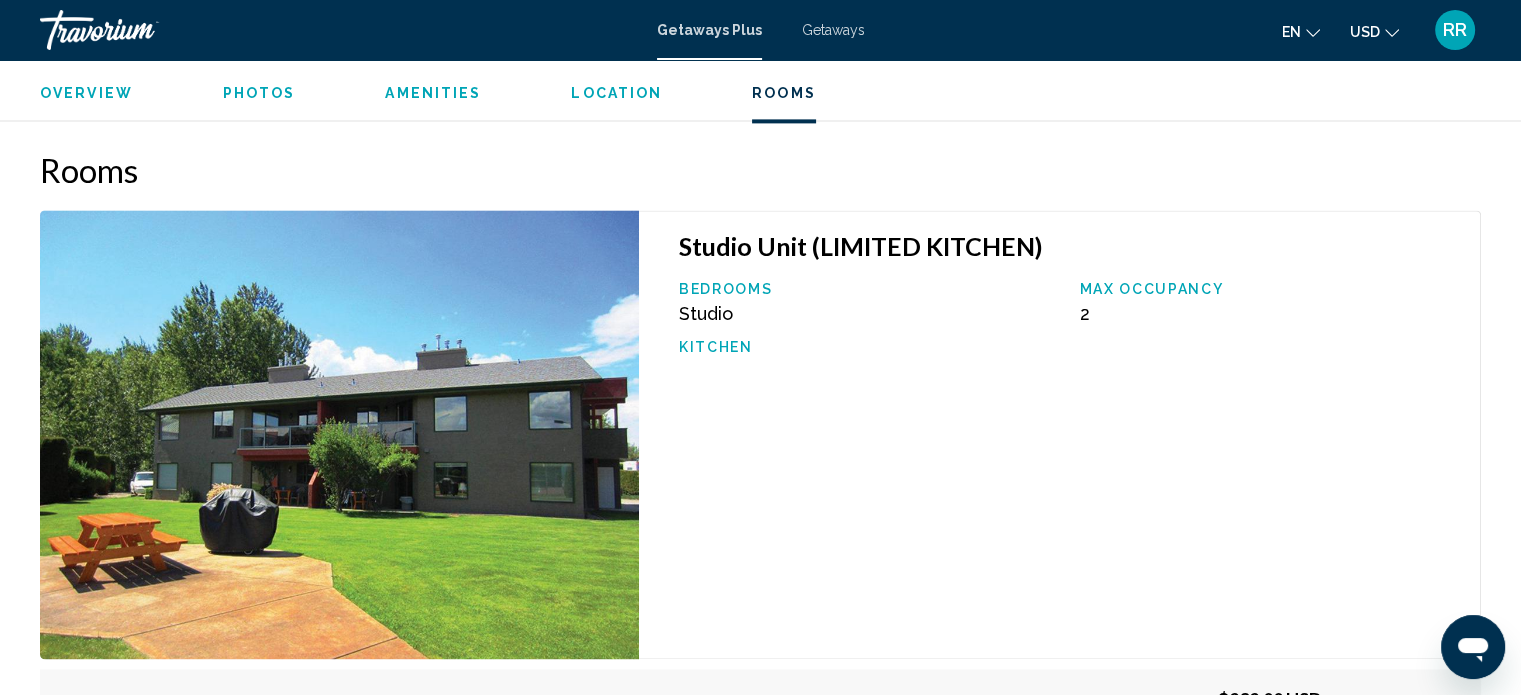 click 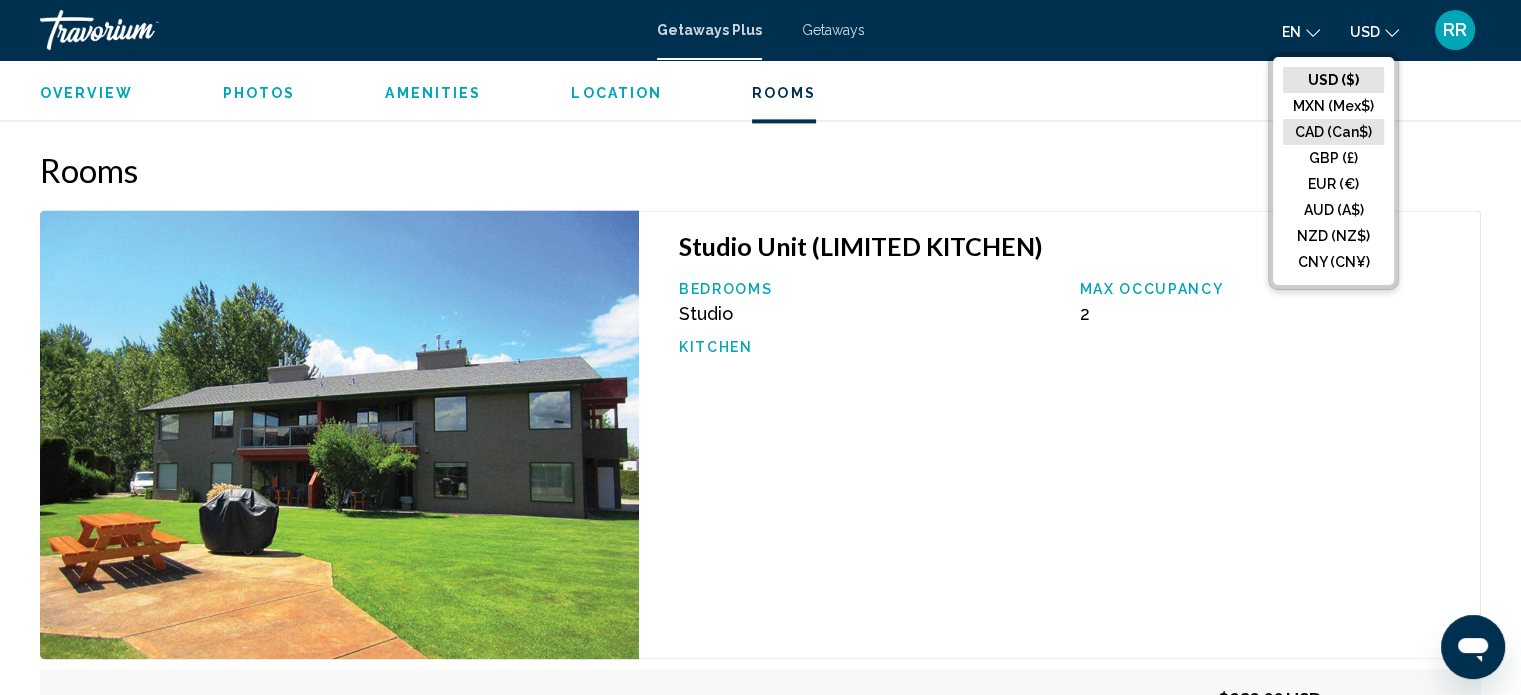 click on "CAD (Can$)" 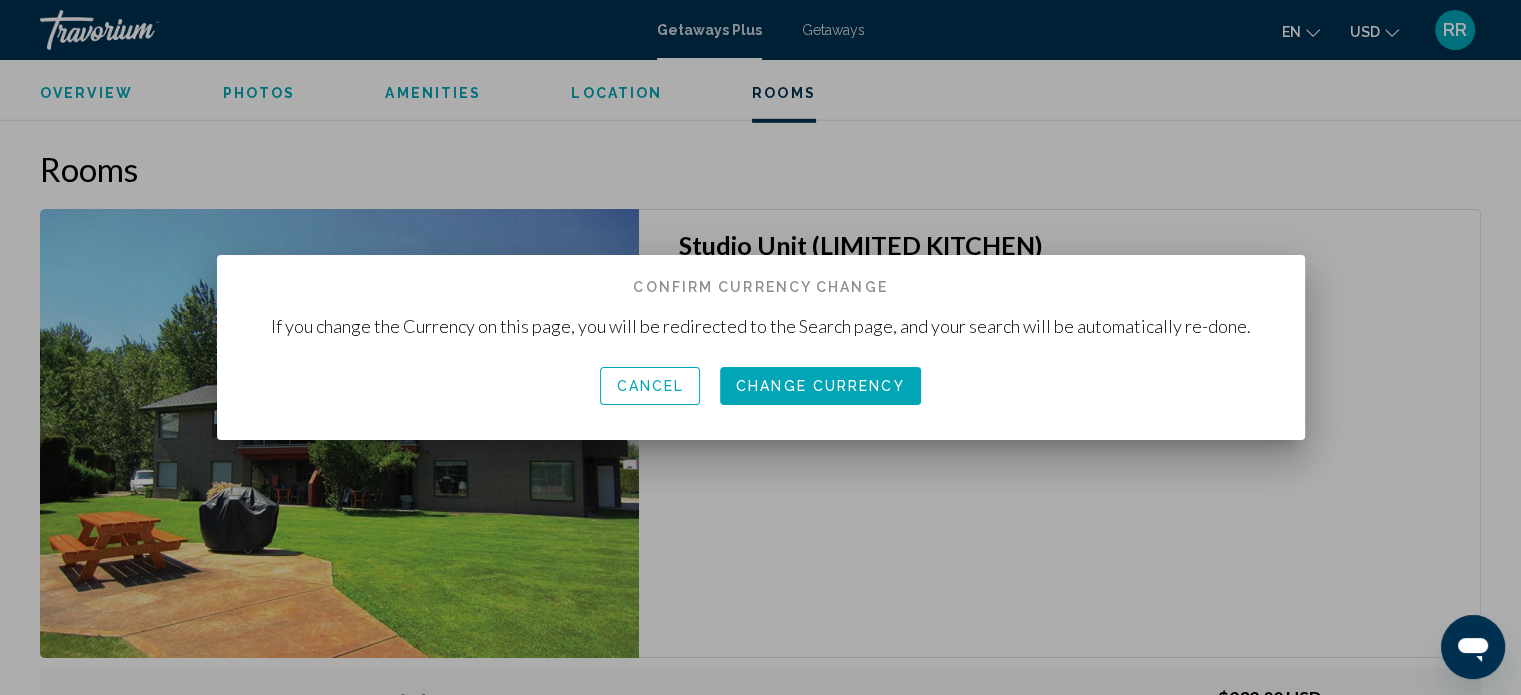 scroll, scrollTop: 0, scrollLeft: 0, axis: both 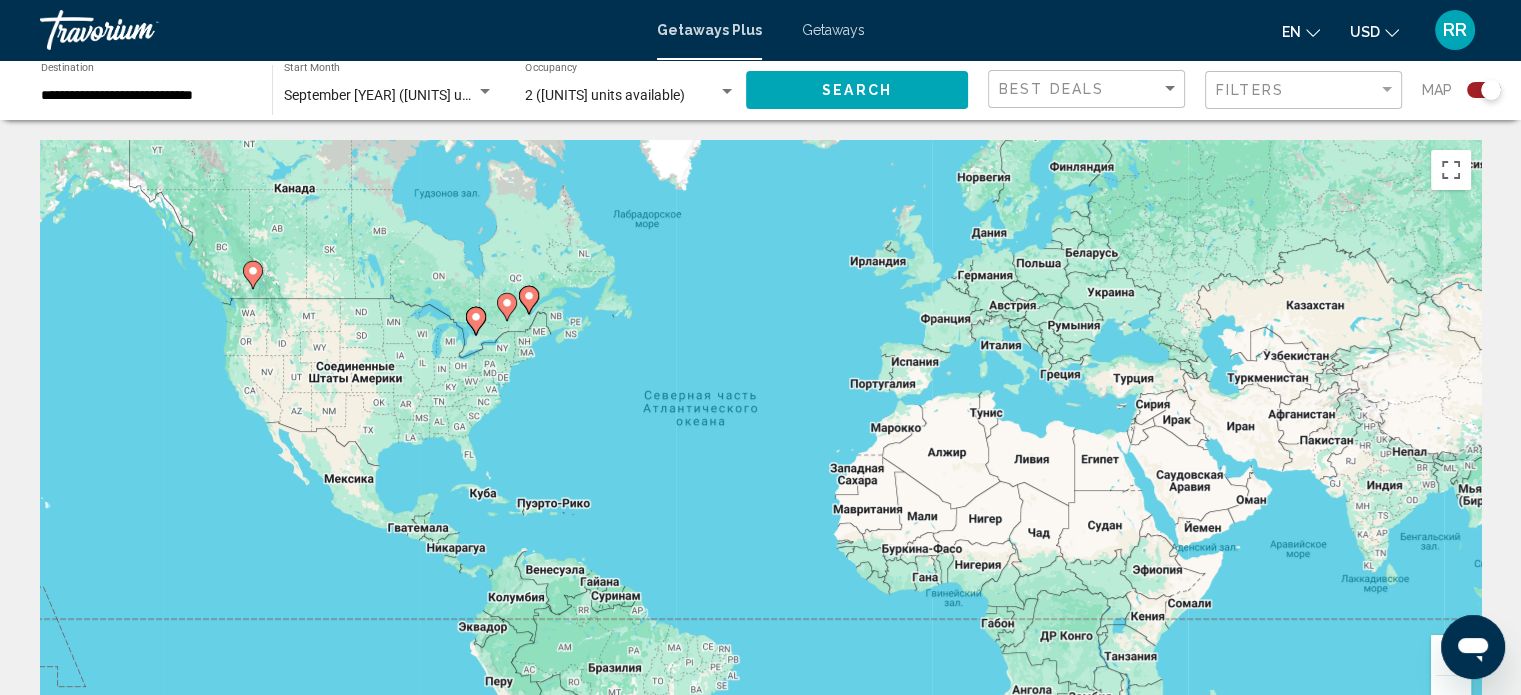 click 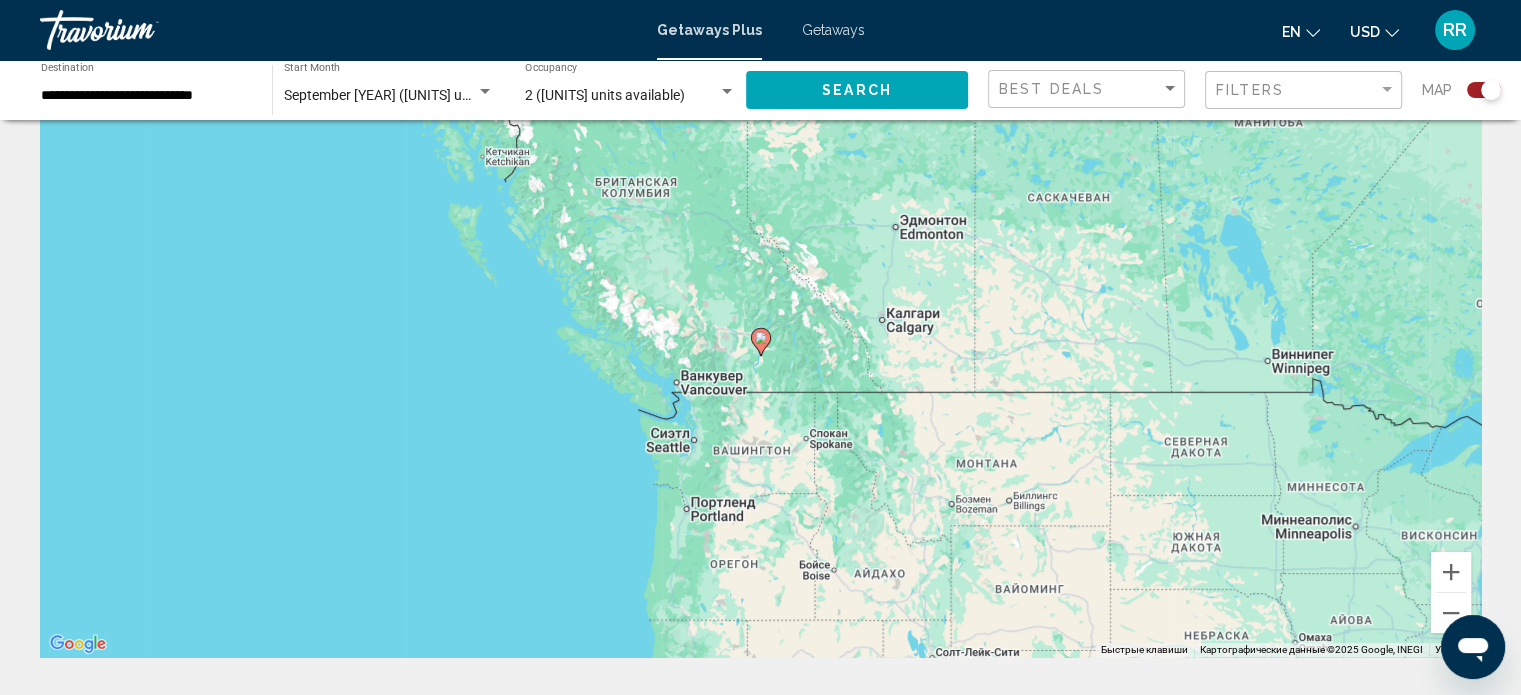 scroll, scrollTop: 0, scrollLeft: 0, axis: both 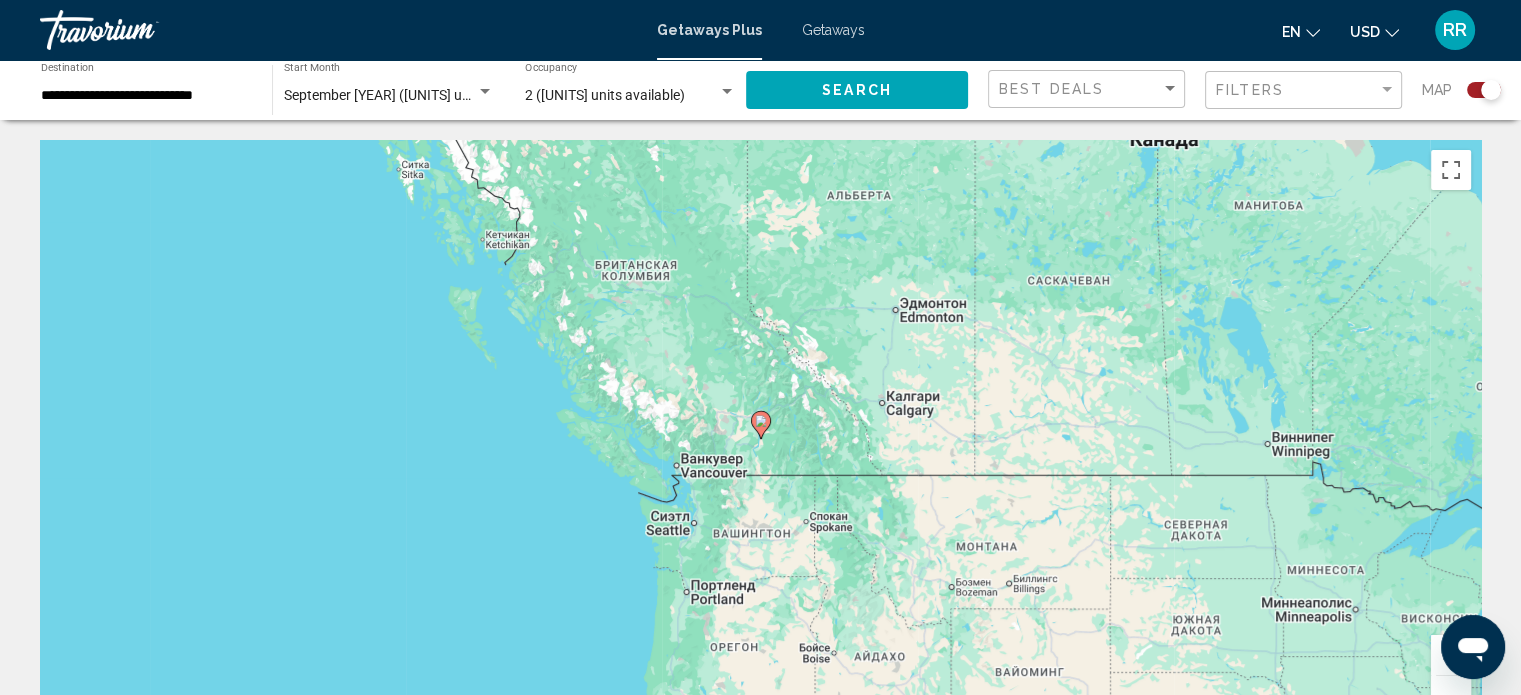 click 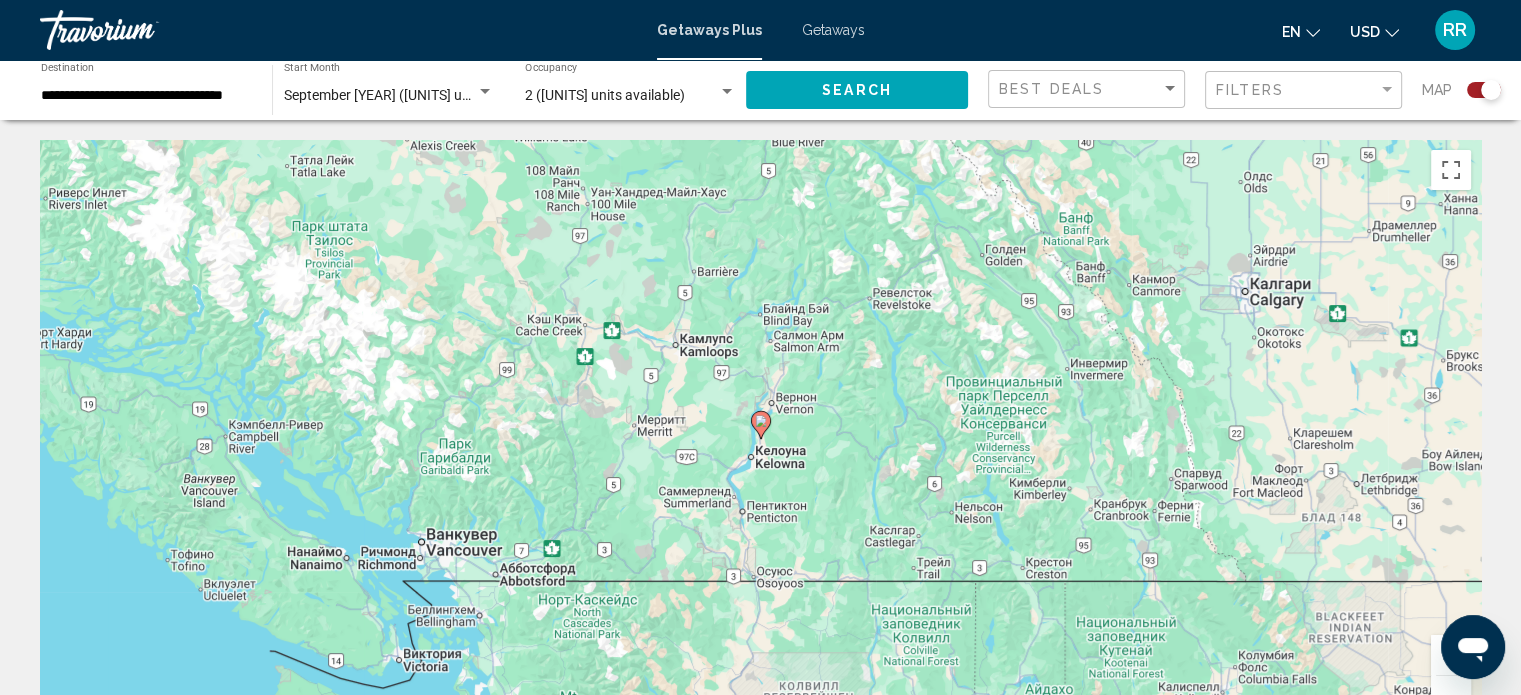 click 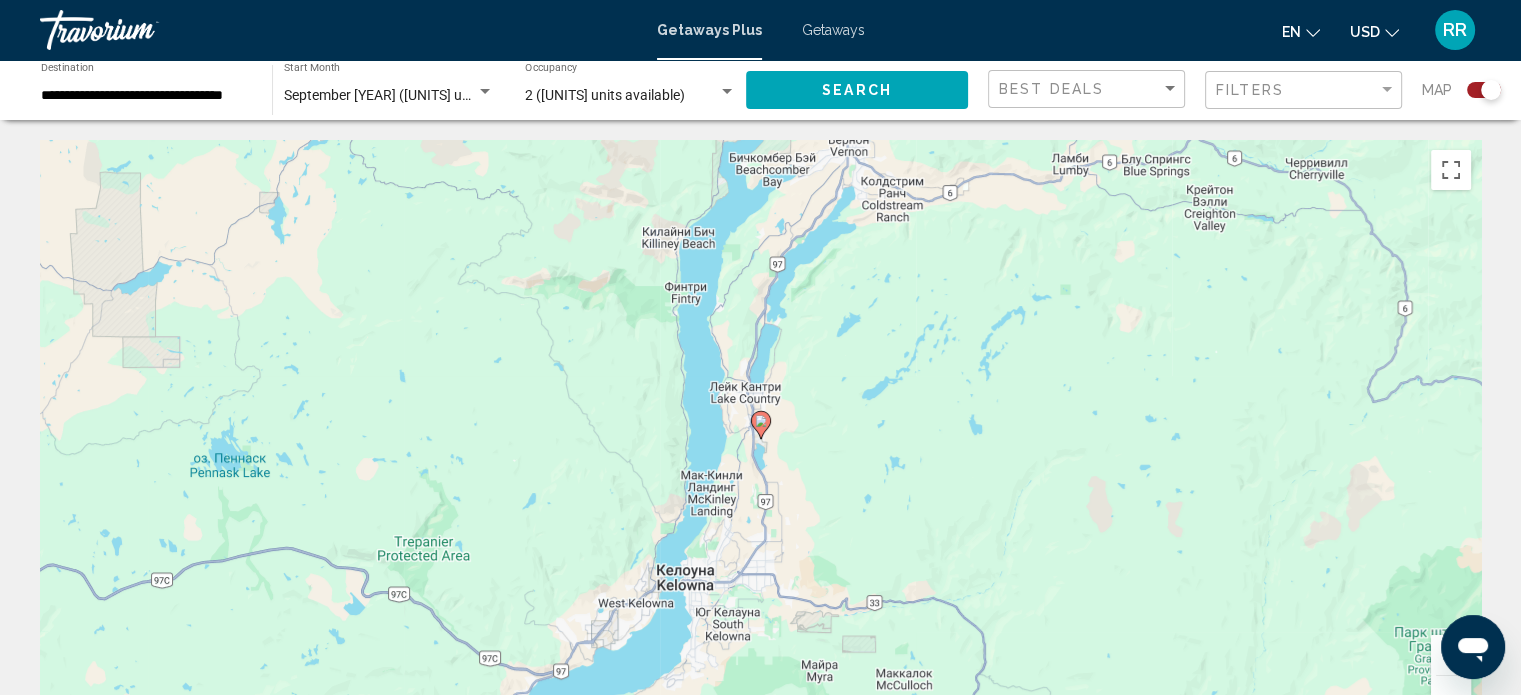 click 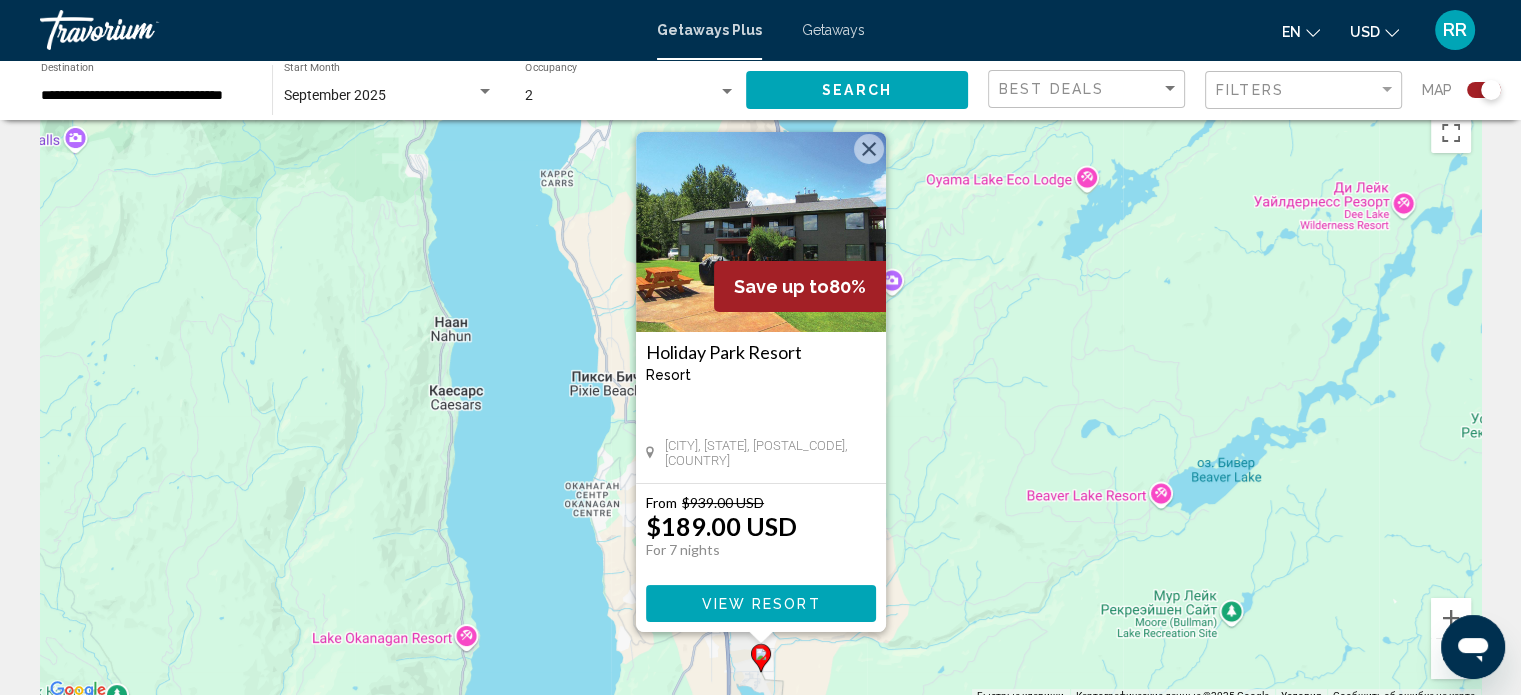 scroll, scrollTop: 0, scrollLeft: 0, axis: both 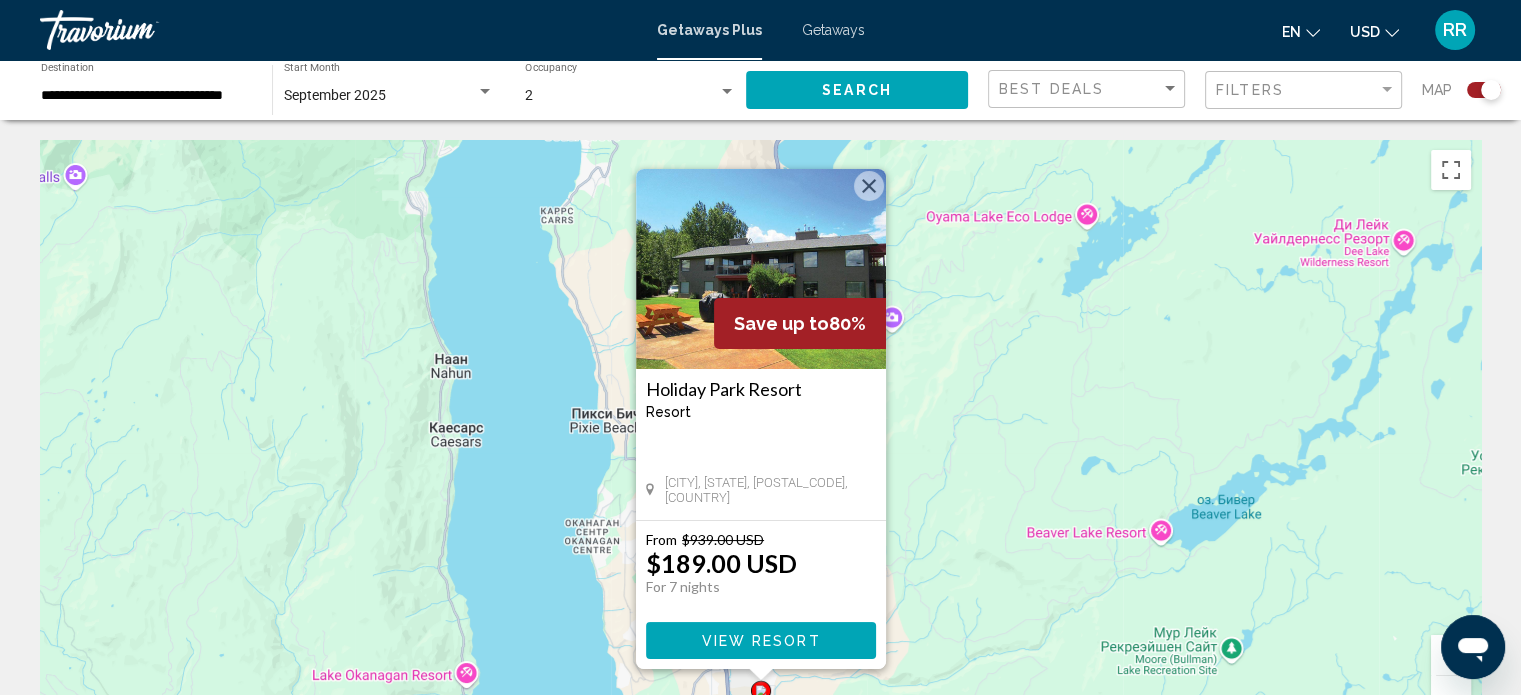 click at bounding box center [869, 186] 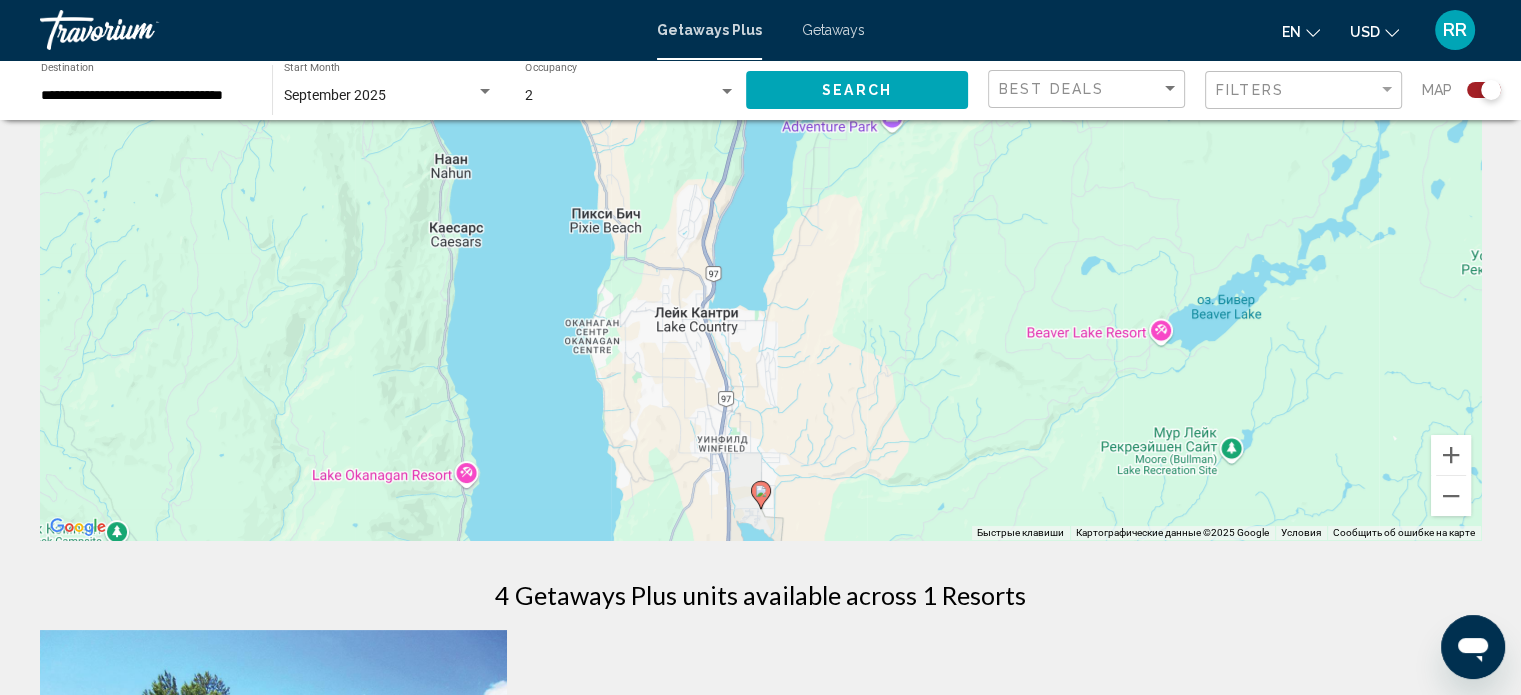 click 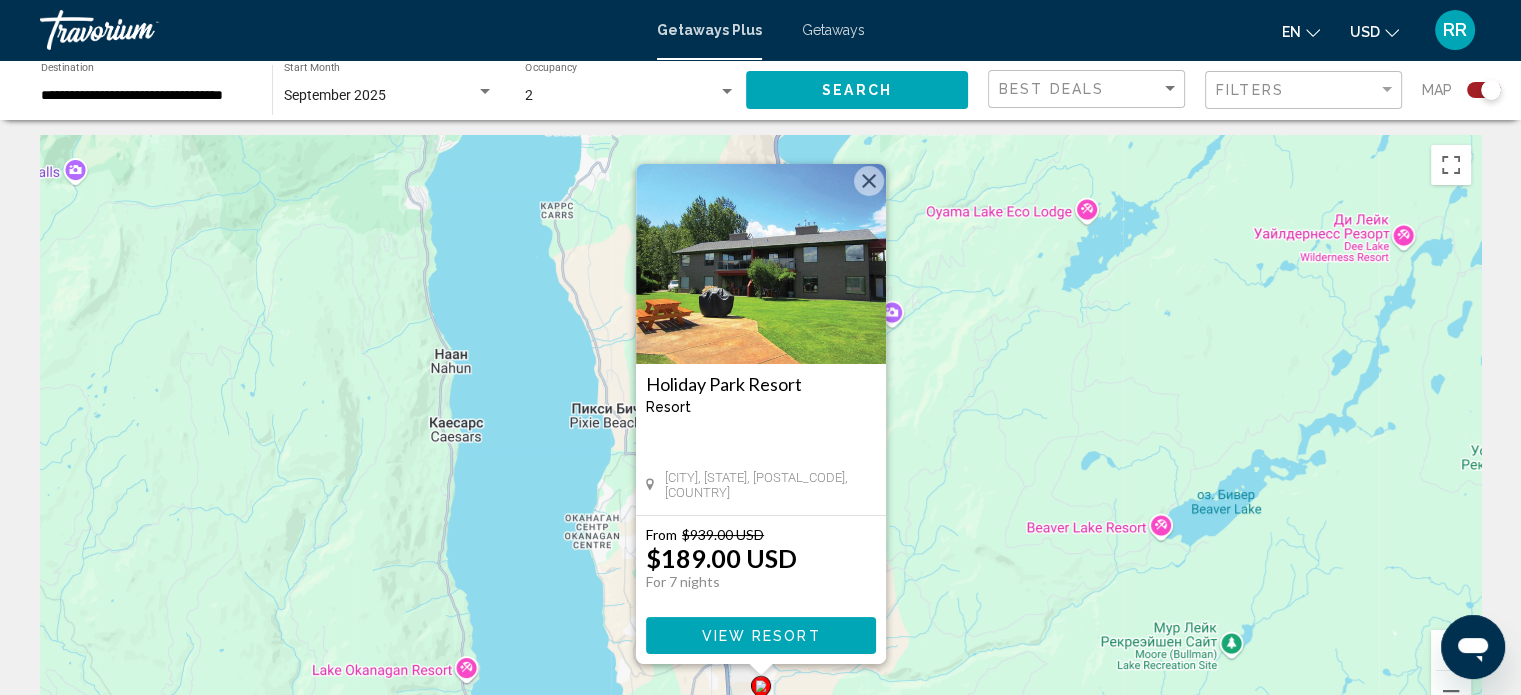 scroll, scrollTop: 0, scrollLeft: 0, axis: both 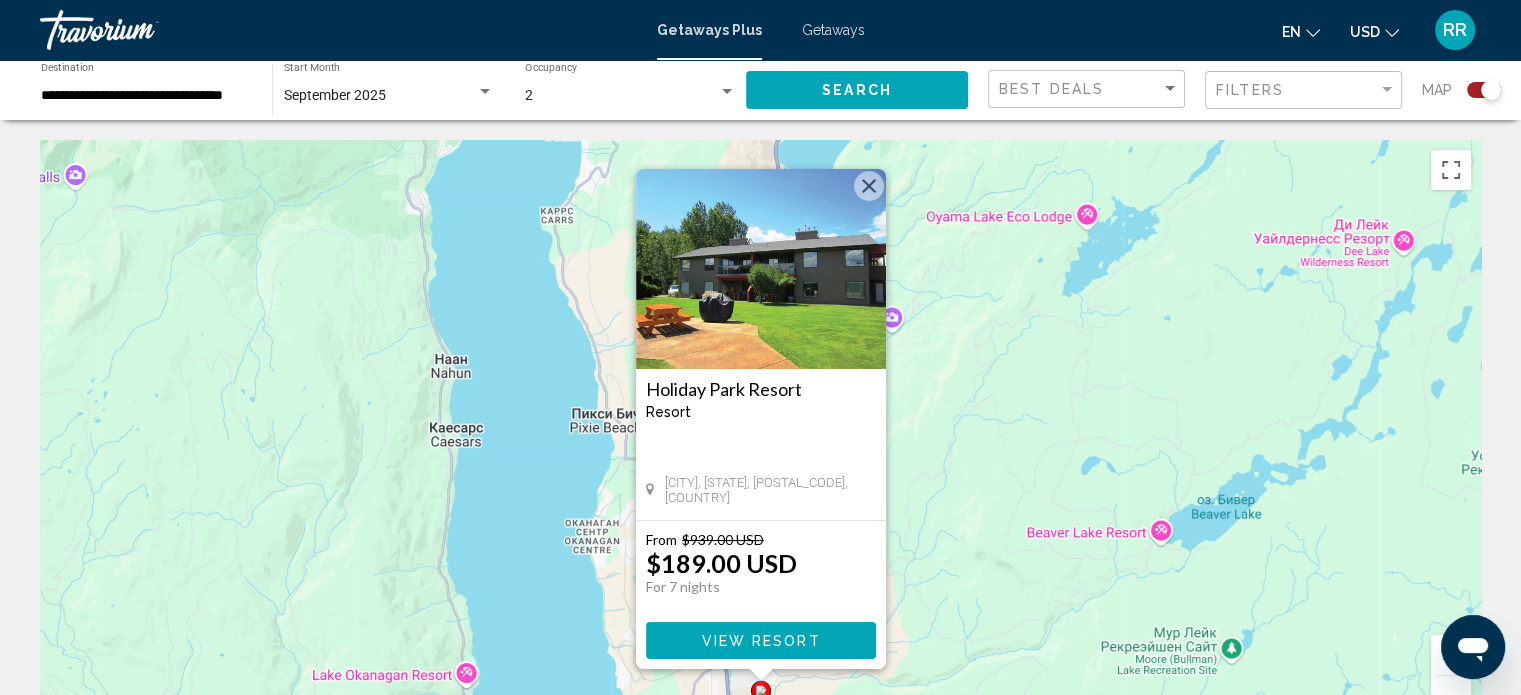click at bounding box center (869, 186) 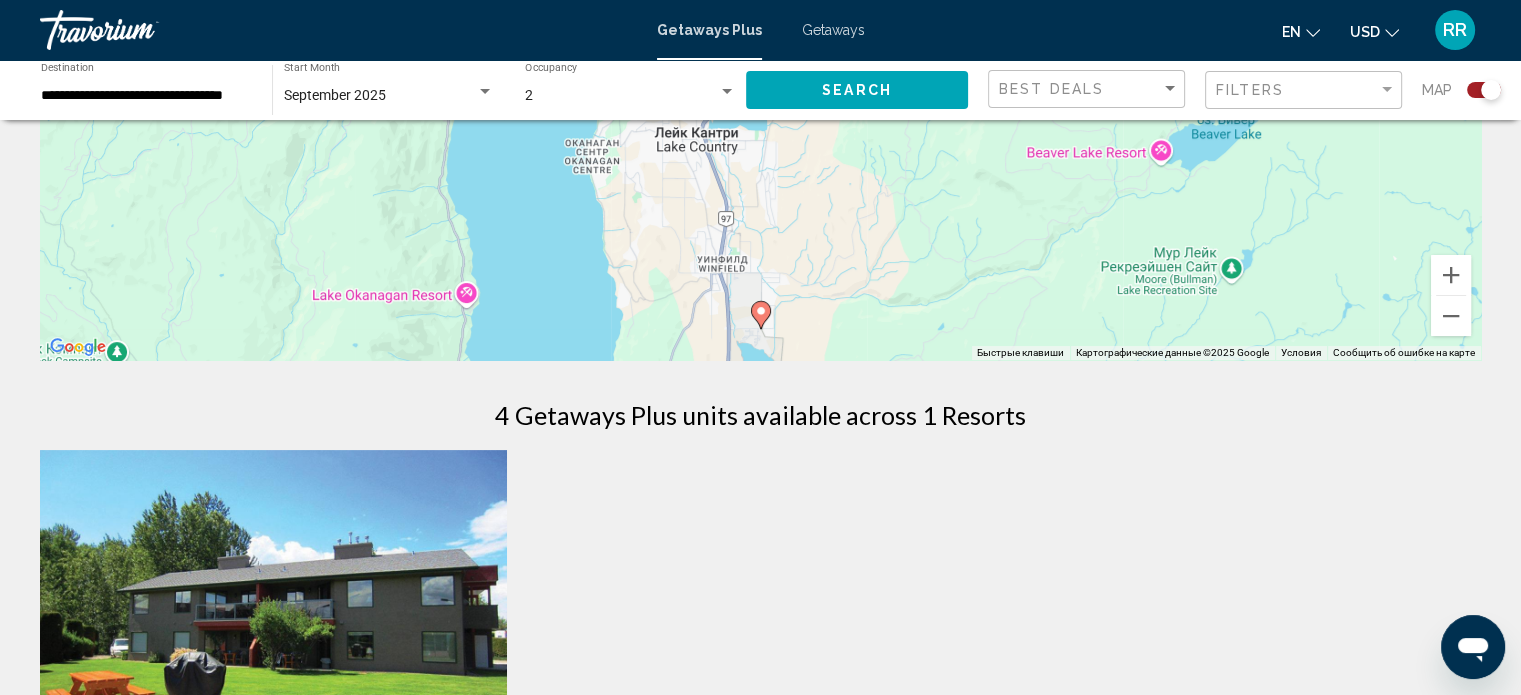 scroll, scrollTop: 0, scrollLeft: 0, axis: both 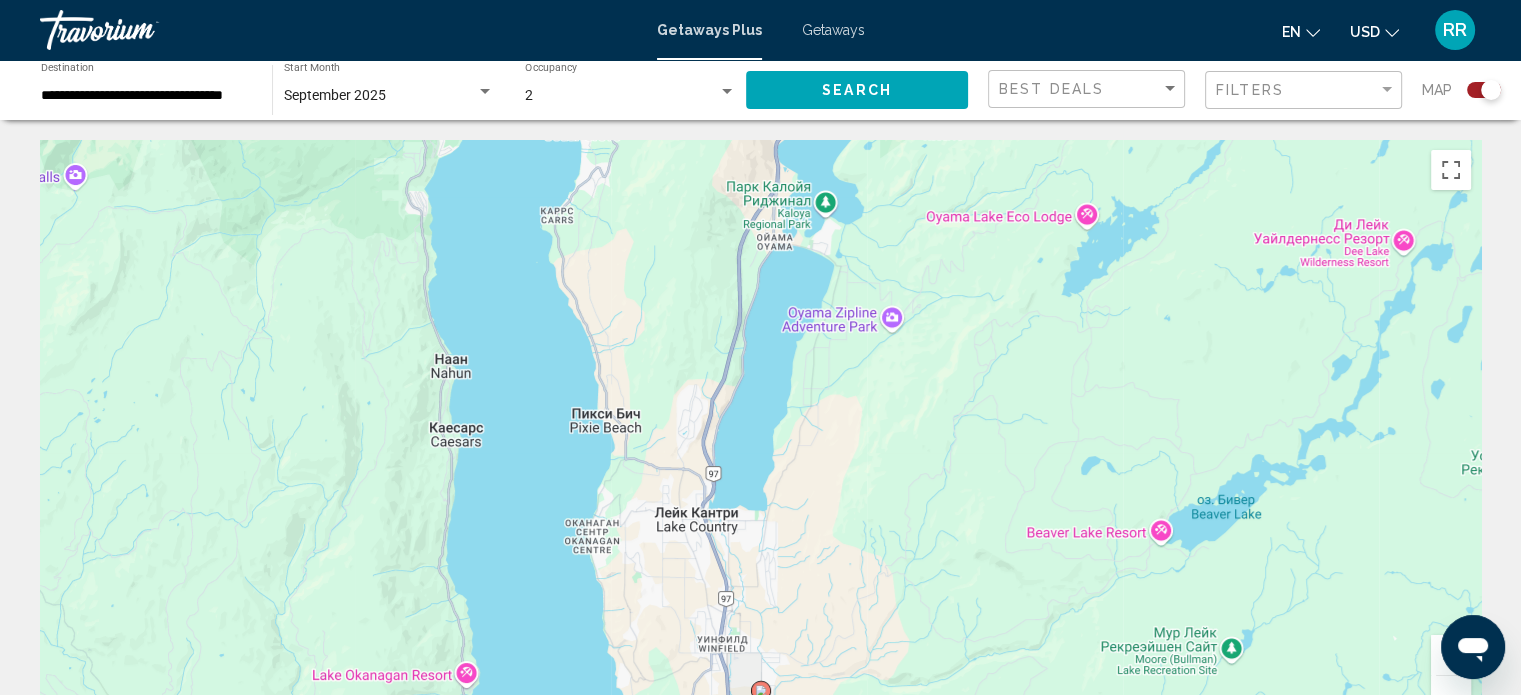 click on "Getaways" at bounding box center [833, 30] 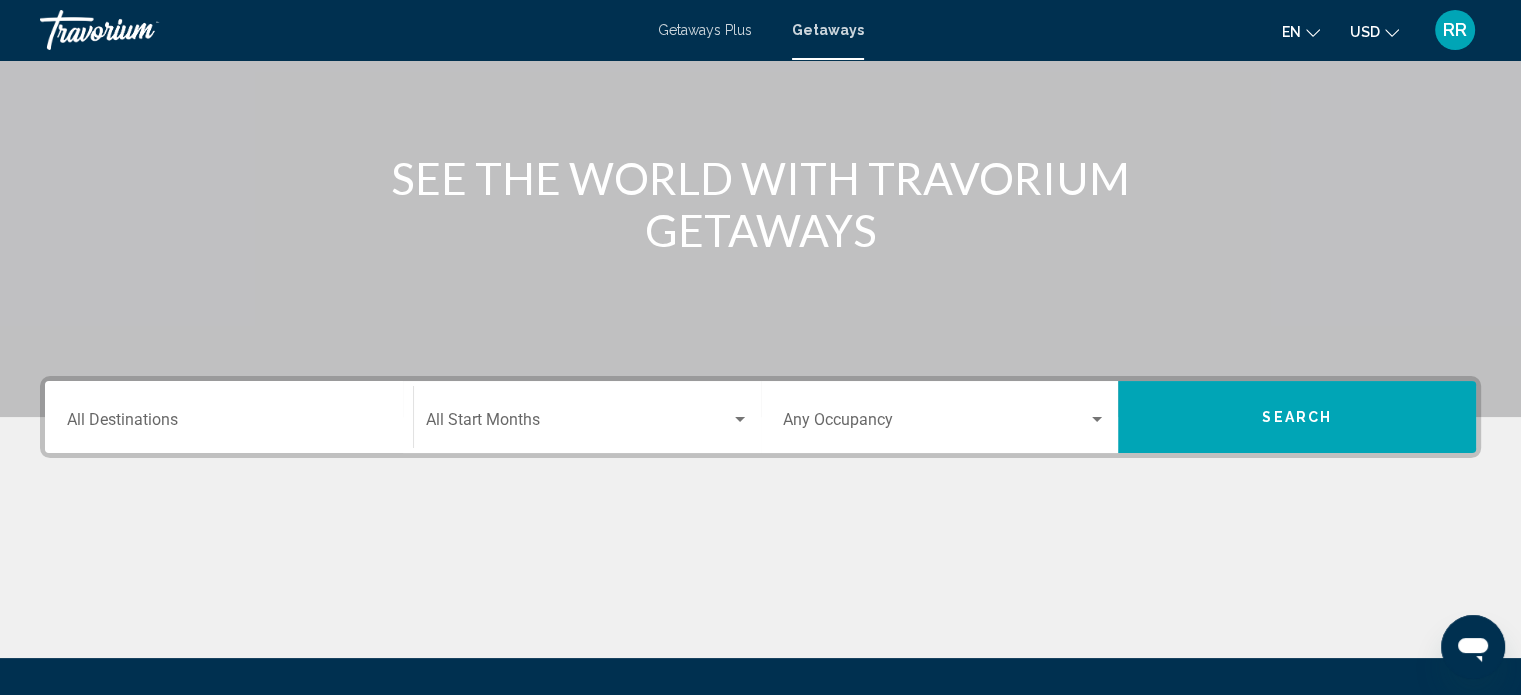 scroll, scrollTop: 200, scrollLeft: 0, axis: vertical 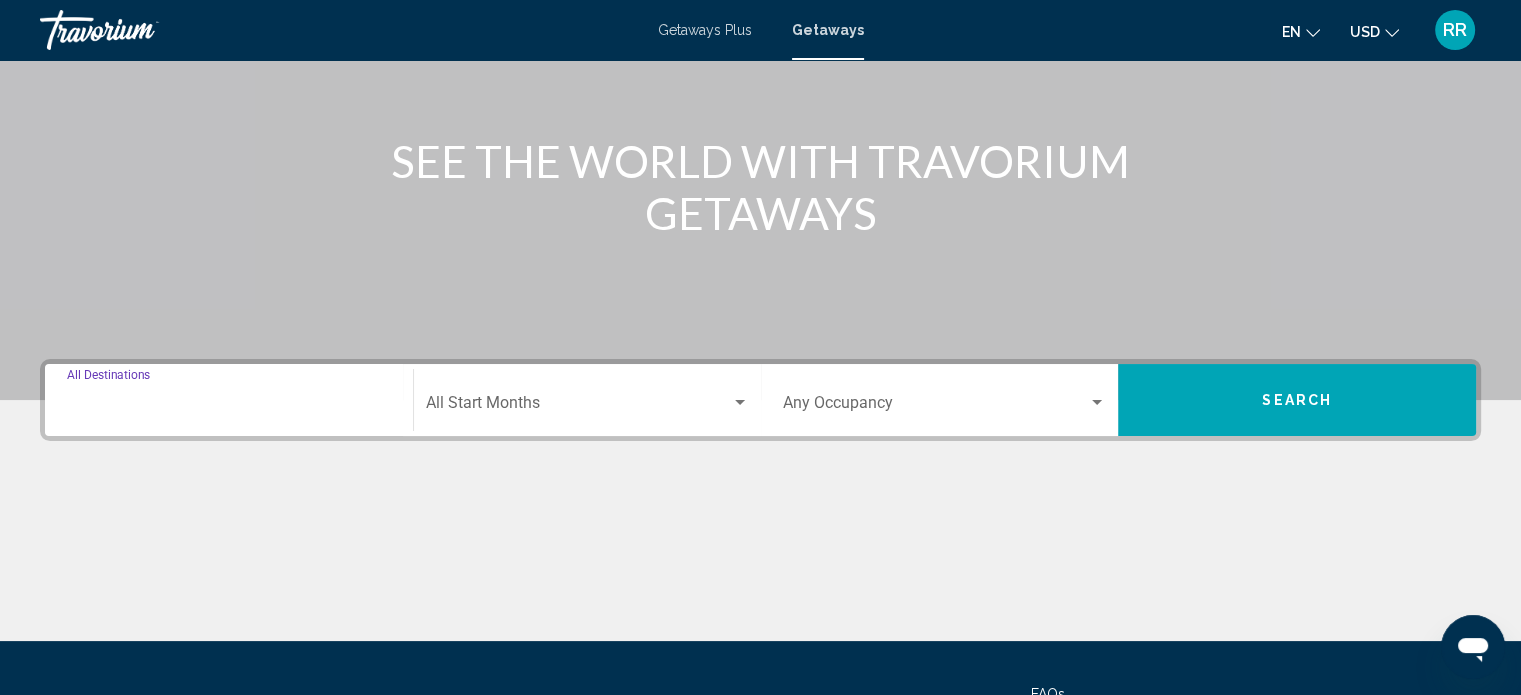 click on "Destination All Destinations" at bounding box center (229, 407) 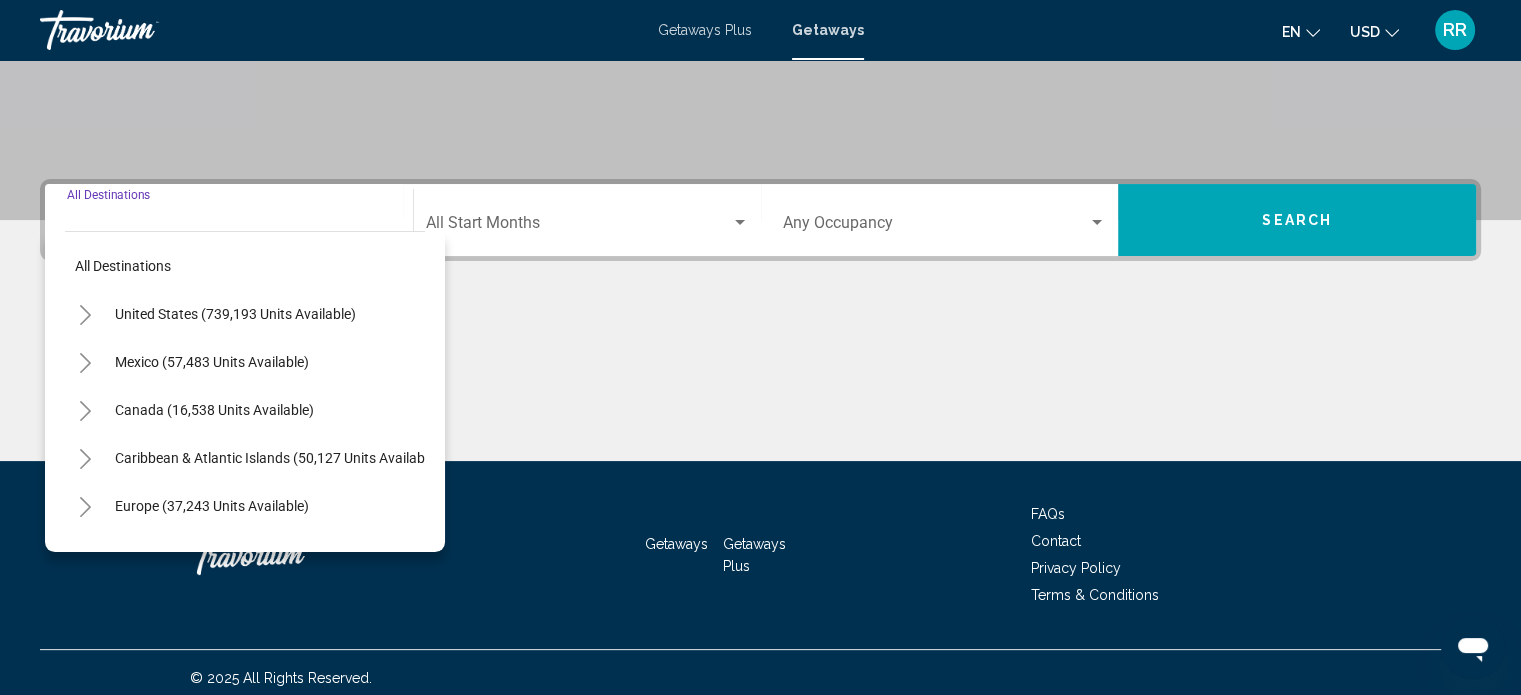 scroll, scrollTop: 390, scrollLeft: 0, axis: vertical 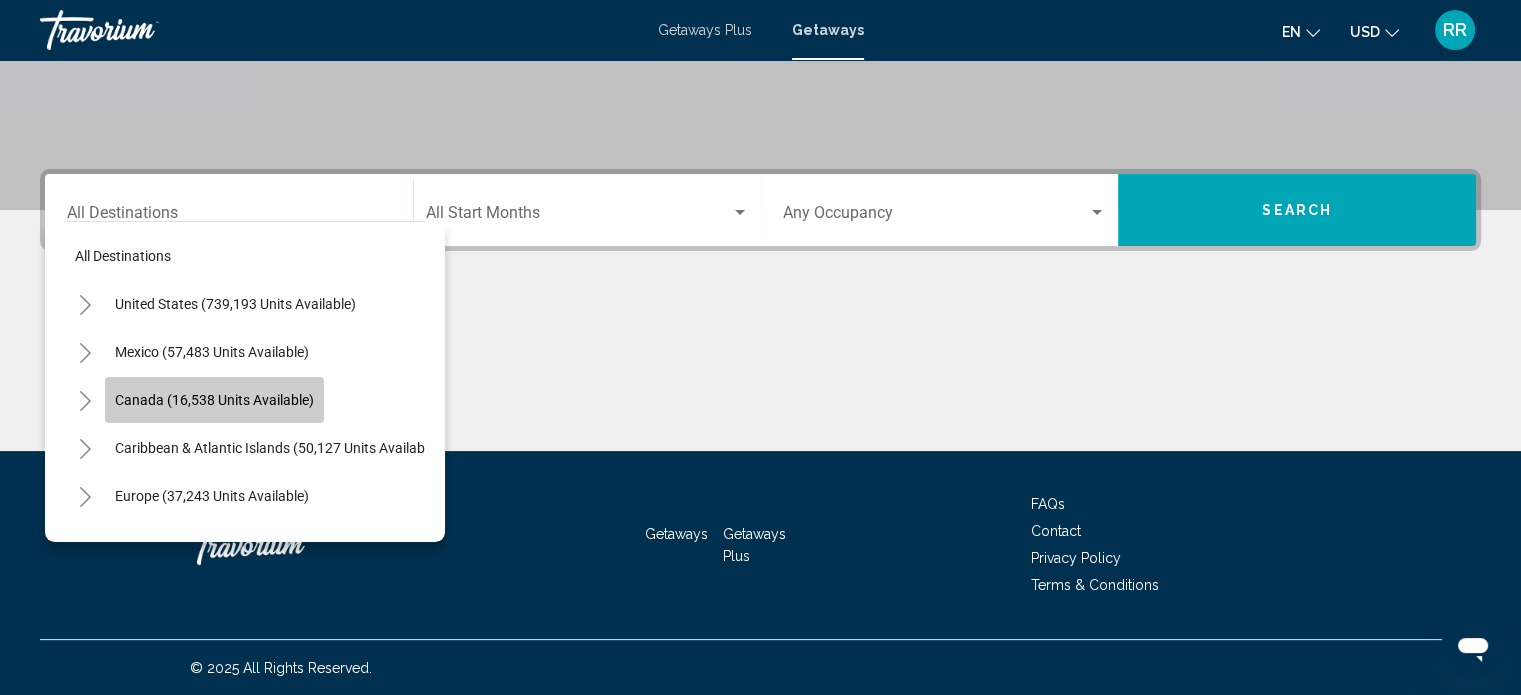 click on "Canada (16,538 units available)" 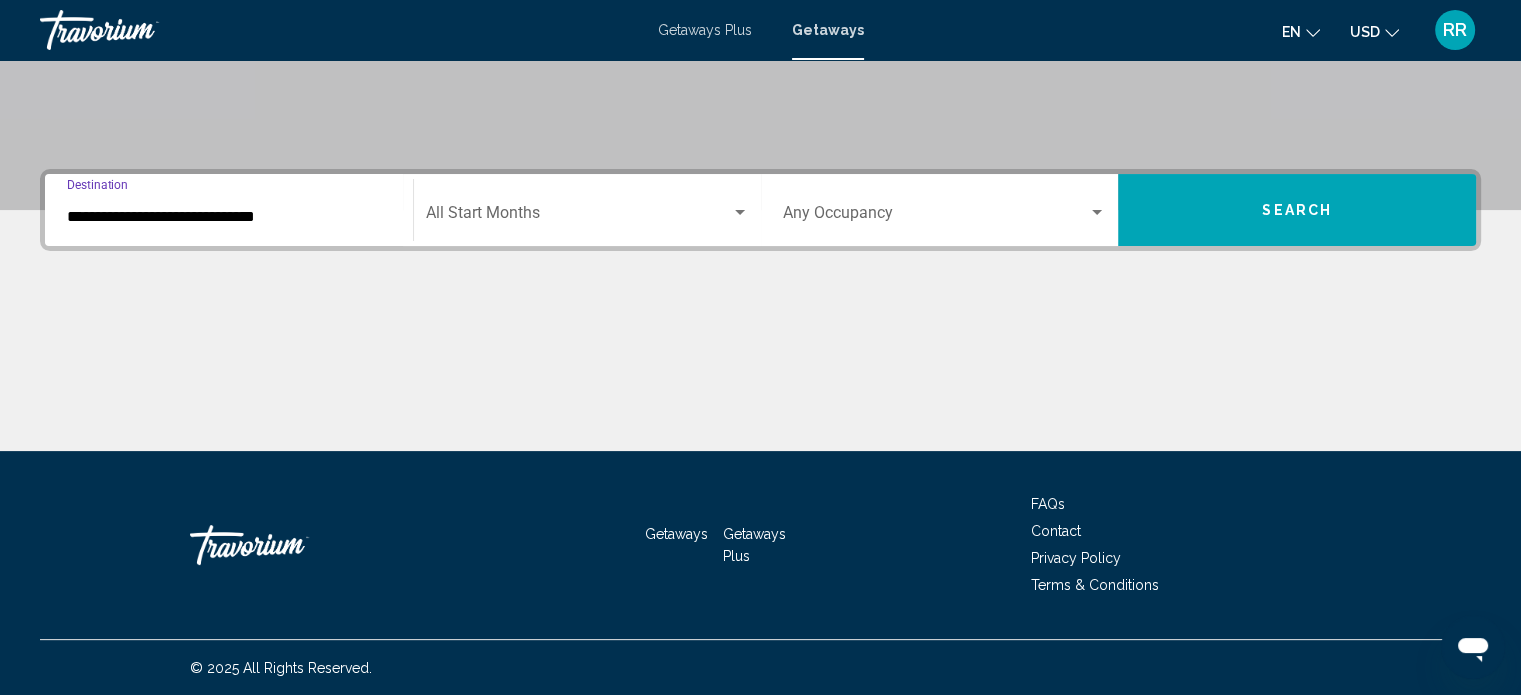 click at bounding box center (578, 217) 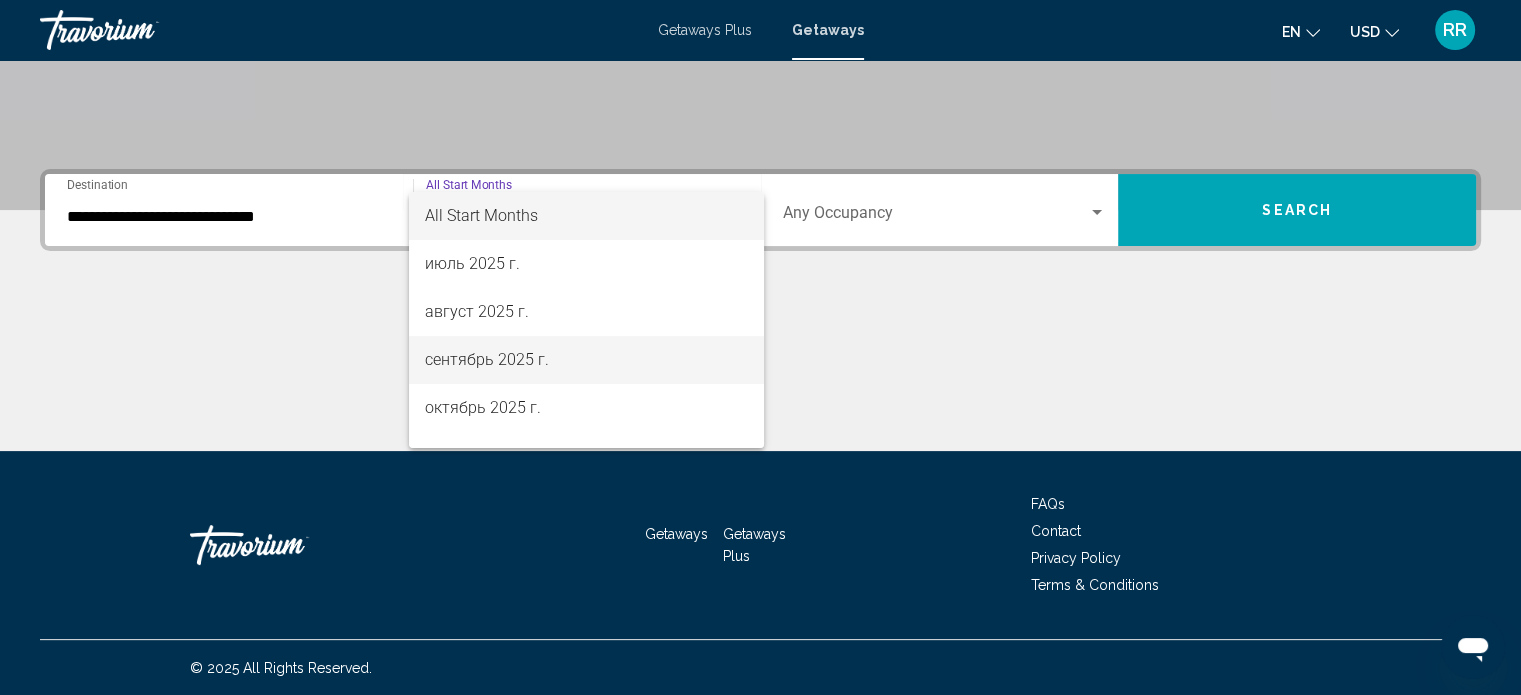 click on "сентябрь 2025 г." at bounding box center (586, 360) 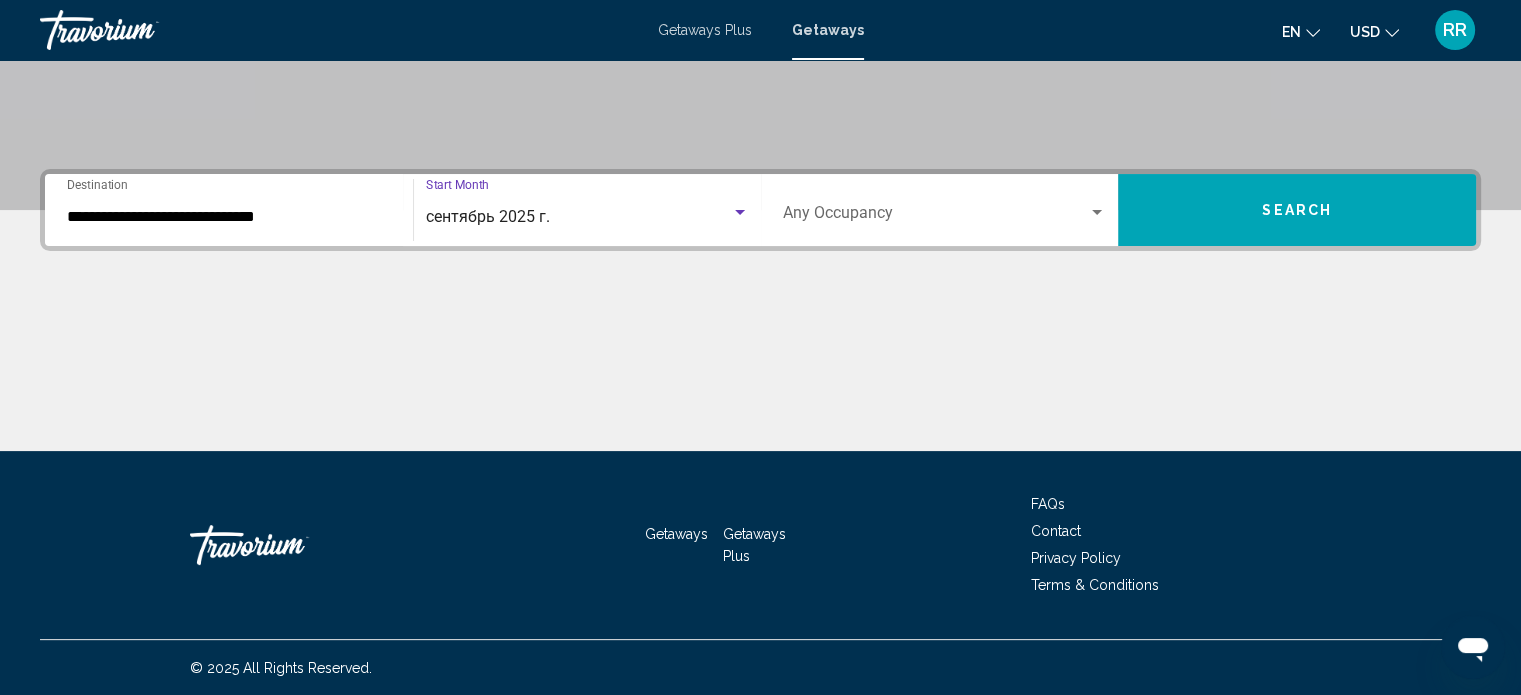 click at bounding box center [936, 217] 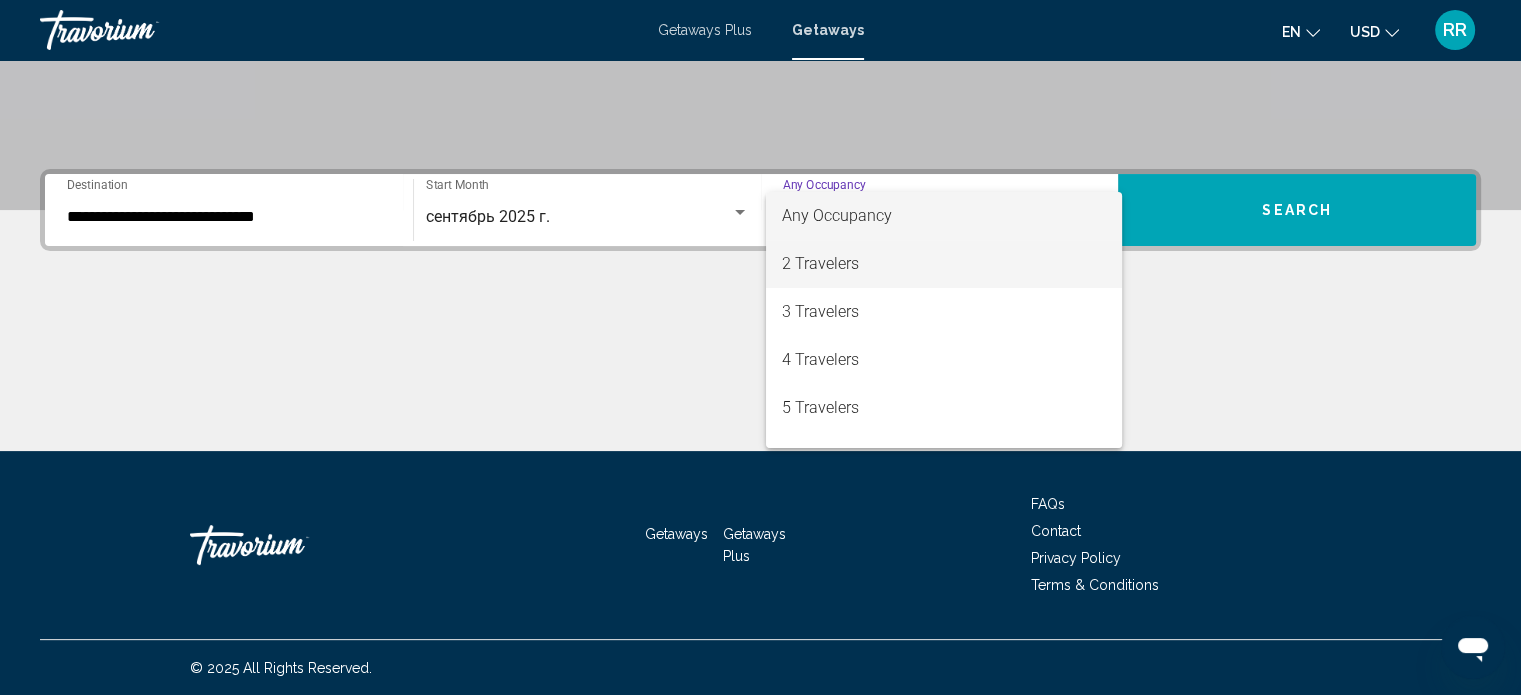 click on "2 Travelers" at bounding box center (944, 264) 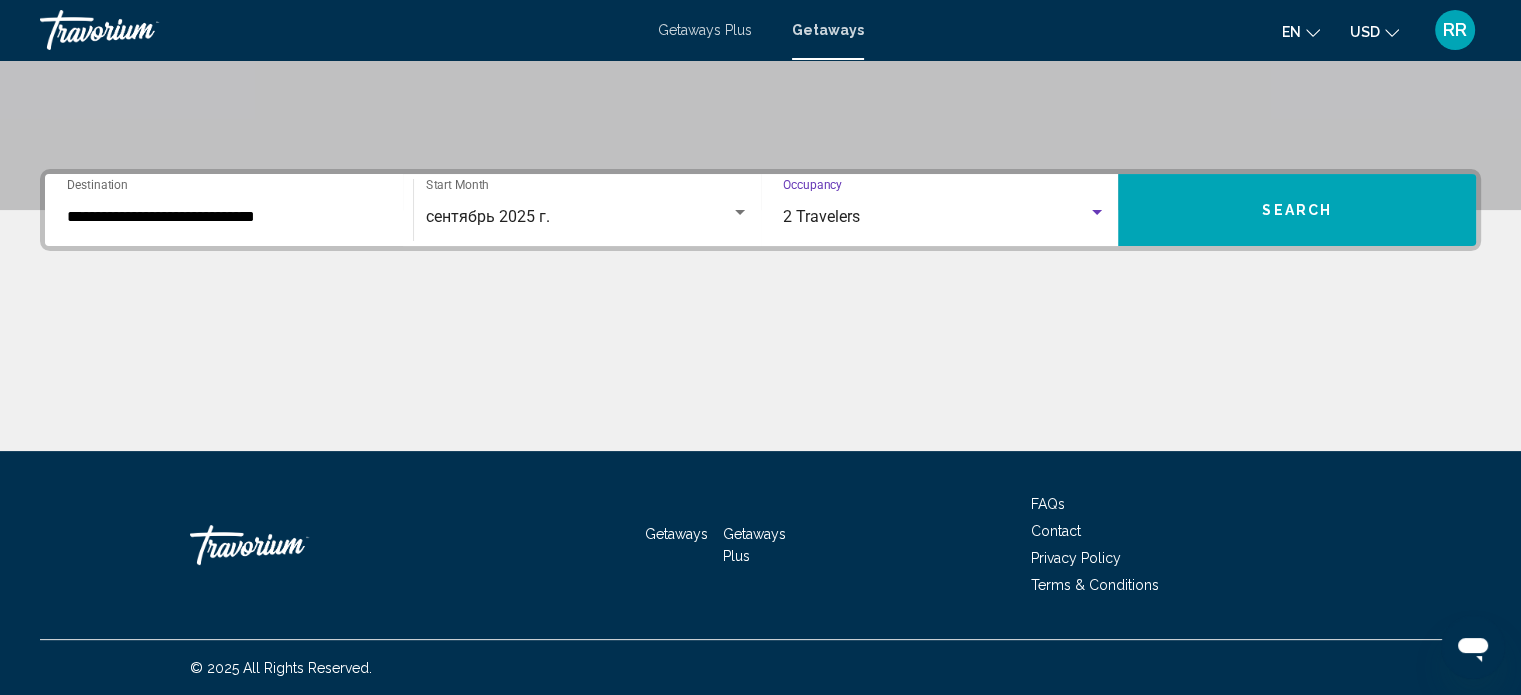 click on "Search" at bounding box center (1297, 210) 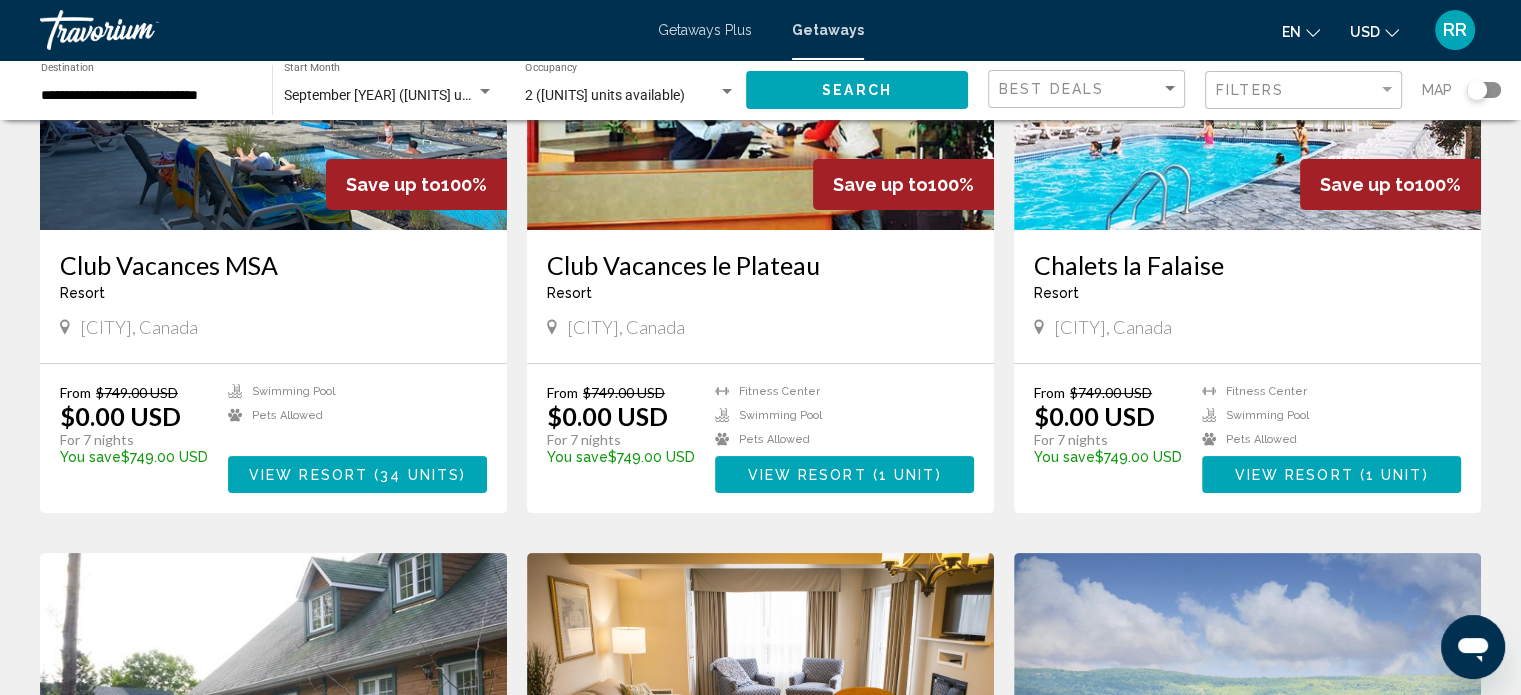 scroll, scrollTop: 0, scrollLeft: 0, axis: both 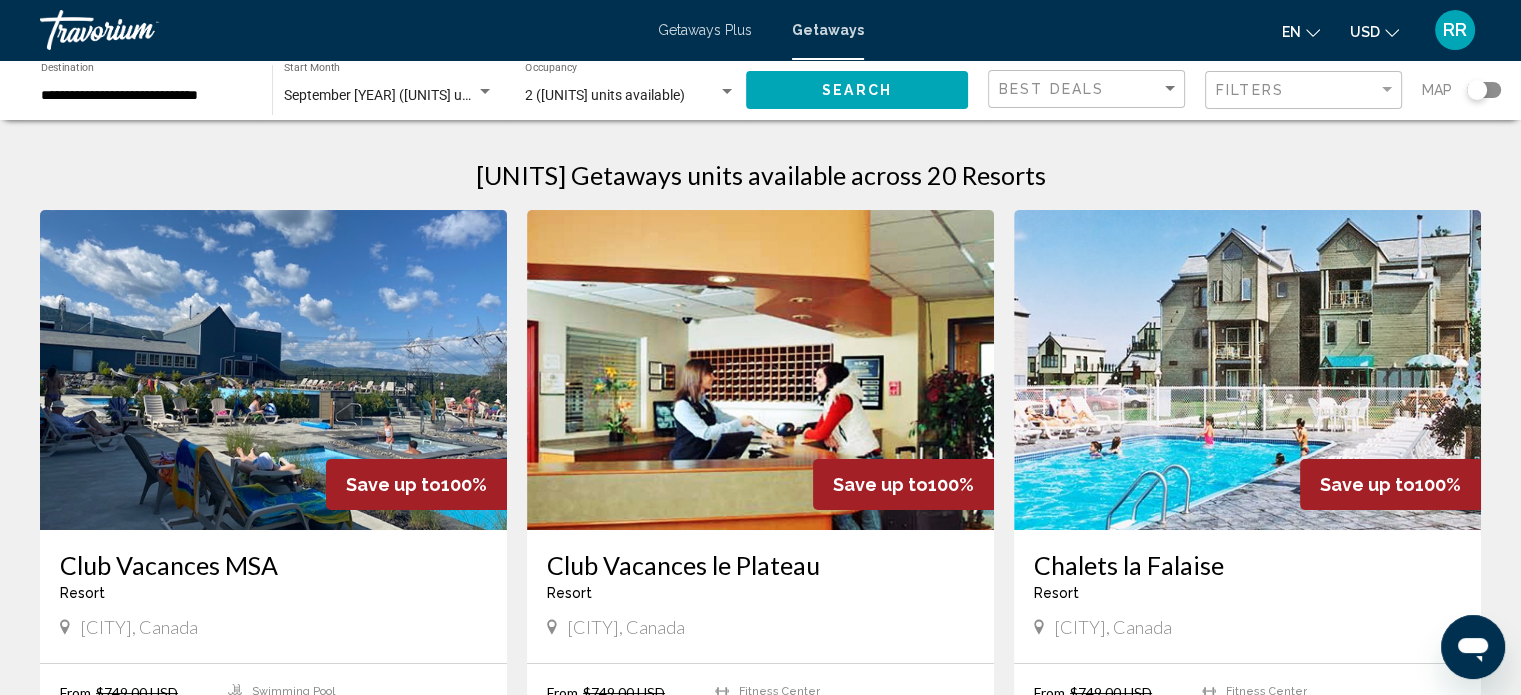 click 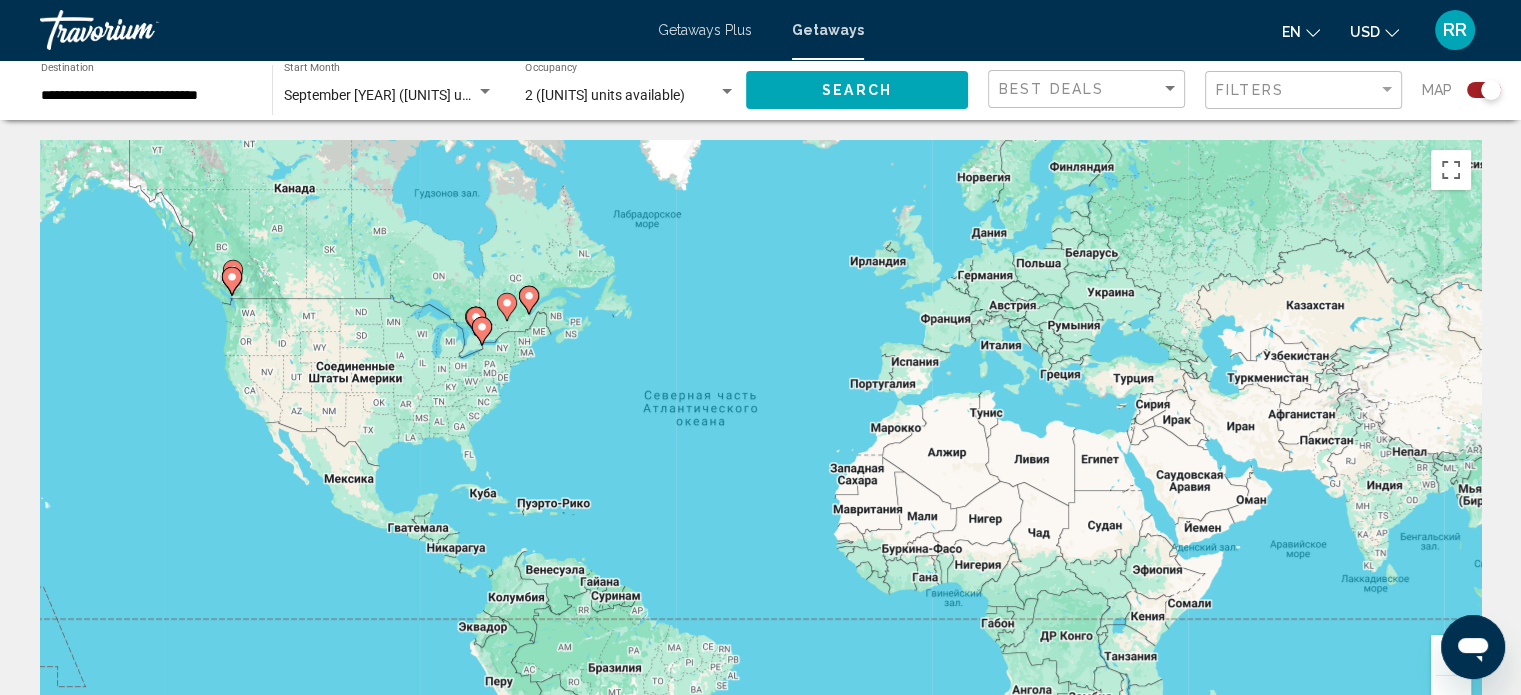 click 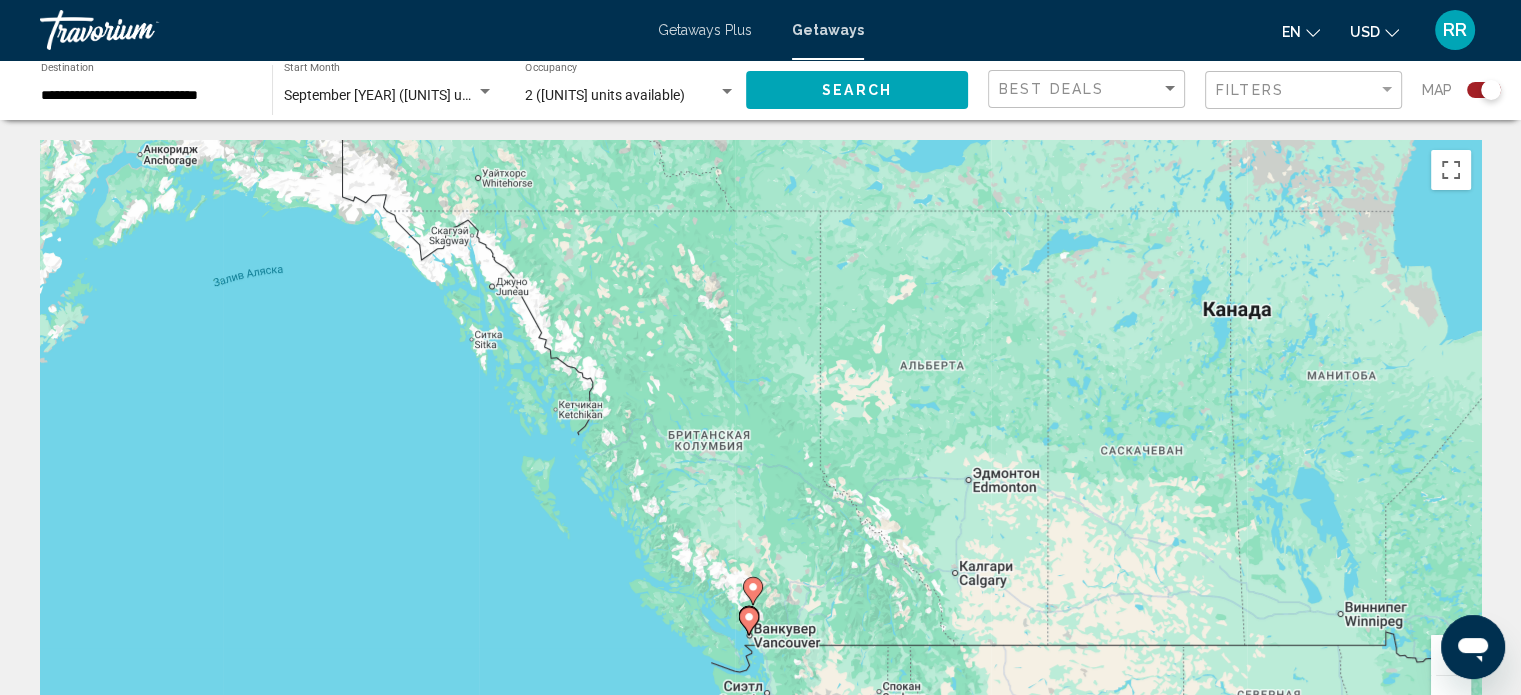 drag, startPoint x: 1011, startPoint y: 315, endPoint x: 999, endPoint y: 511, distance: 196.367 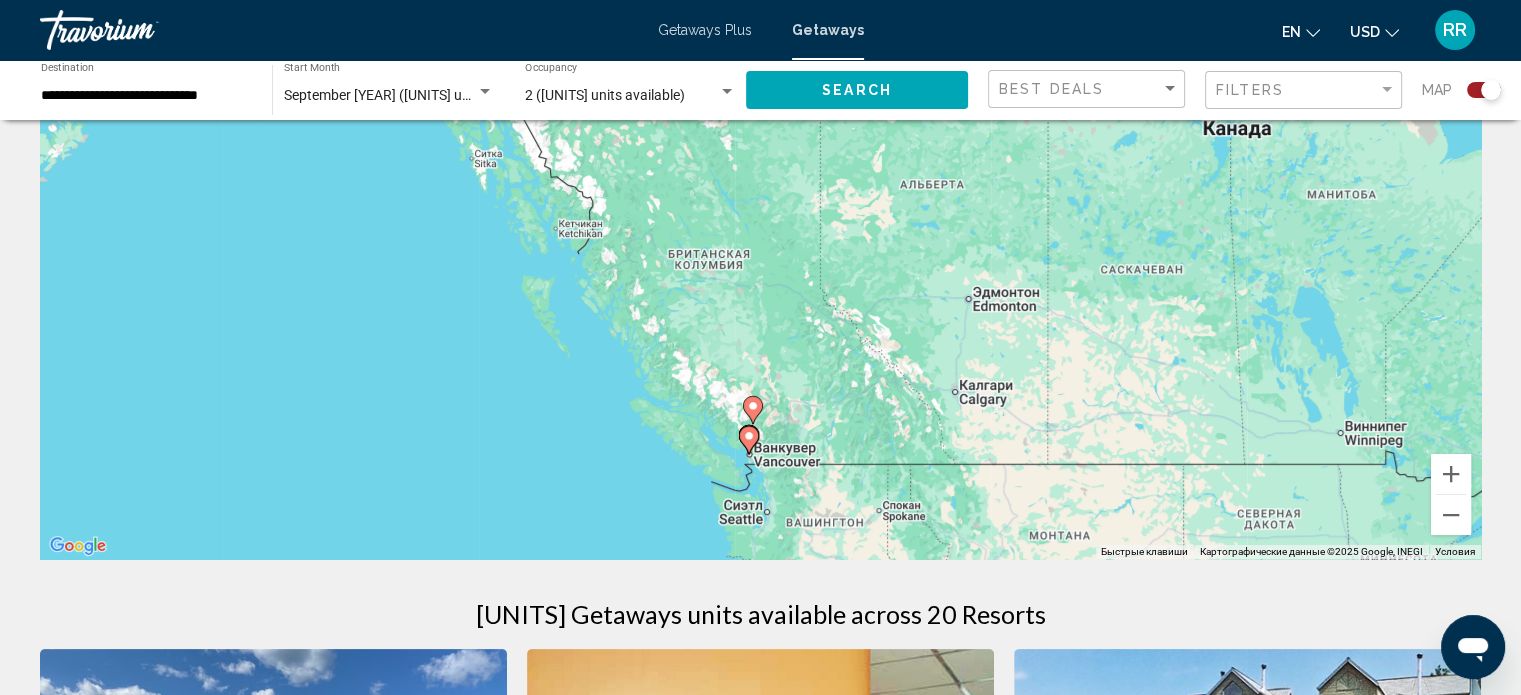 scroll, scrollTop: 200, scrollLeft: 0, axis: vertical 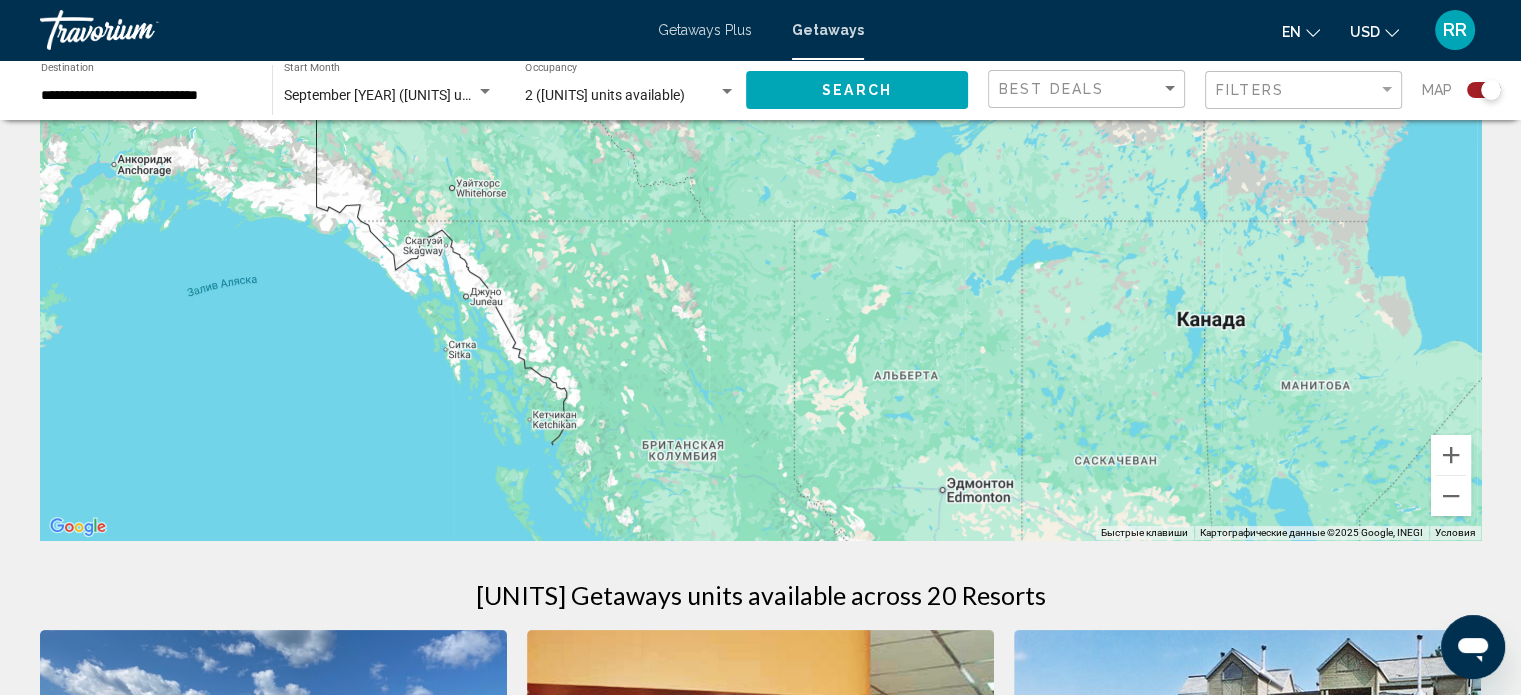 drag, startPoint x: 988, startPoint y: 271, endPoint x: 956, endPoint y: 379, distance: 112.64102 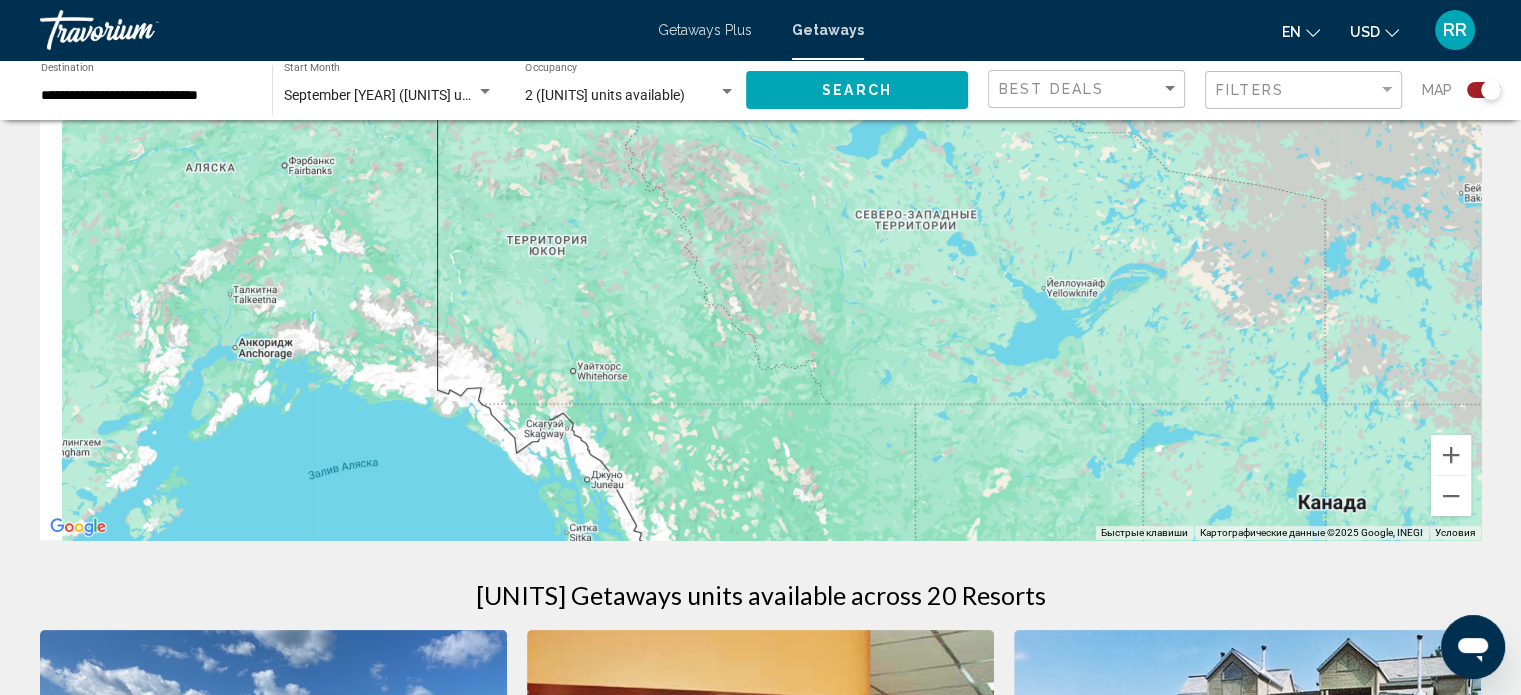 drag, startPoint x: 894, startPoint y: 275, endPoint x: 1020, endPoint y: 471, distance: 233.00644 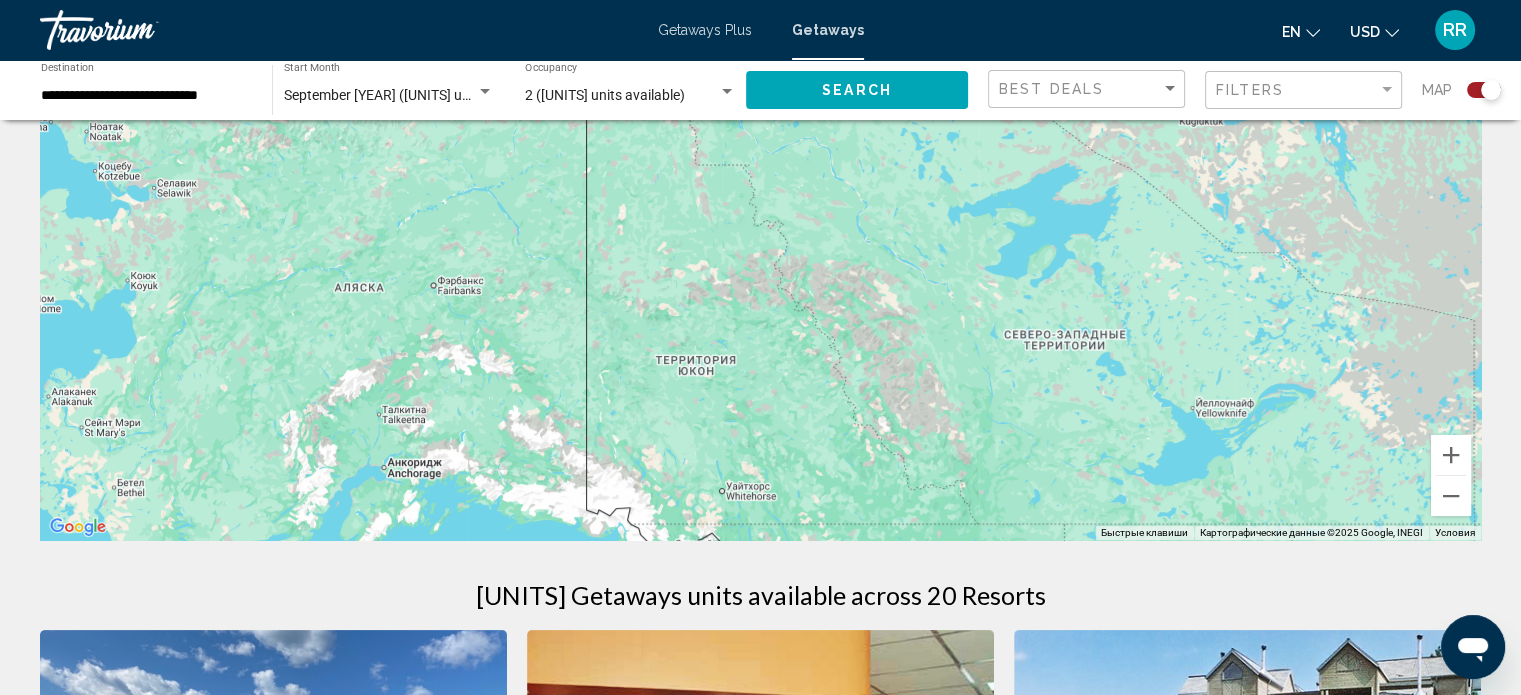 drag, startPoint x: 960, startPoint y: 324, endPoint x: 1126, endPoint y: 435, distance: 199.69226 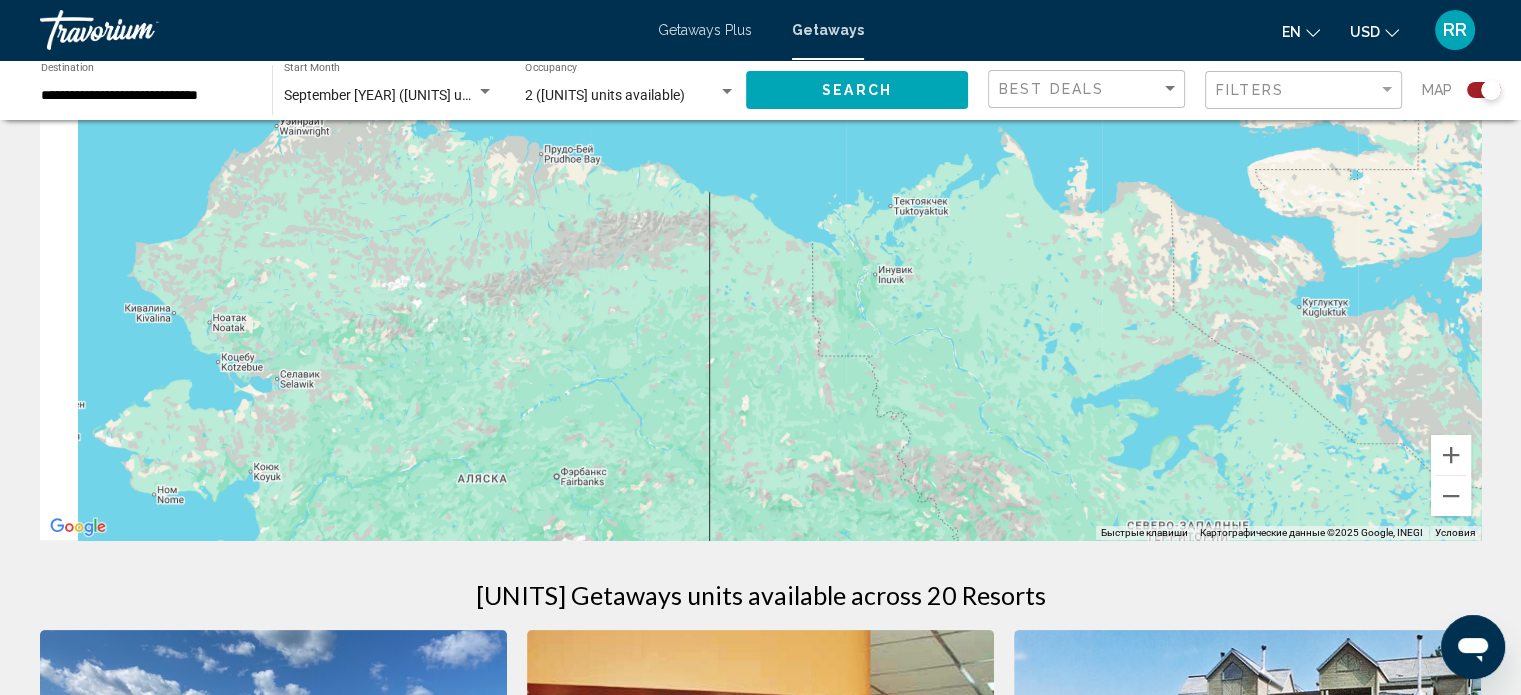 drag, startPoint x: 904, startPoint y: 299, endPoint x: 1003, endPoint y: 476, distance: 202.80533 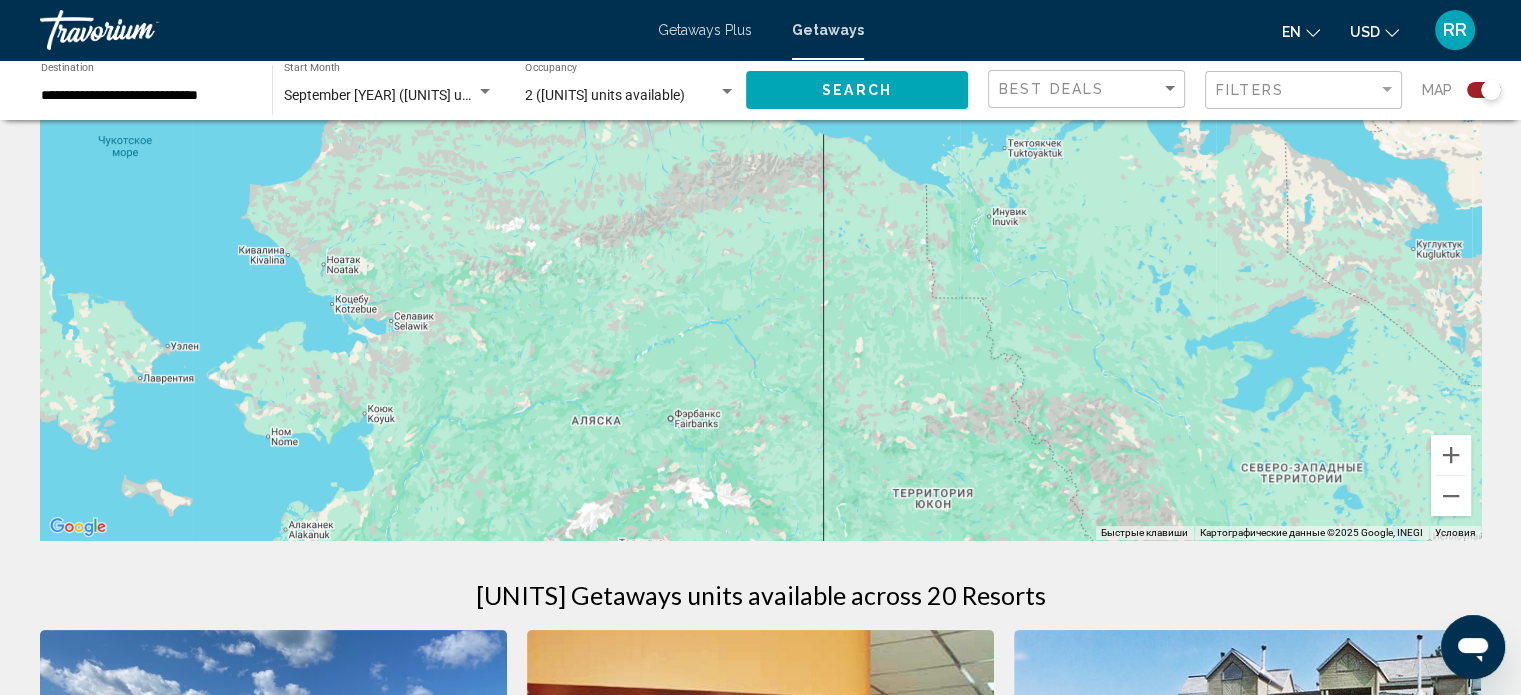 drag, startPoint x: 1028, startPoint y: 418, endPoint x: 1072, endPoint y: 293, distance: 132.51793 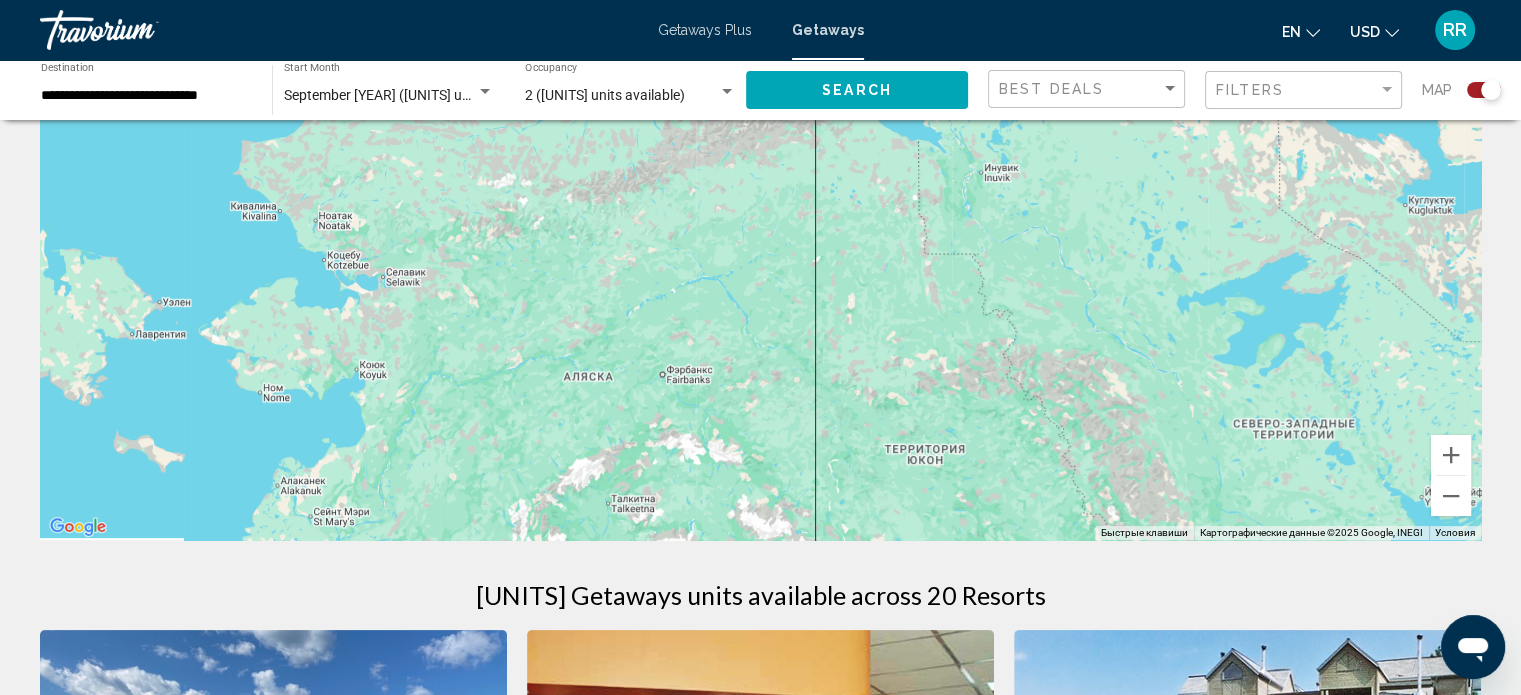 drag, startPoint x: 1067, startPoint y: 378, endPoint x: 1055, endPoint y: 280, distance: 98.731964 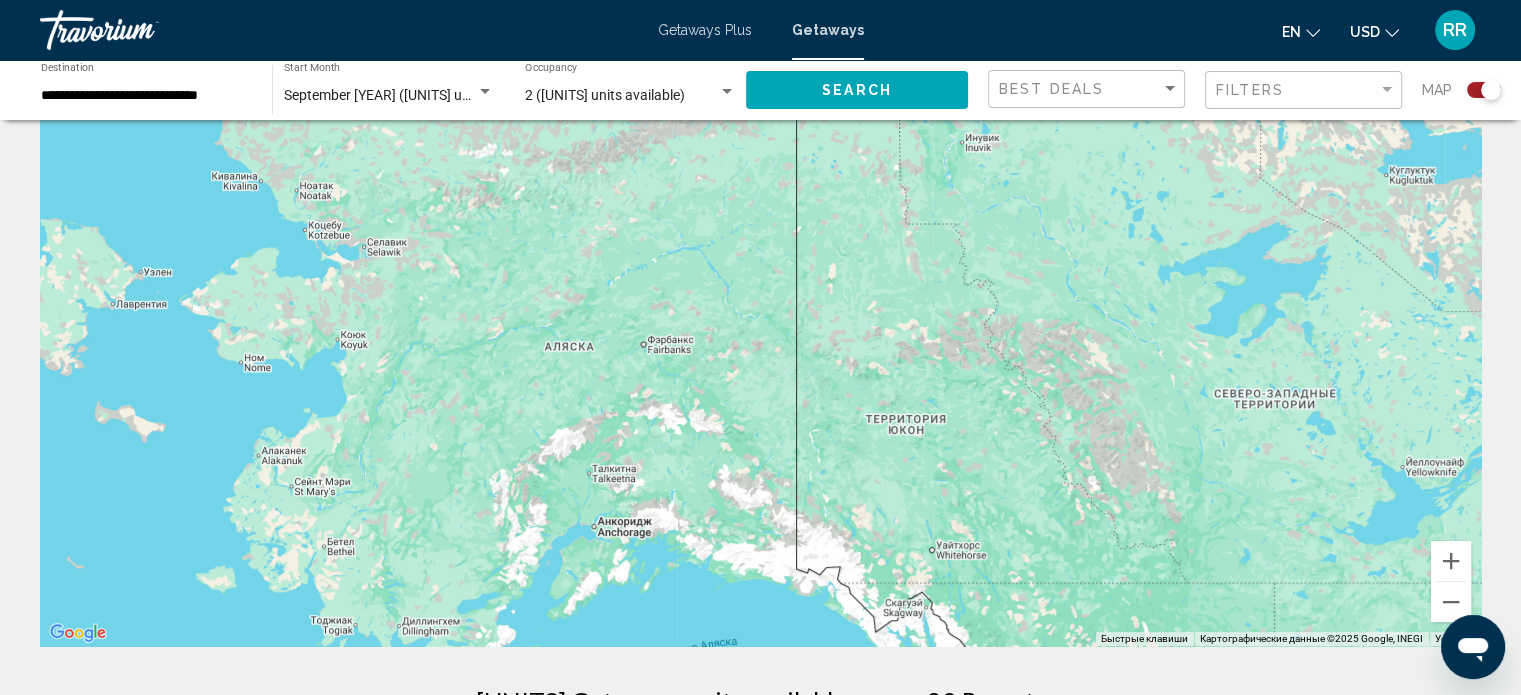 scroll, scrollTop: 57, scrollLeft: 0, axis: vertical 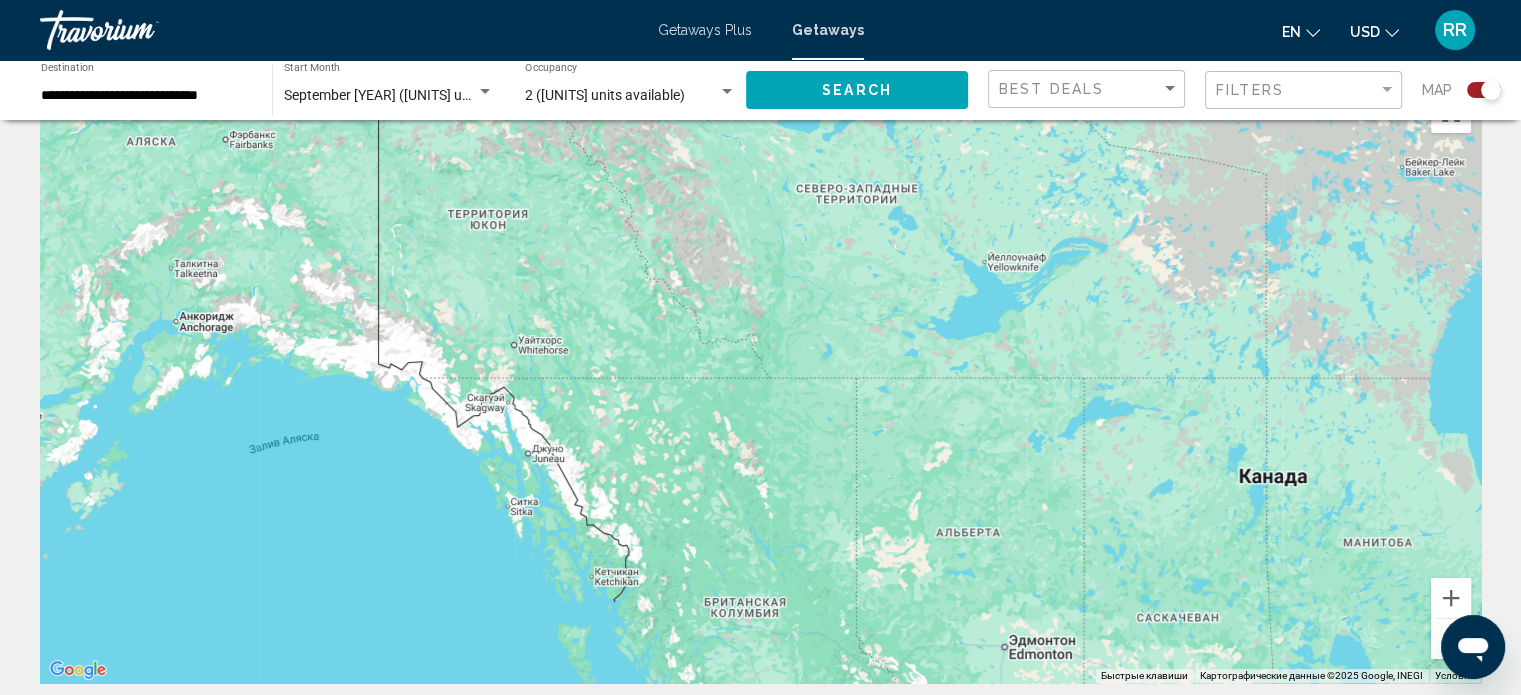 drag, startPoint x: 988, startPoint y: 538, endPoint x: 494, endPoint y: 227, distance: 583.74396 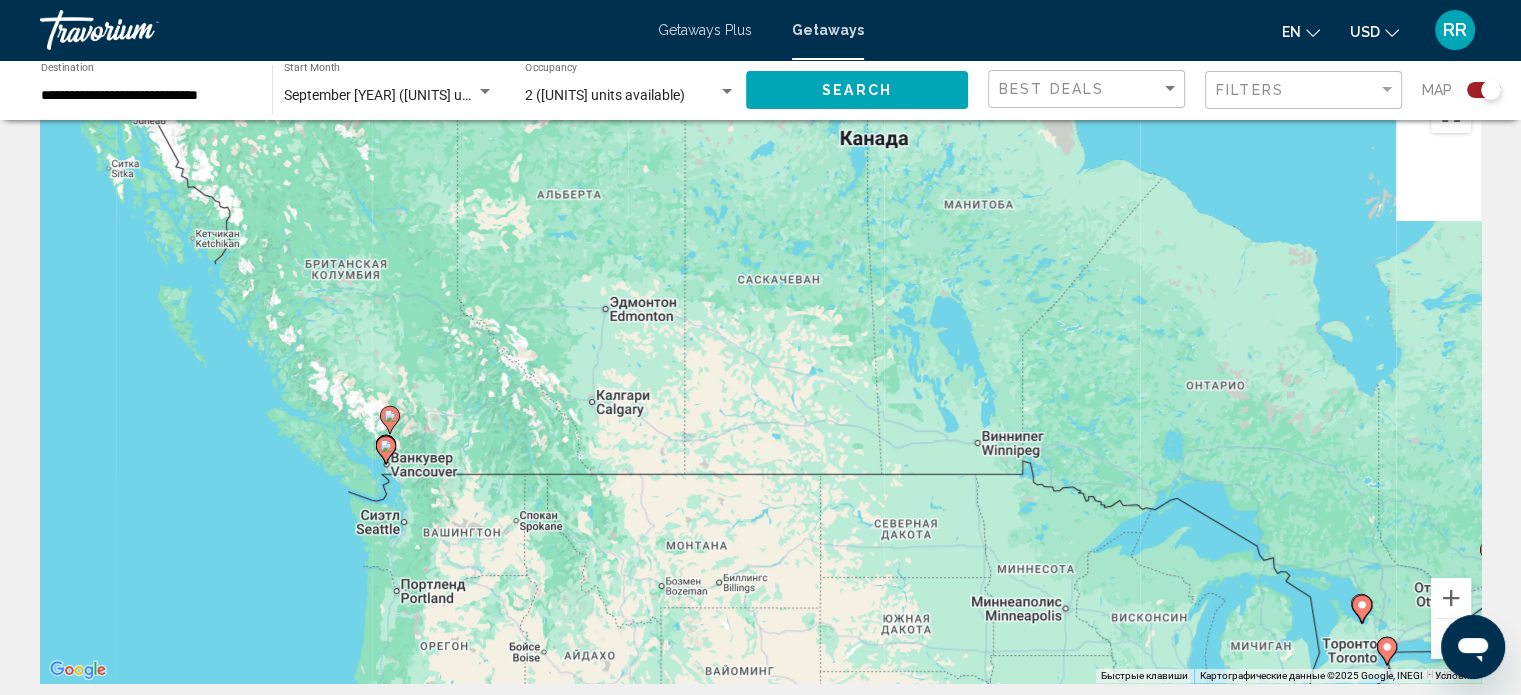 drag, startPoint x: 940, startPoint y: 503, endPoint x: 632, endPoint y: 248, distance: 399.86124 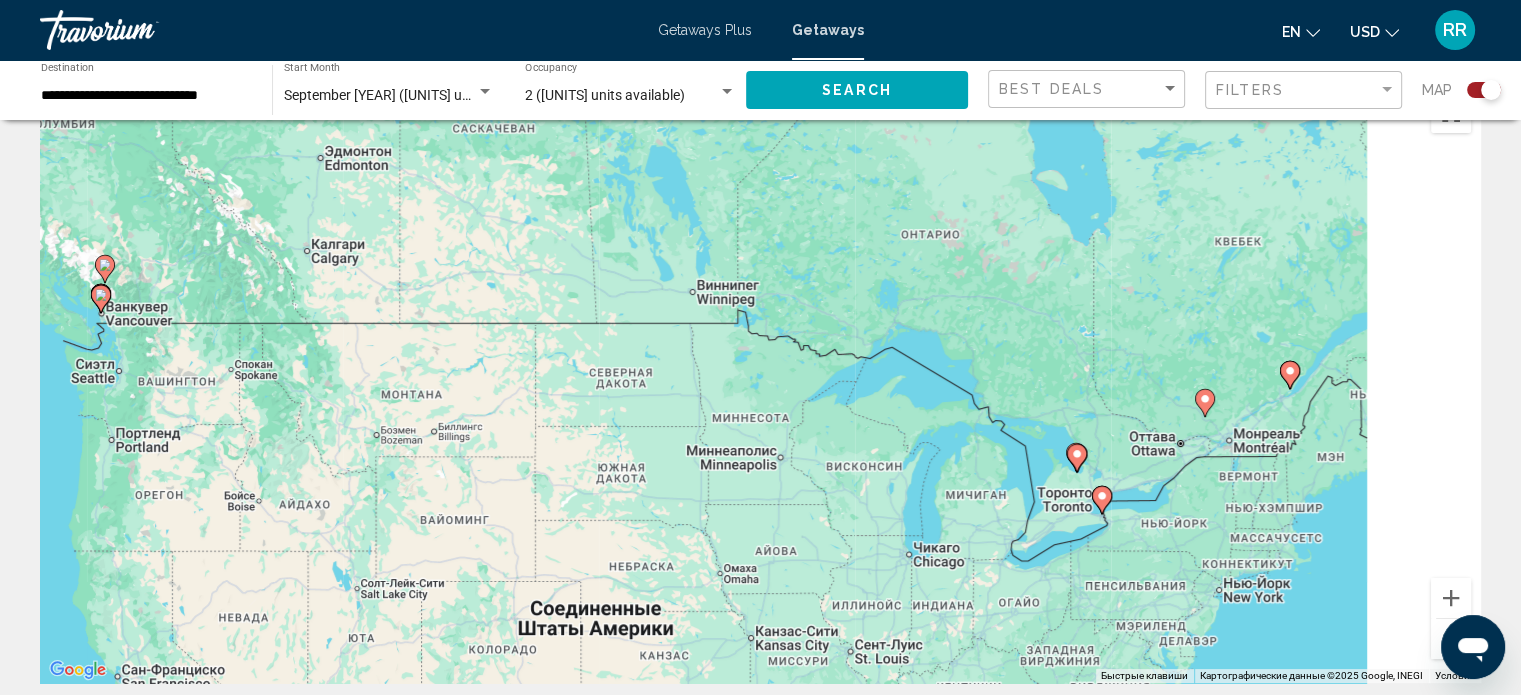 drag, startPoint x: 779, startPoint y: 392, endPoint x: 618, endPoint y: 316, distance: 178.03651 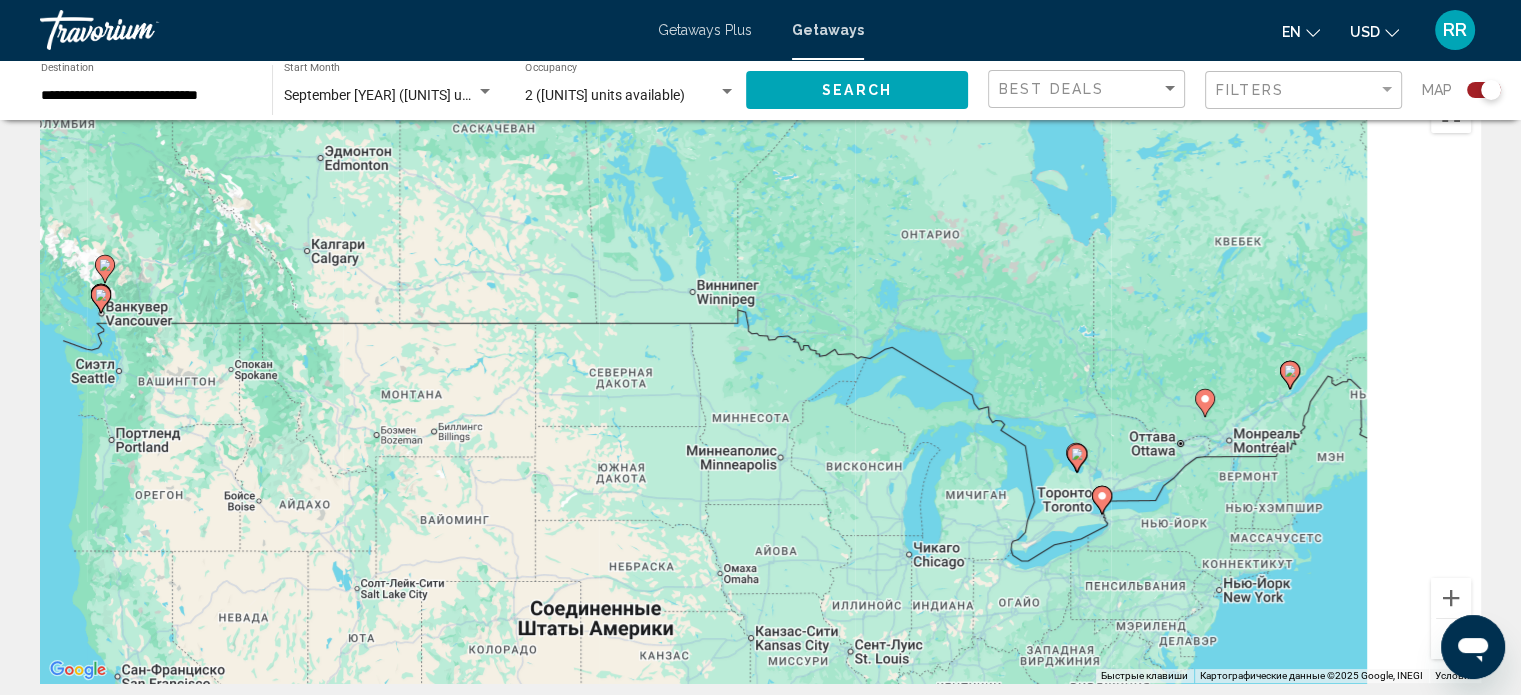 click on "Для навигации используйте клавиши со стрелками. Чтобы активировать перетаскивание с помощью клавиатуры, нажмите Alt + Ввод. После этого перемещайте маркер, используя клавиши со стрелками. Чтобы завершить перетаскивание, нажмите клавишу Ввод. Чтобы отменить действие, нажмите клавишу Esc." at bounding box center [760, 383] 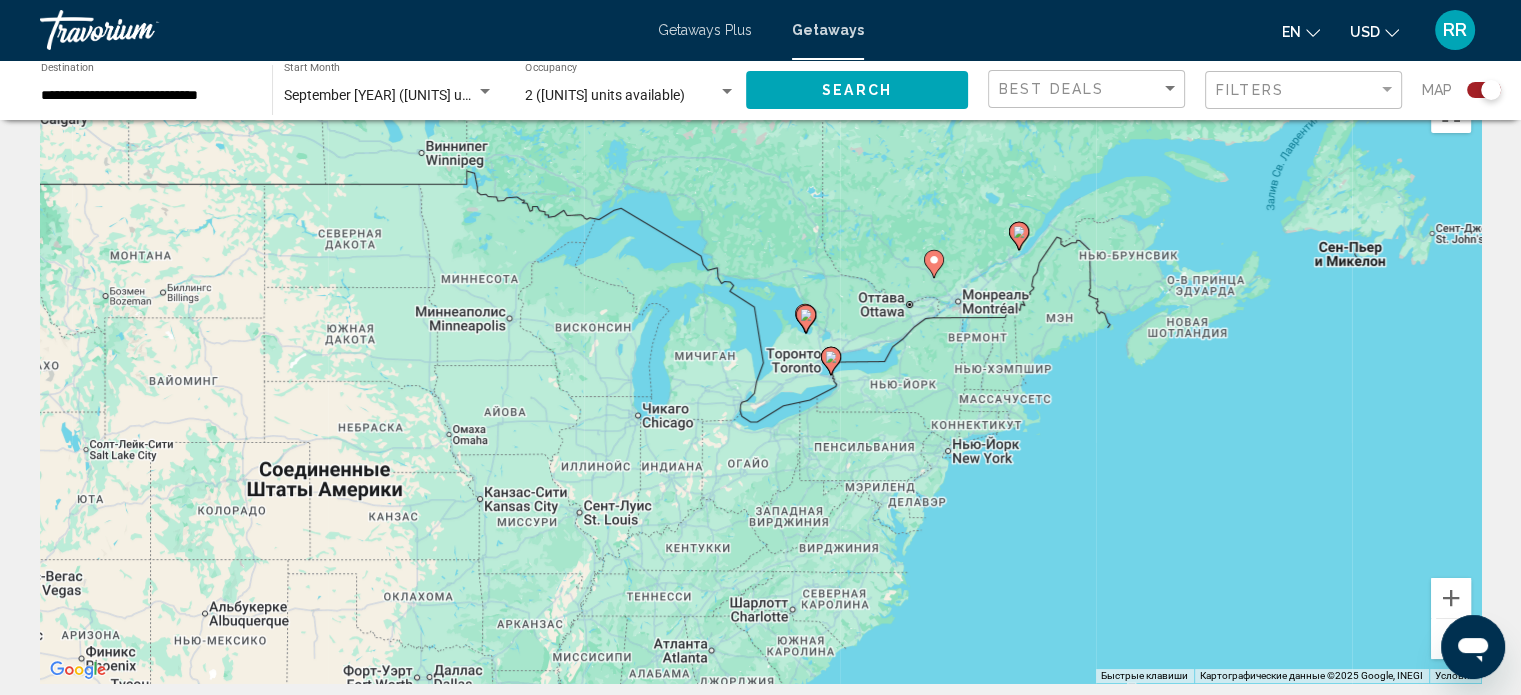 drag, startPoint x: 824, startPoint y: 434, endPoint x: 661, endPoint y: 354, distance: 181.57367 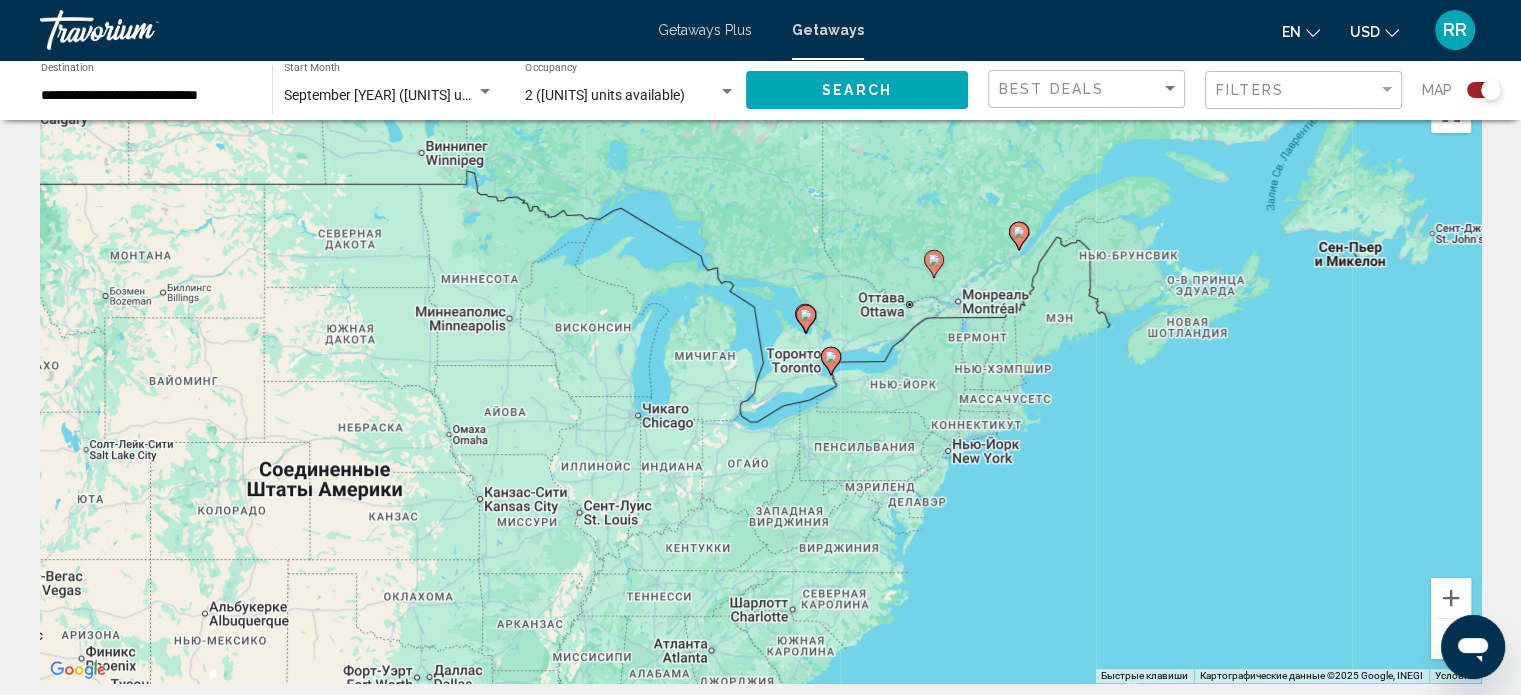 click on "Для навигации используйте клавиши со стрелками. Чтобы активировать перетаскивание с помощью клавиатуры, нажмите Alt + Ввод. После этого перемещайте маркер, используя клавиши со стрелками. Чтобы завершить перетаскивание, нажмите клавишу Ввод. Чтобы отменить действие, нажмите клавишу Esc." at bounding box center (760, 383) 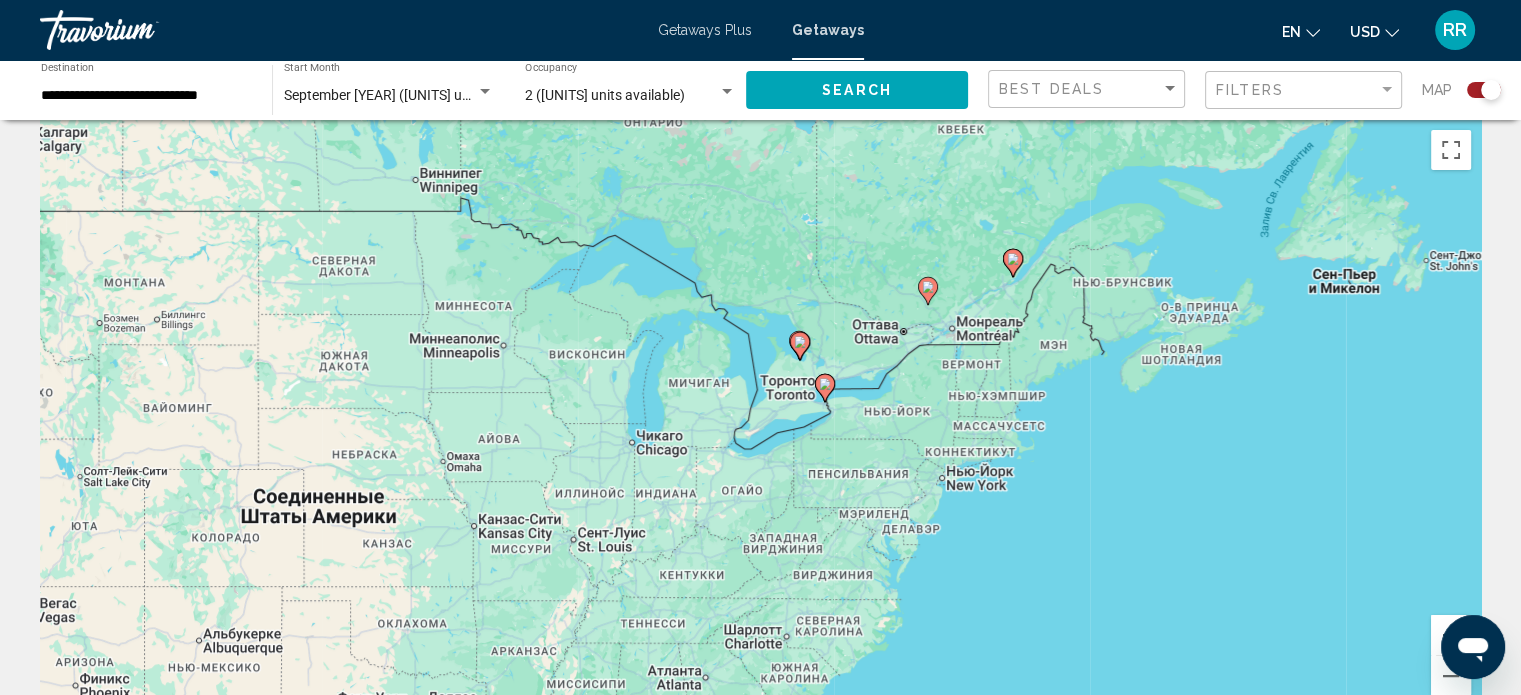 scroll, scrollTop: 0, scrollLeft: 0, axis: both 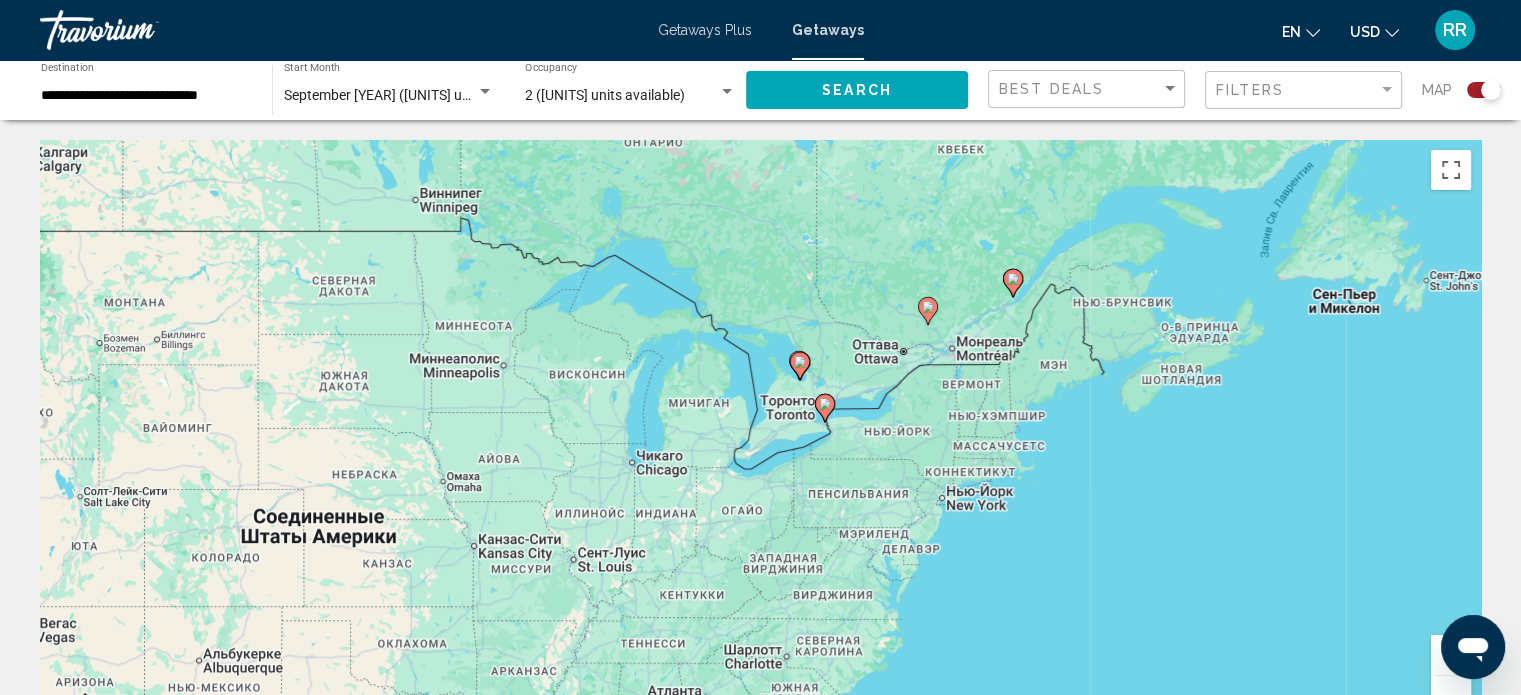 click 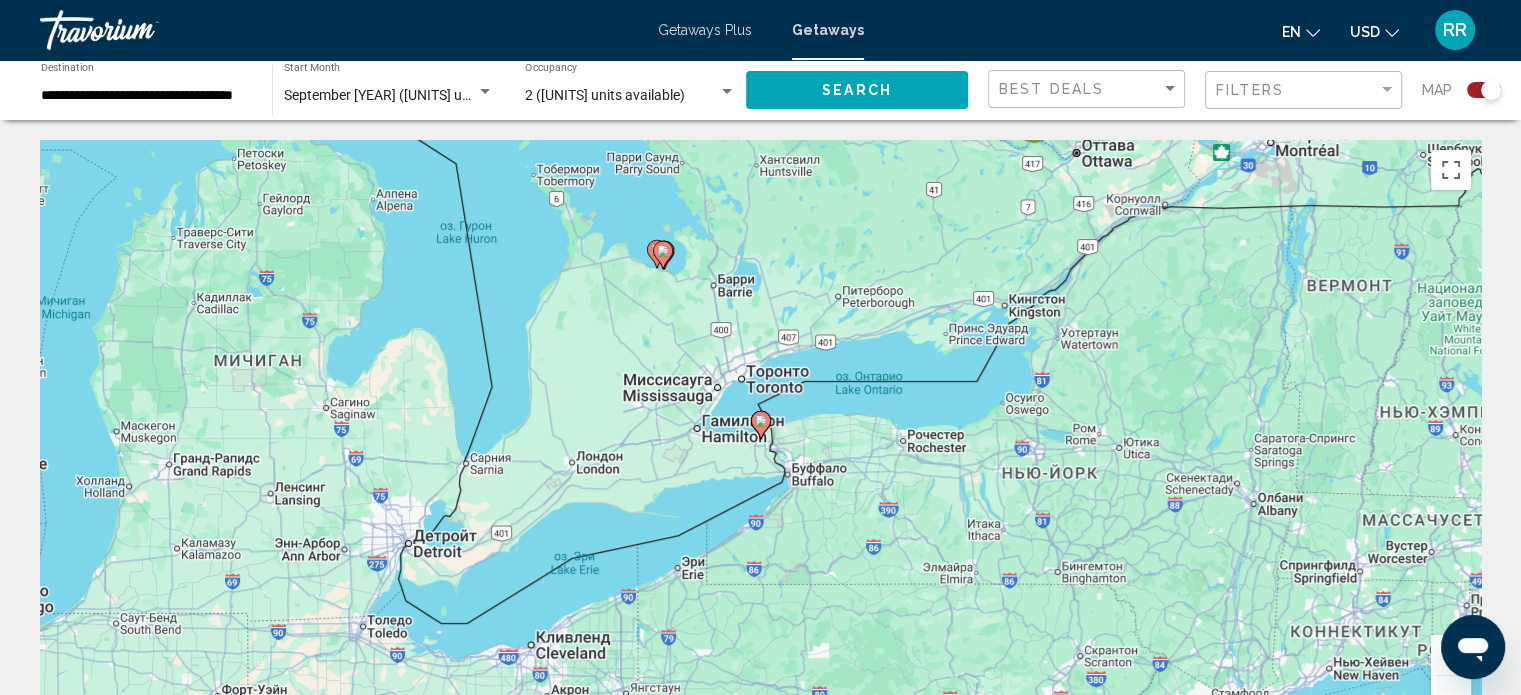 click 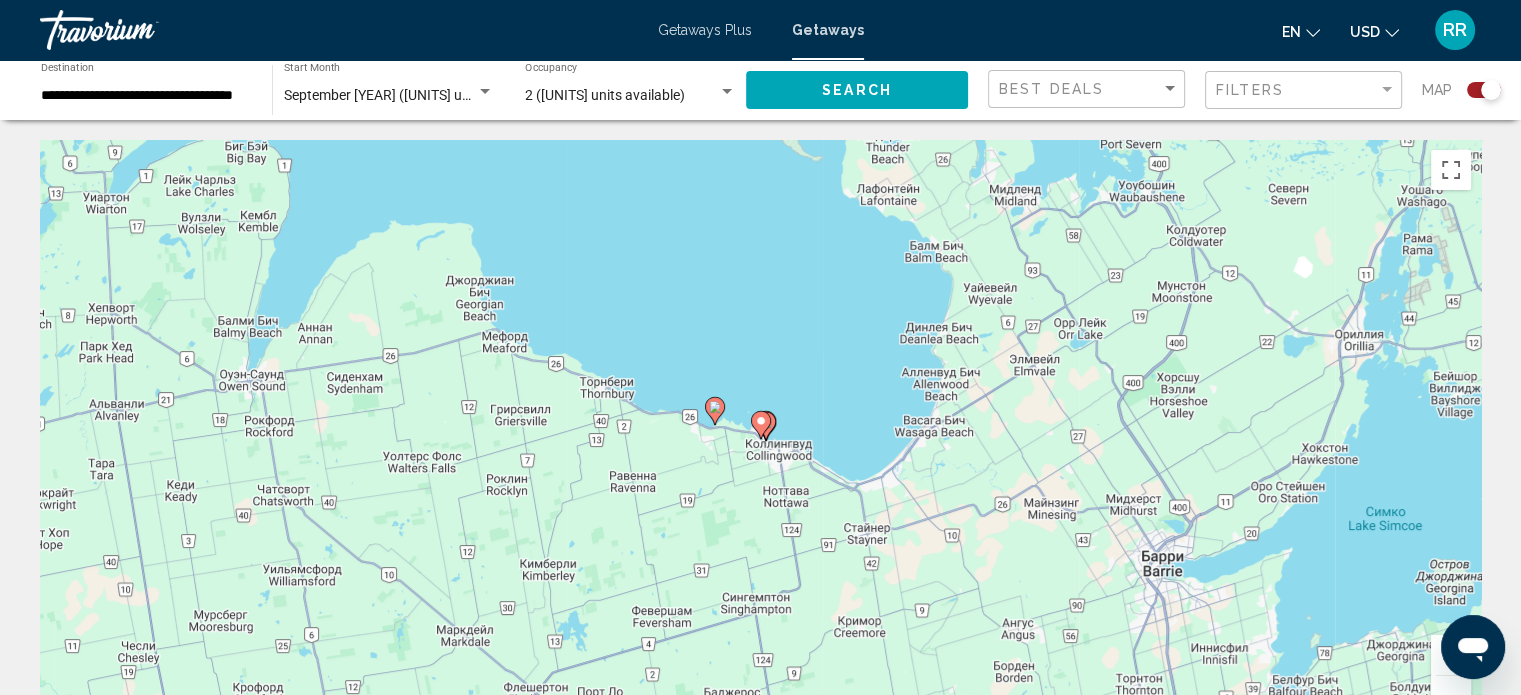 click 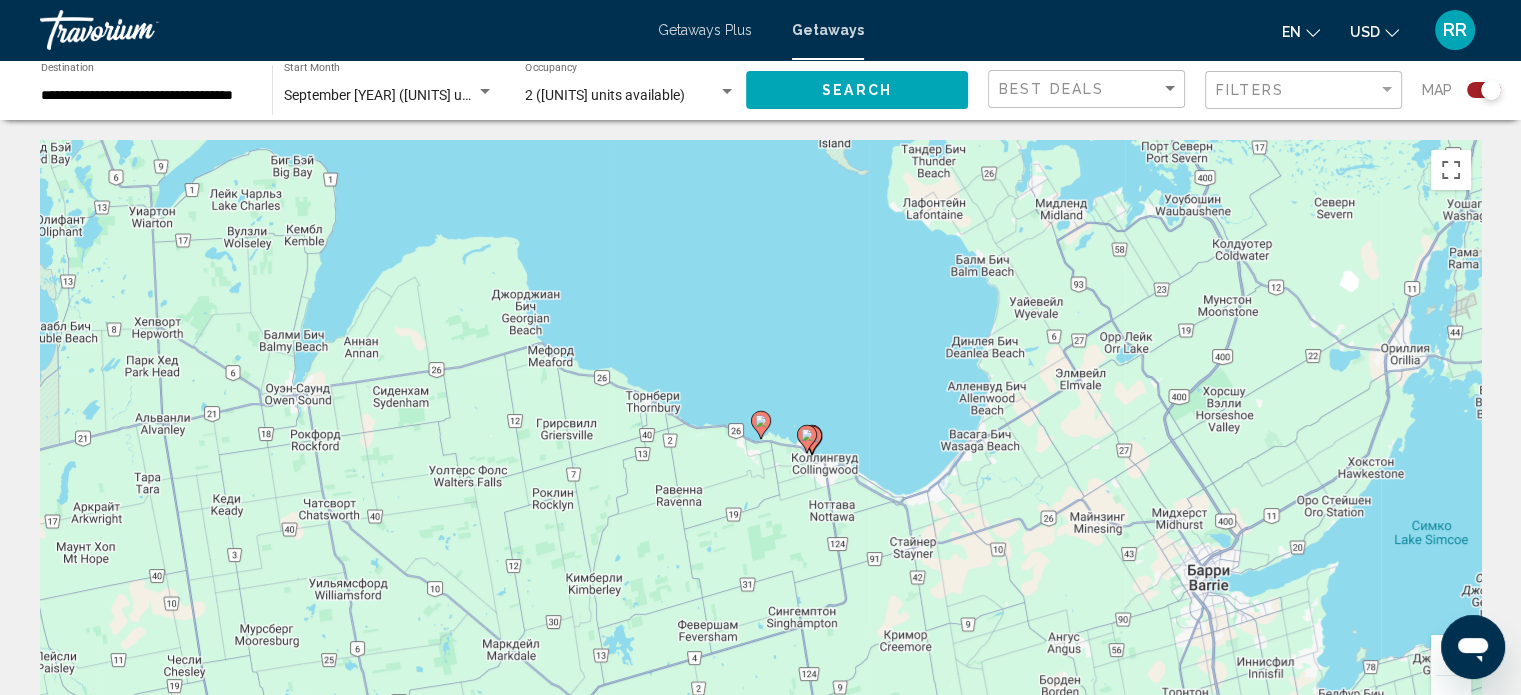 click 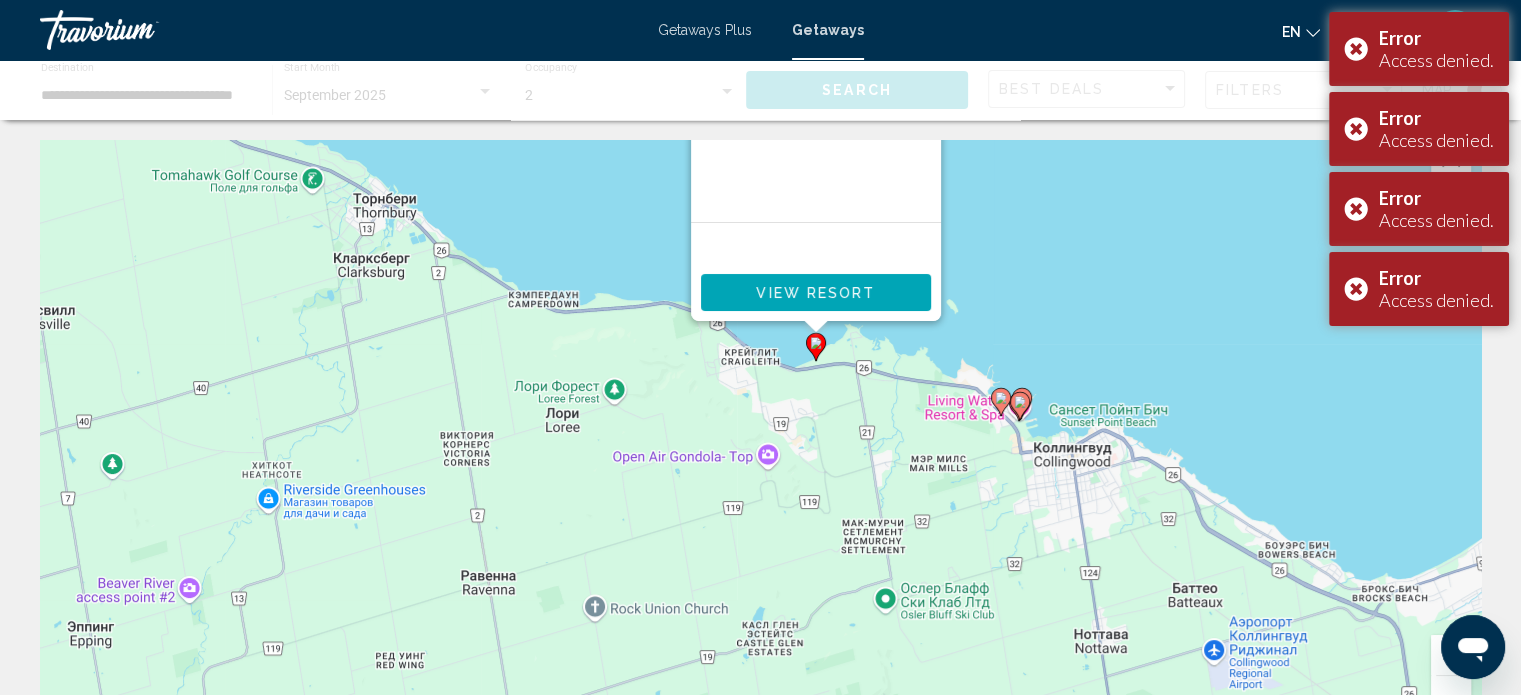 drag, startPoint x: 560, startPoint y: 680, endPoint x: 616, endPoint y: 327, distance: 357.41434 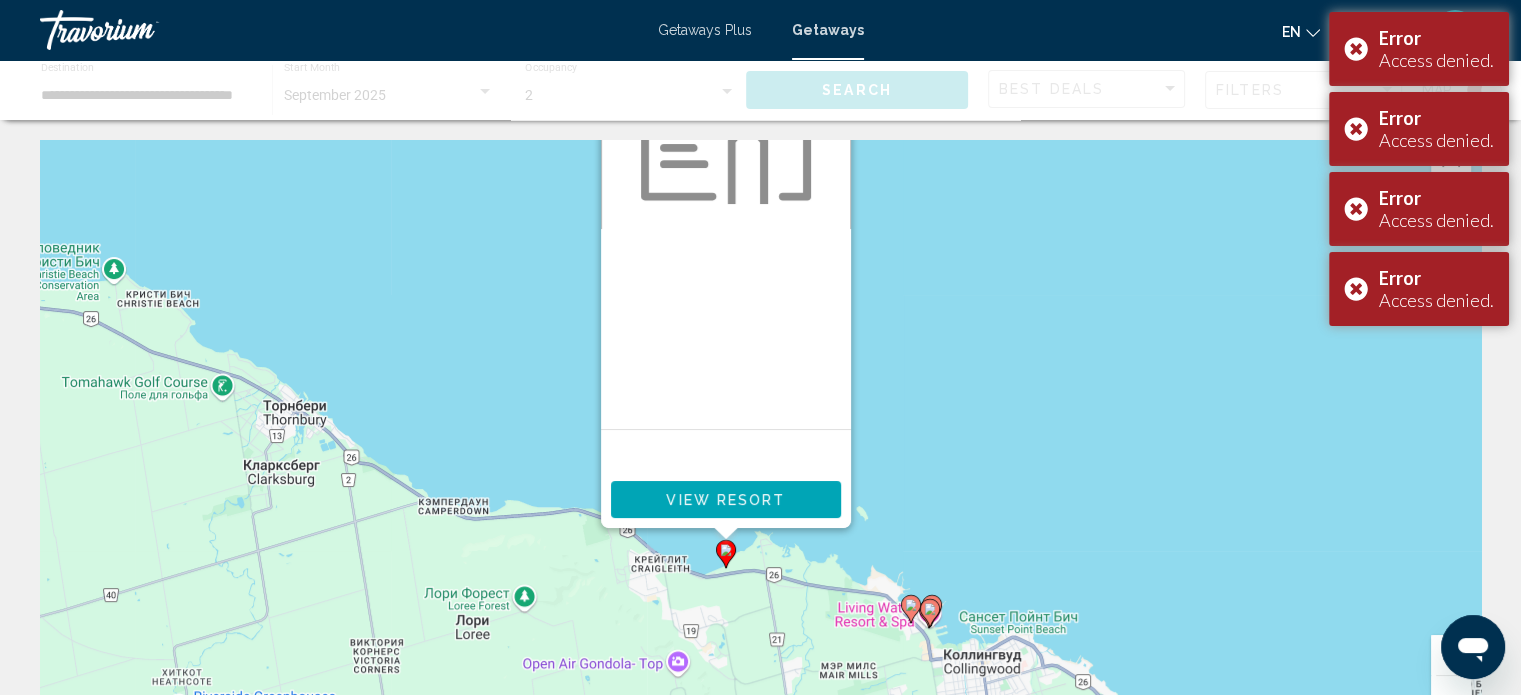 drag, startPoint x: 860, startPoint y: 426, endPoint x: 771, endPoint y: 639, distance: 230.84627 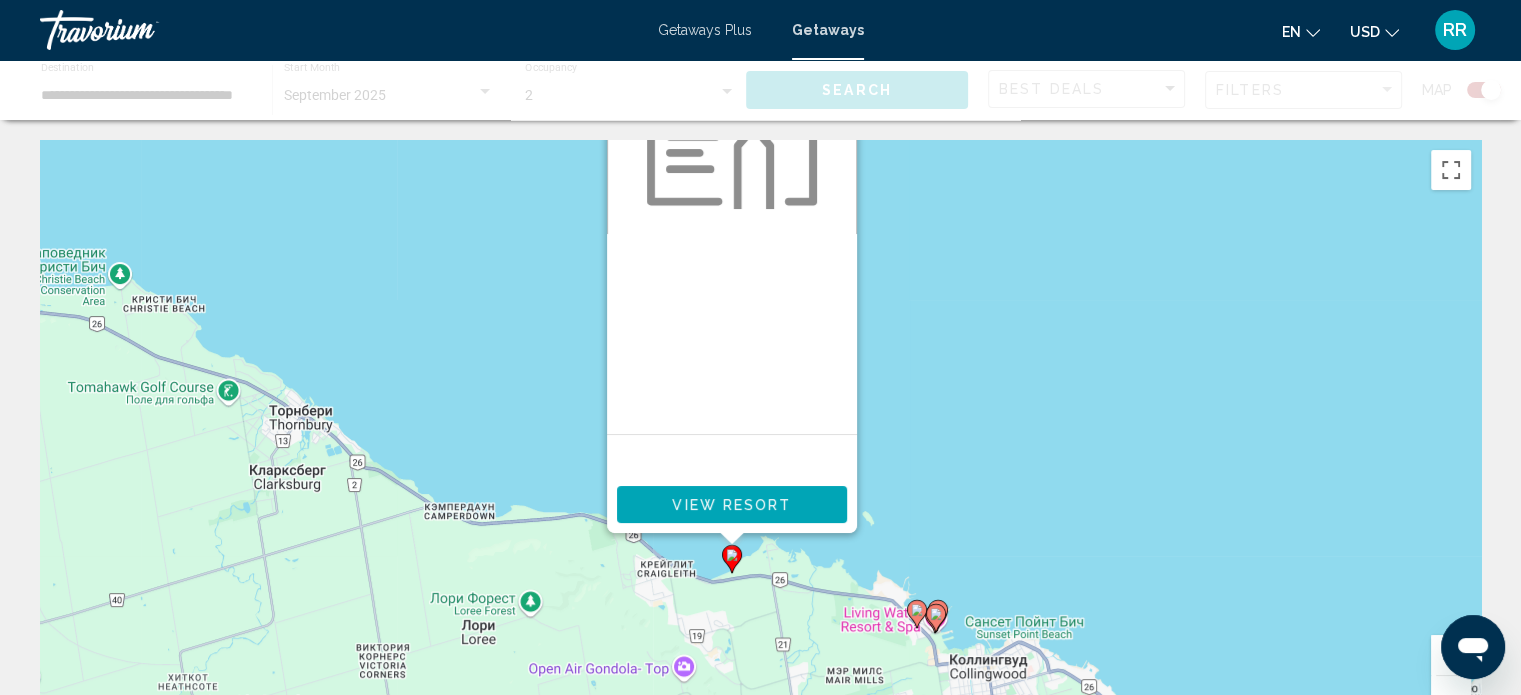 click 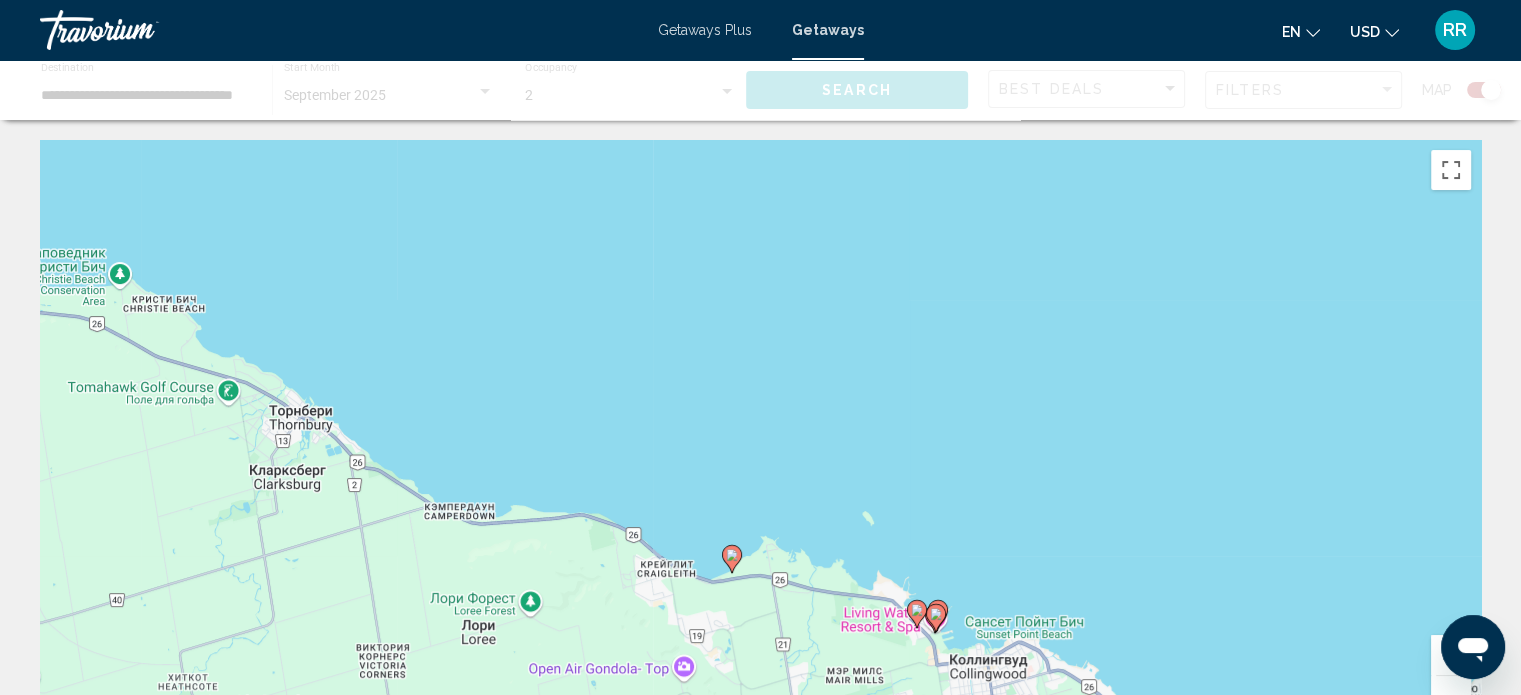 click 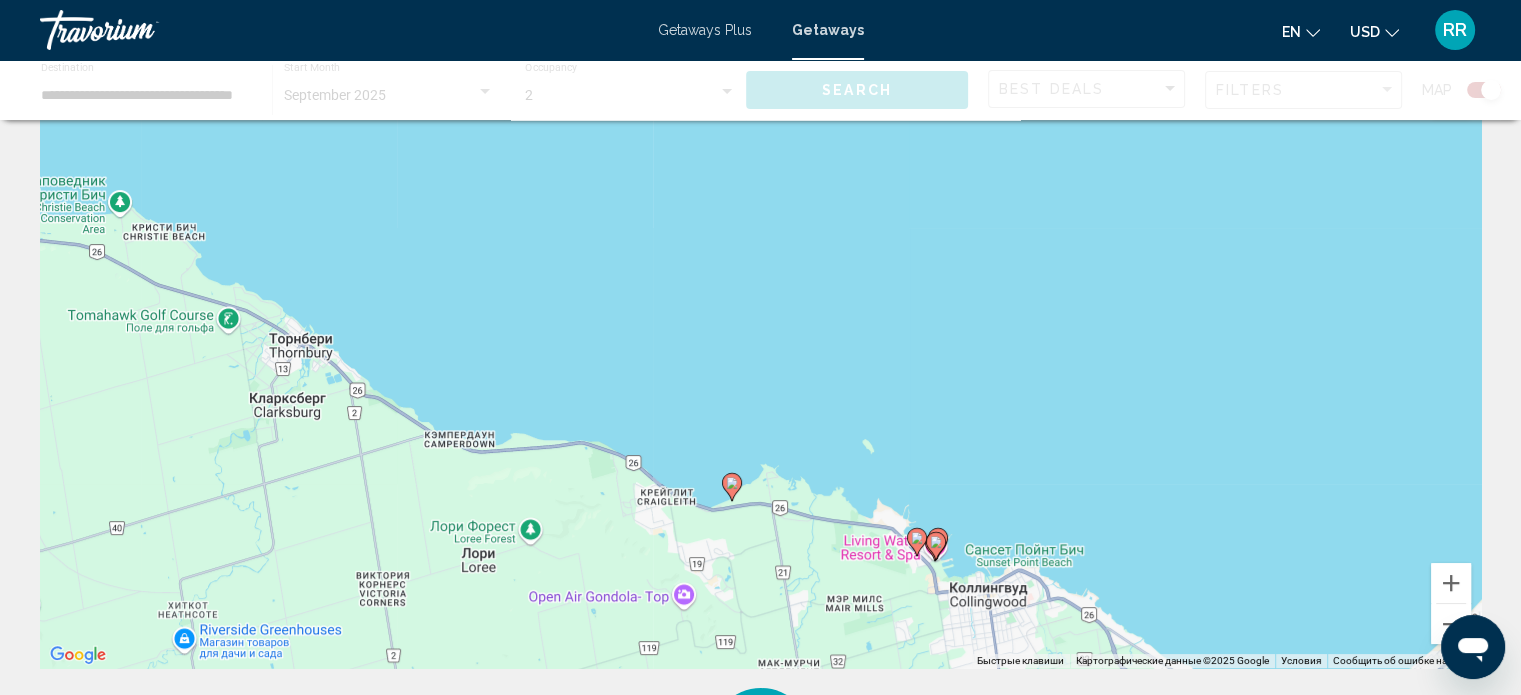 scroll, scrollTop: 200, scrollLeft: 0, axis: vertical 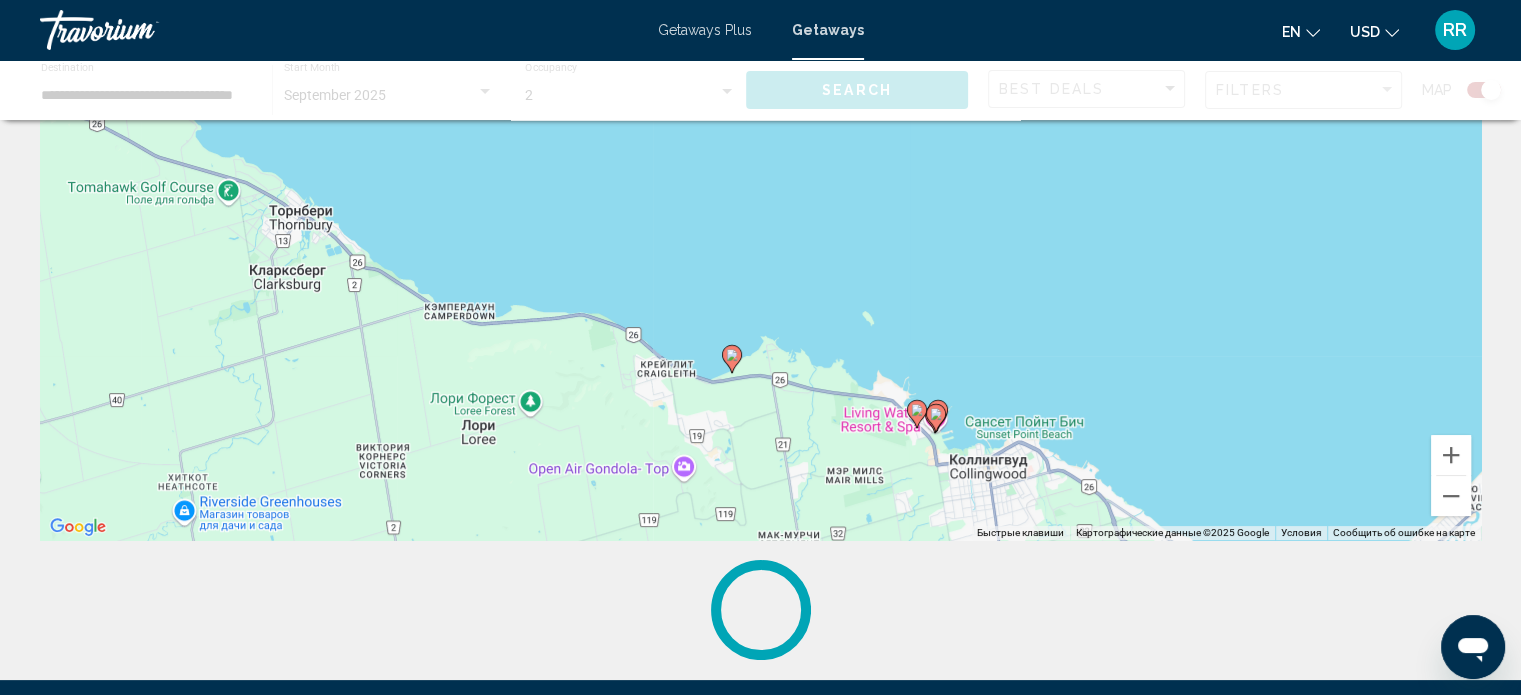click on "Getaways" at bounding box center [828, 30] 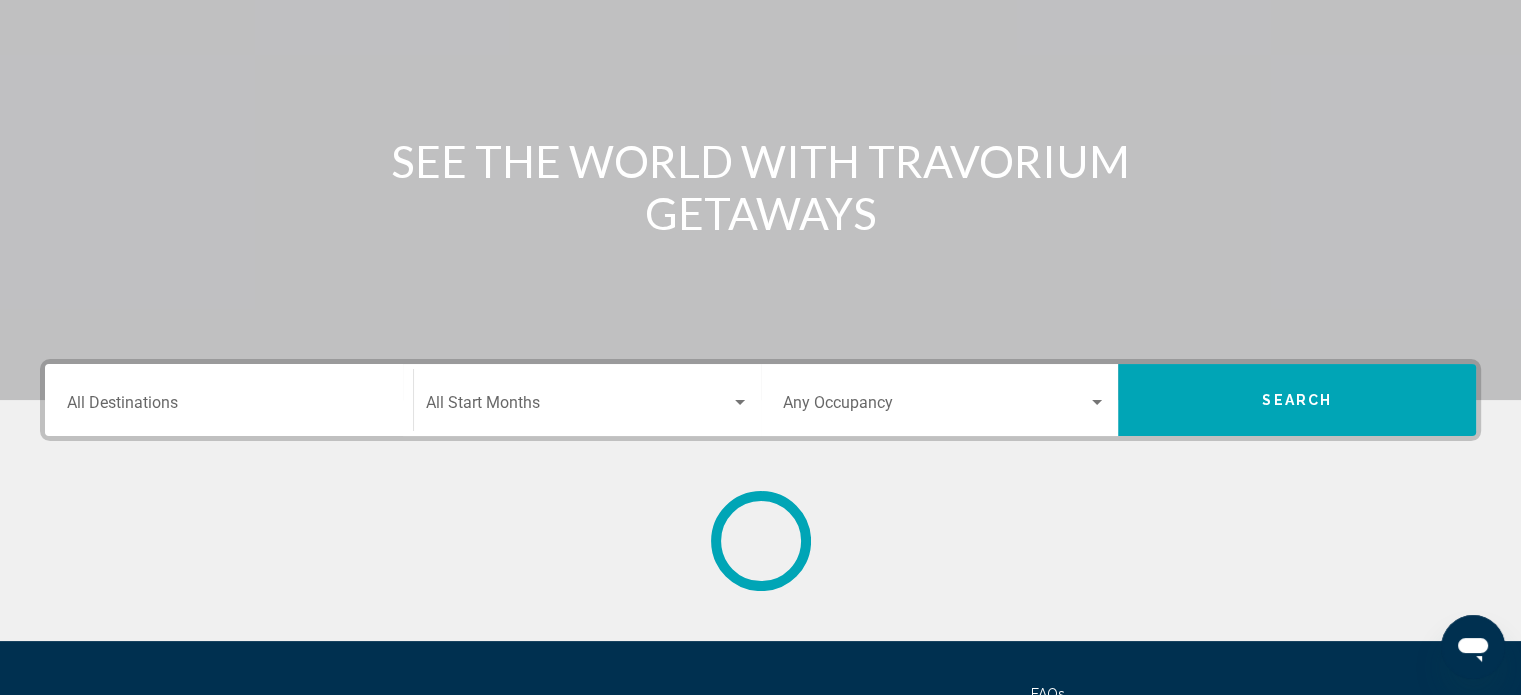 scroll, scrollTop: 0, scrollLeft: 0, axis: both 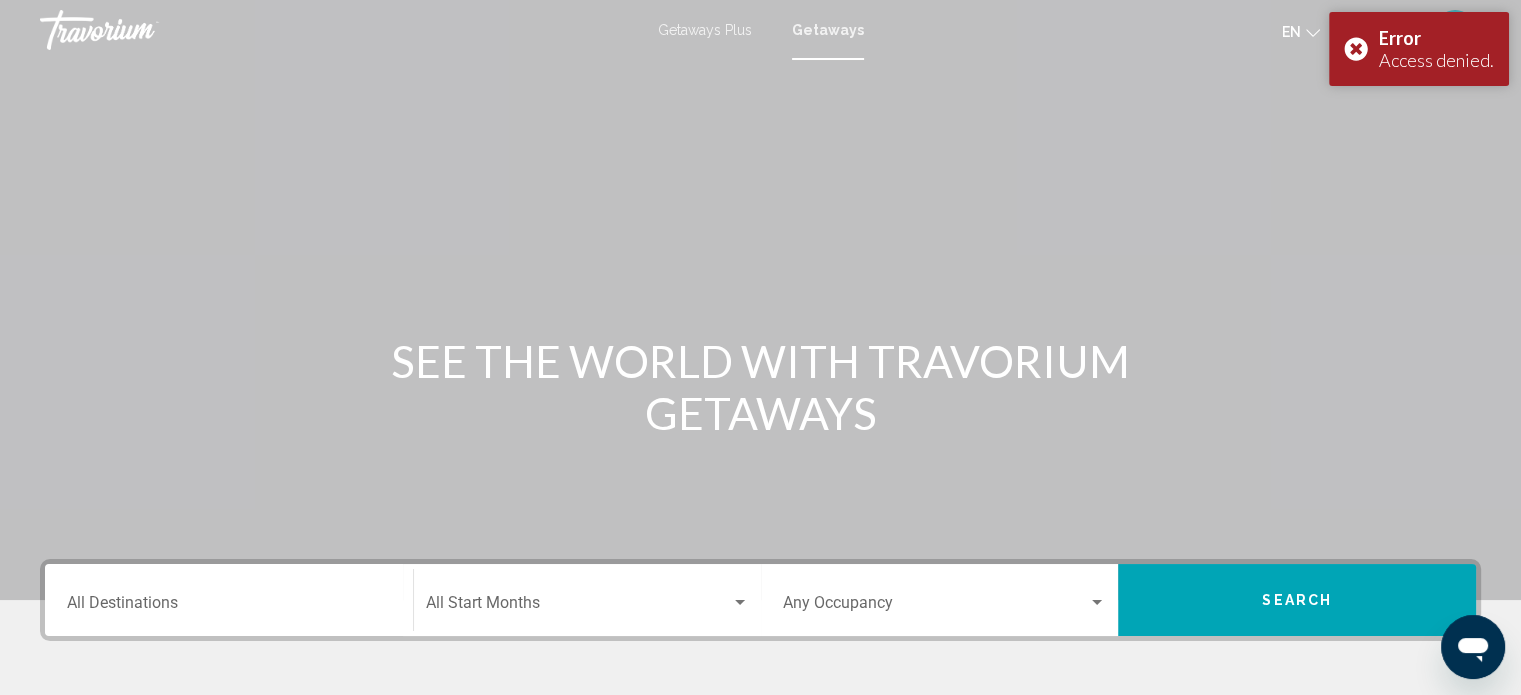 click on "Getaways" at bounding box center [828, 30] 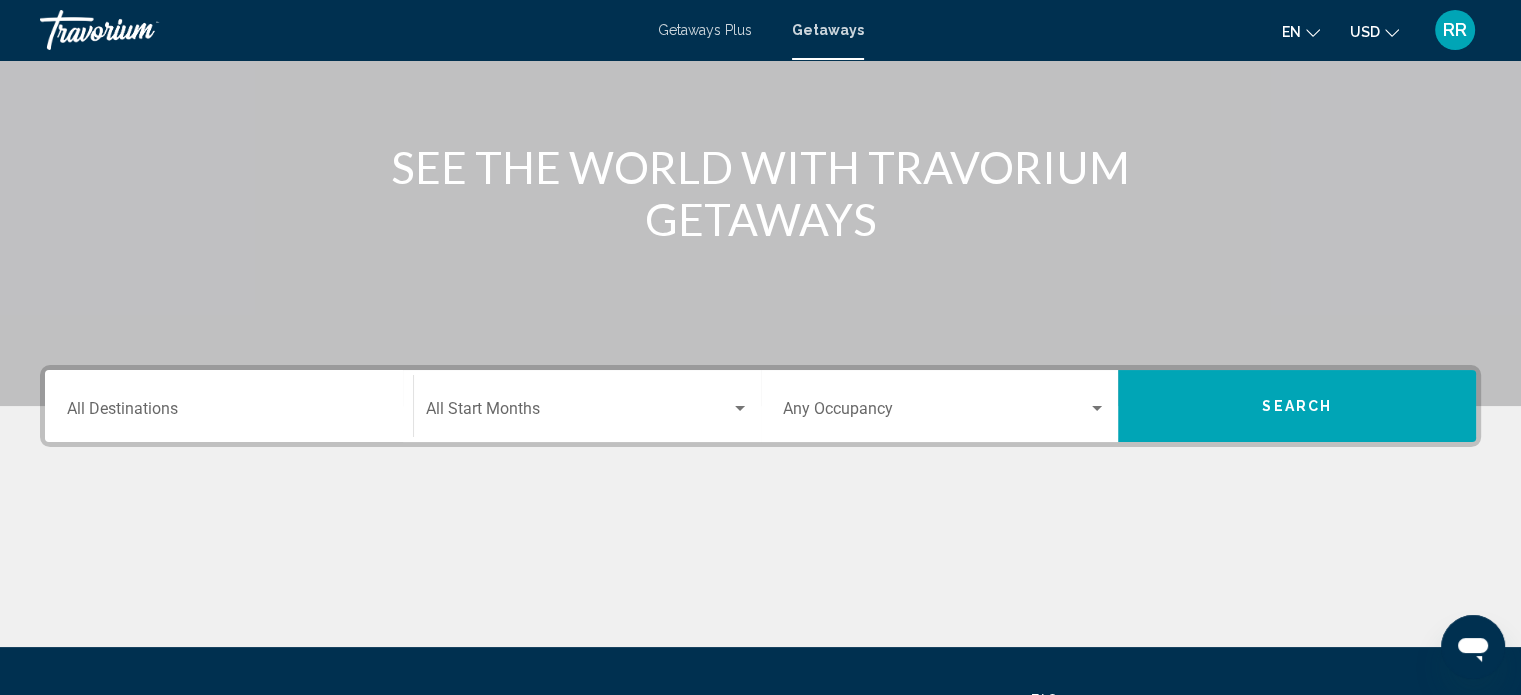 scroll, scrollTop: 190, scrollLeft: 0, axis: vertical 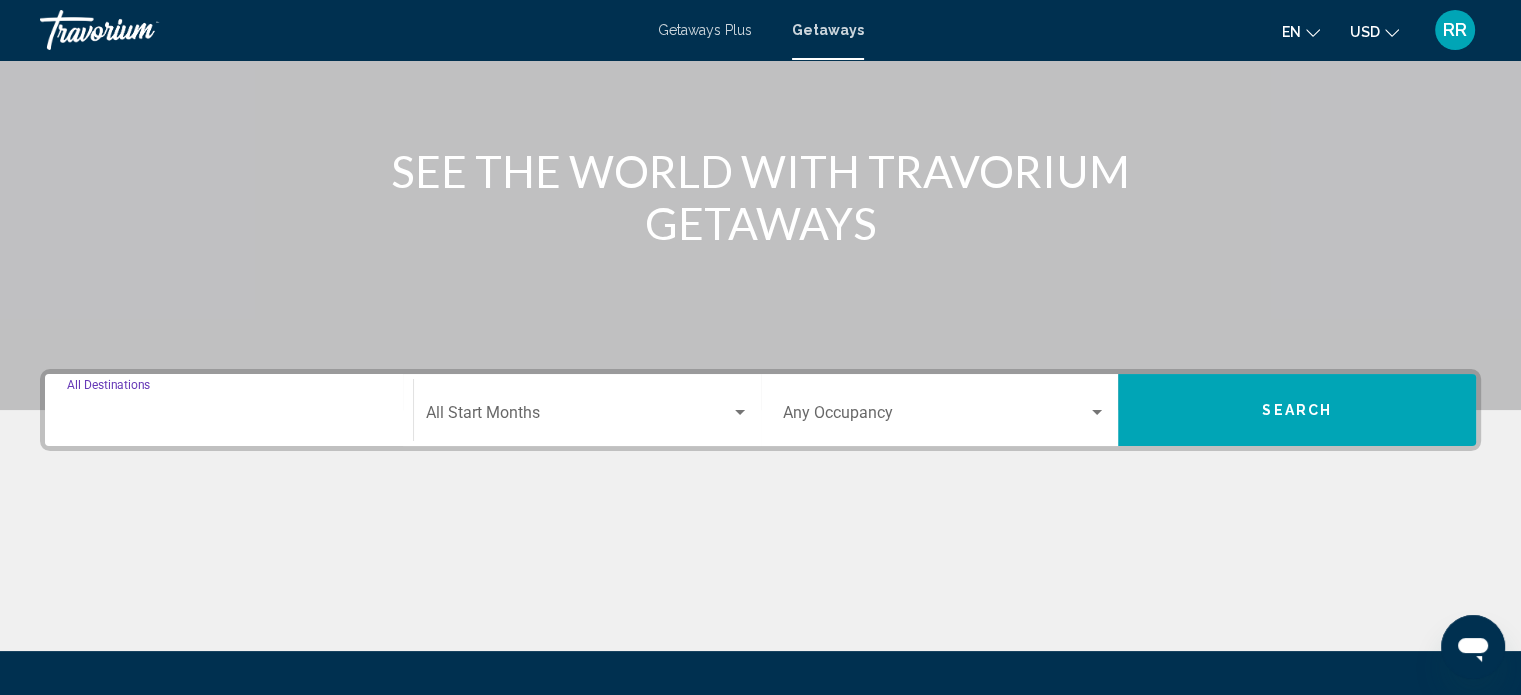 click on "Destination All Destinations" at bounding box center [229, 417] 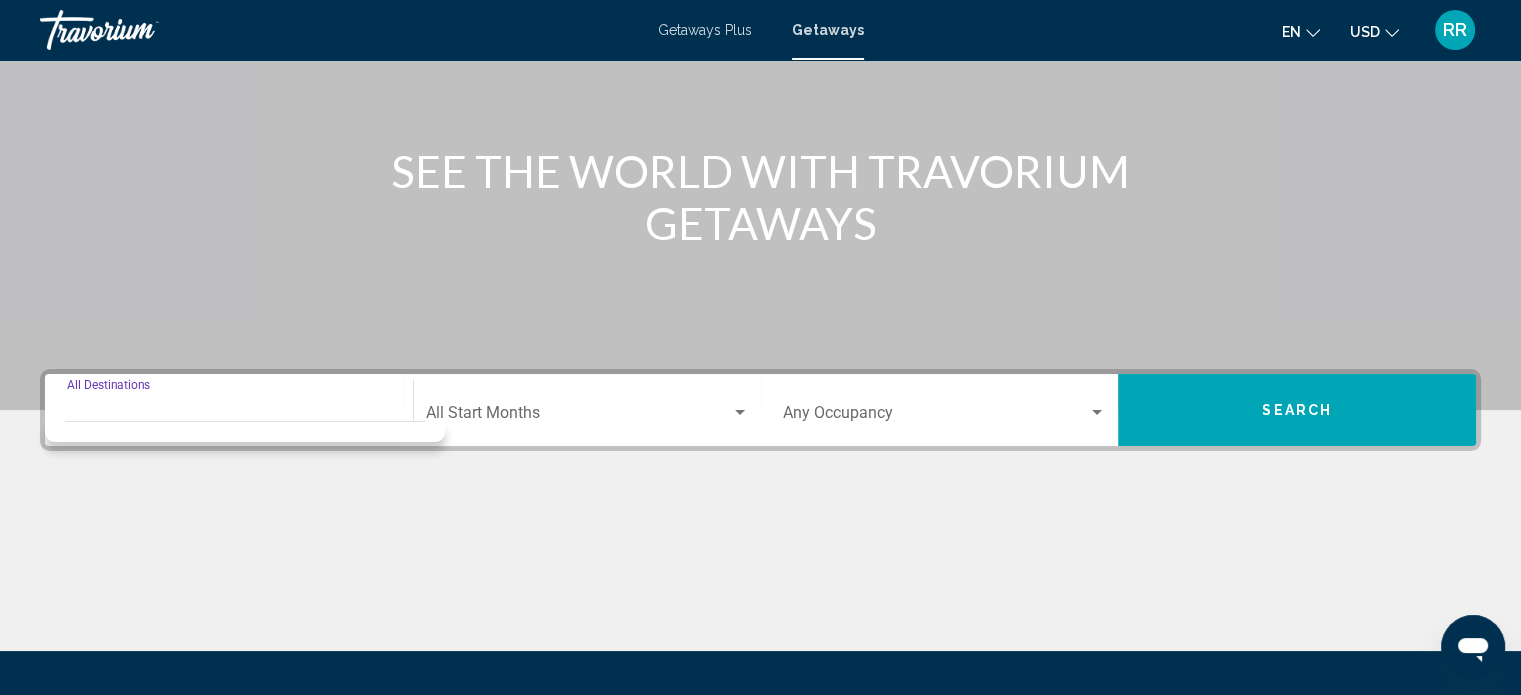 scroll, scrollTop: 390, scrollLeft: 0, axis: vertical 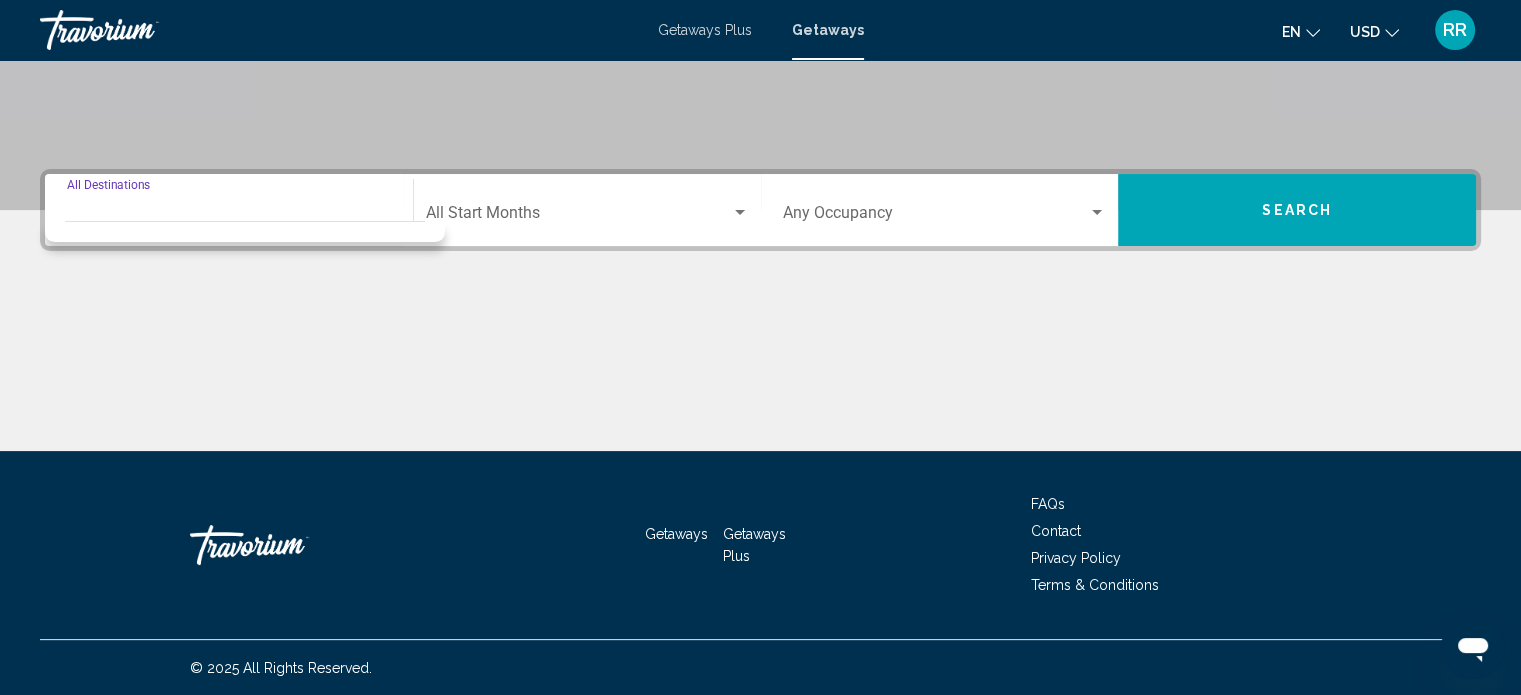 click on "Destination All Destinations" at bounding box center [229, 217] 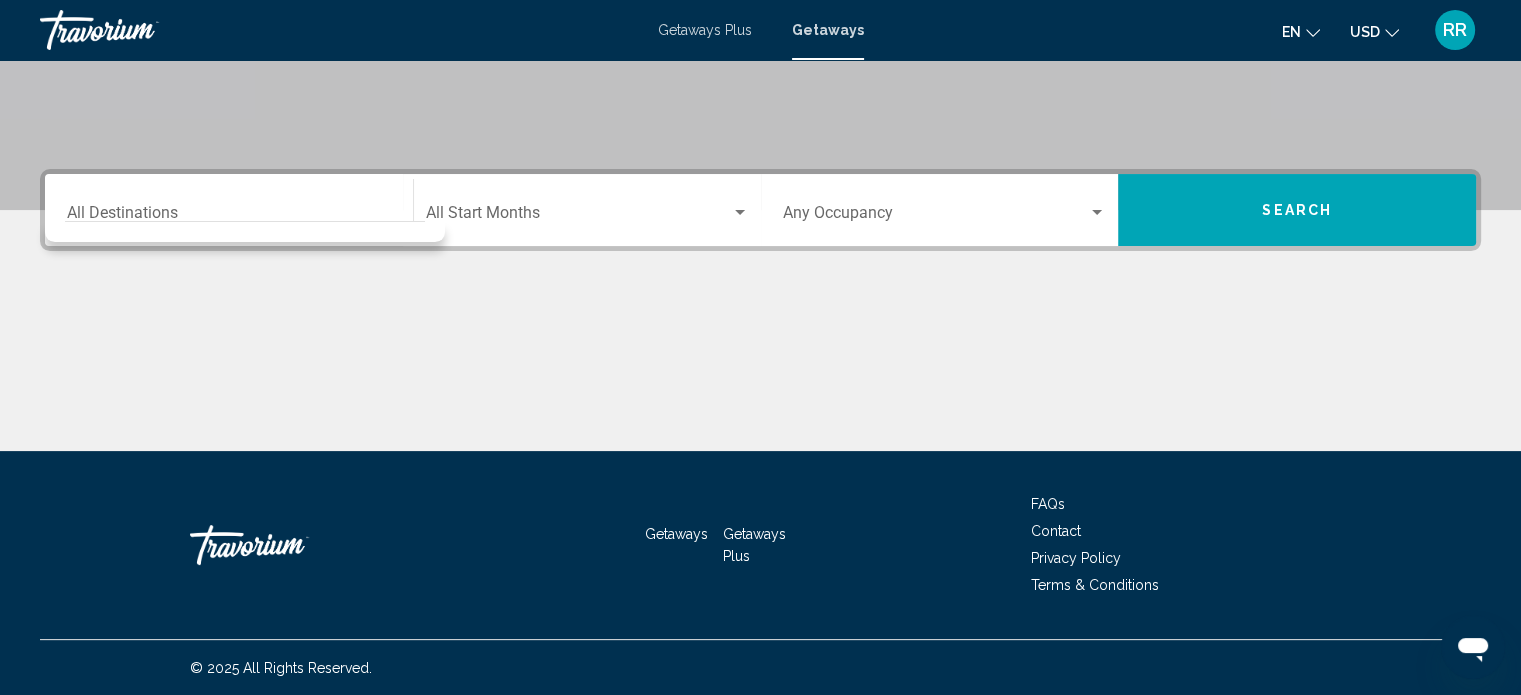 click on "Destination All Destinations" at bounding box center [229, 210] 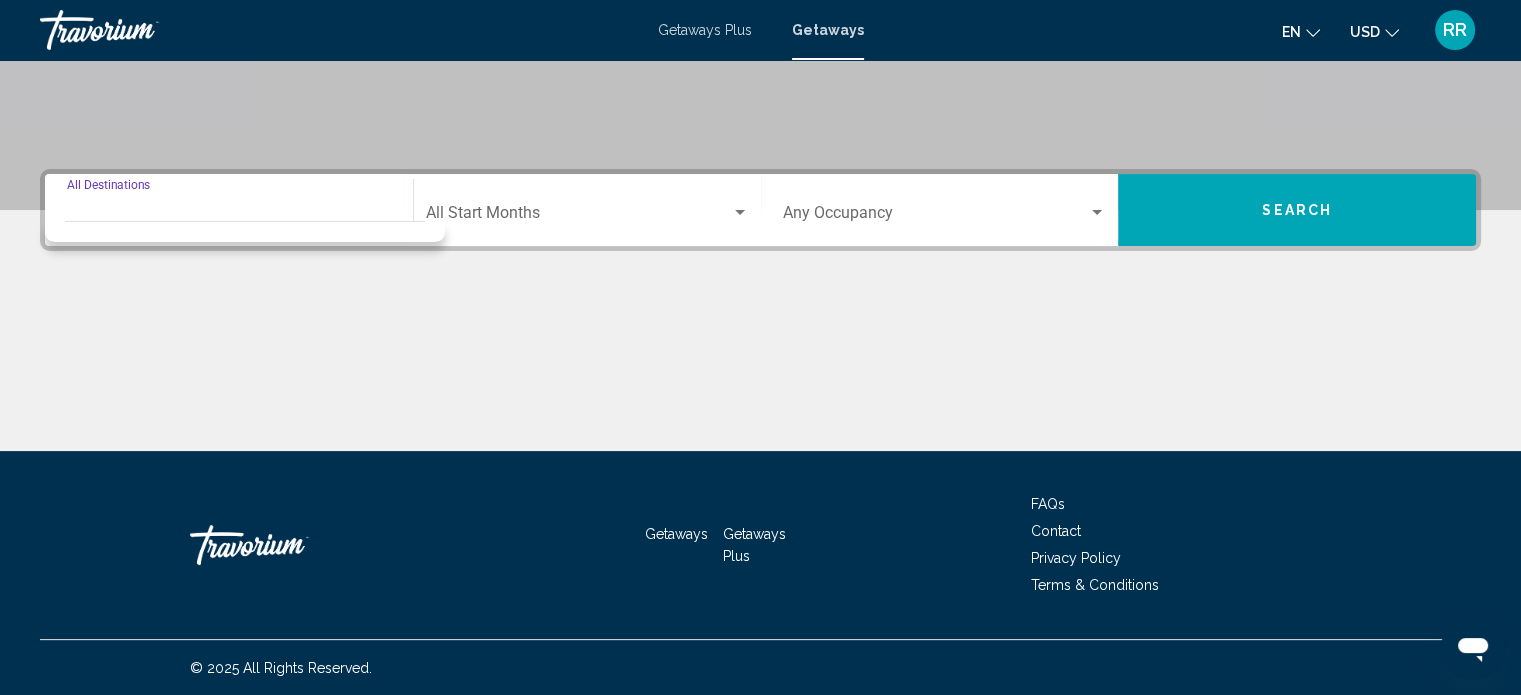 click on "Destination All Destinations" at bounding box center [229, 210] 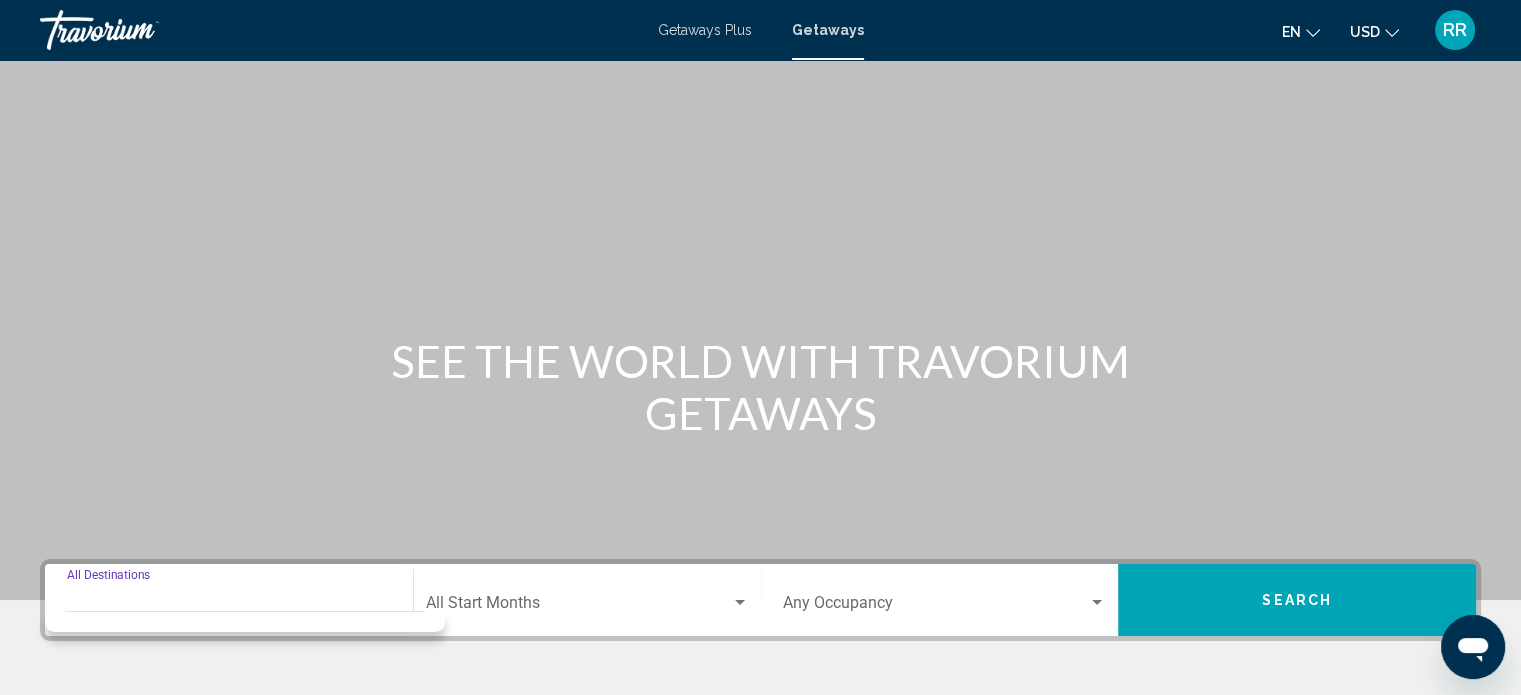 scroll, scrollTop: 0, scrollLeft: 0, axis: both 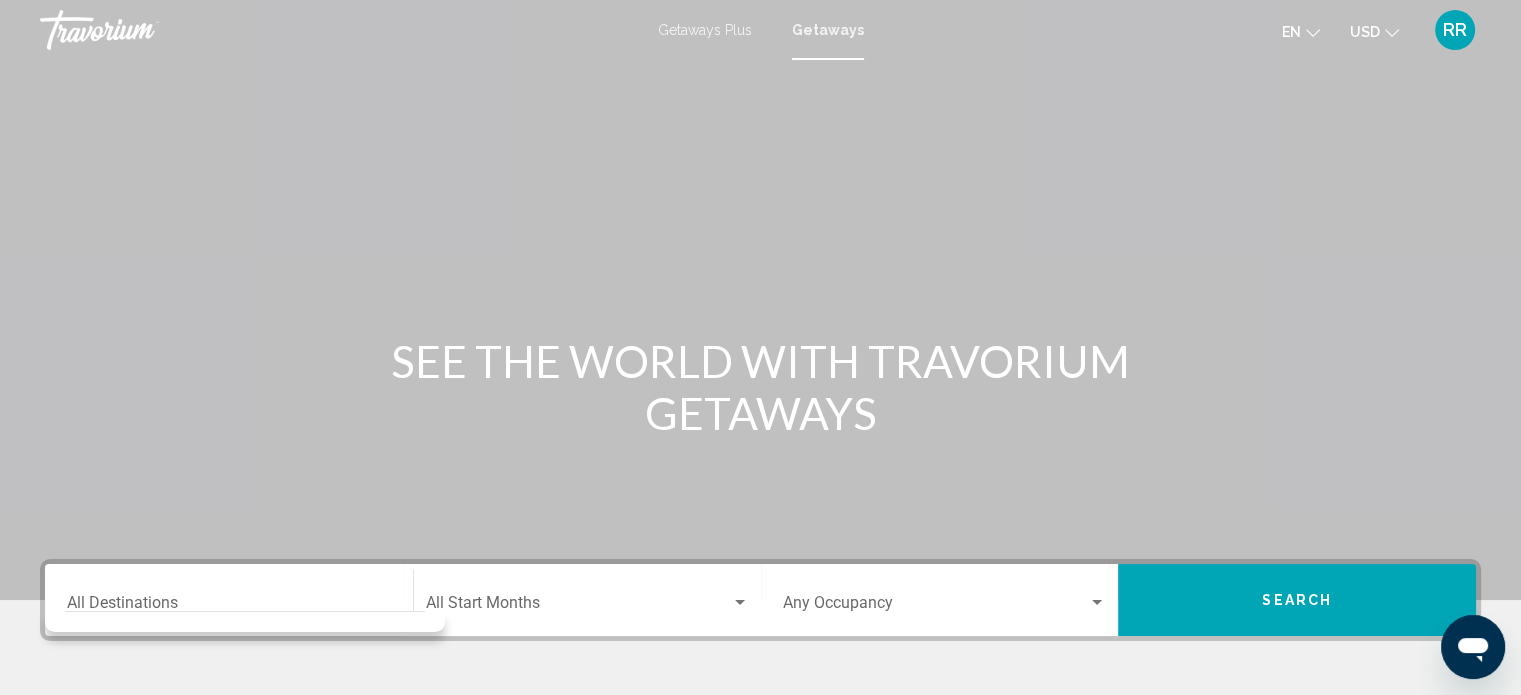 click on "Destination All Destinations" at bounding box center [229, 600] 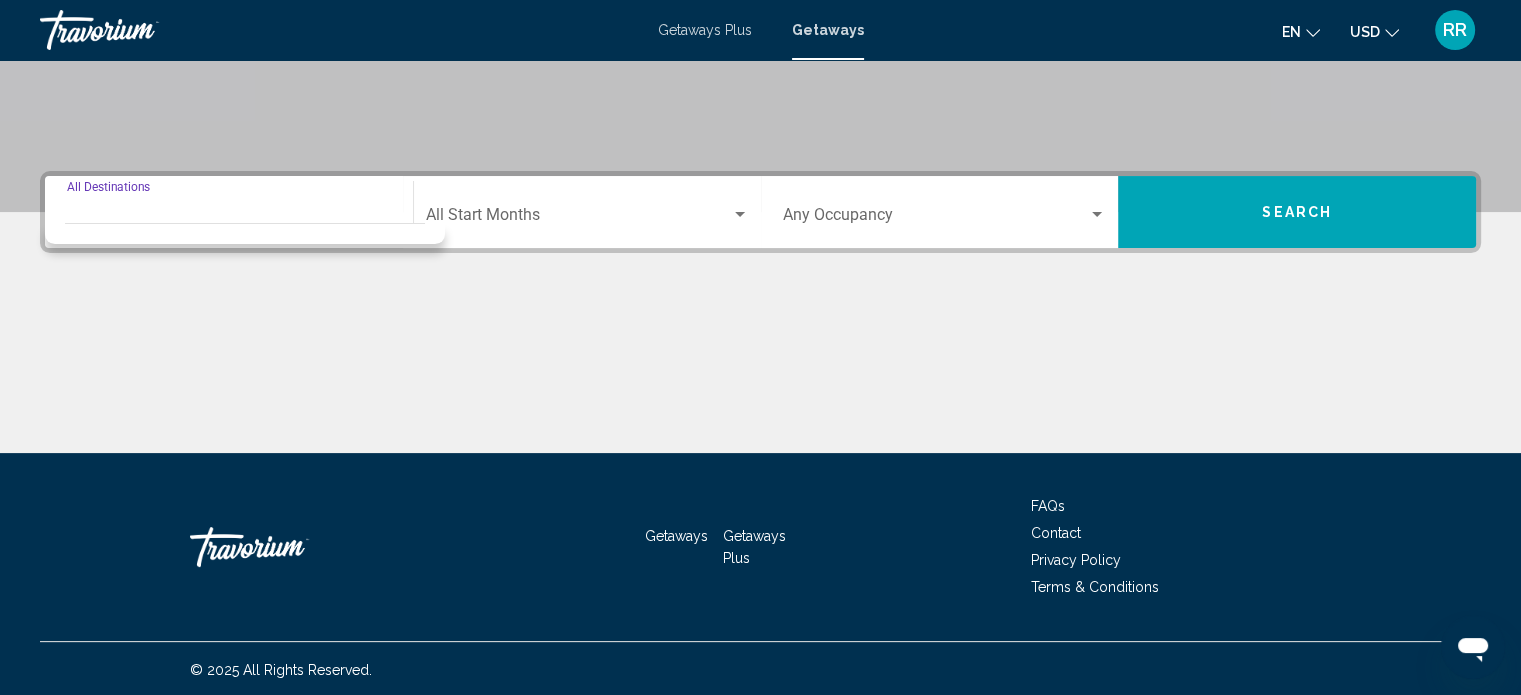 scroll, scrollTop: 390, scrollLeft: 0, axis: vertical 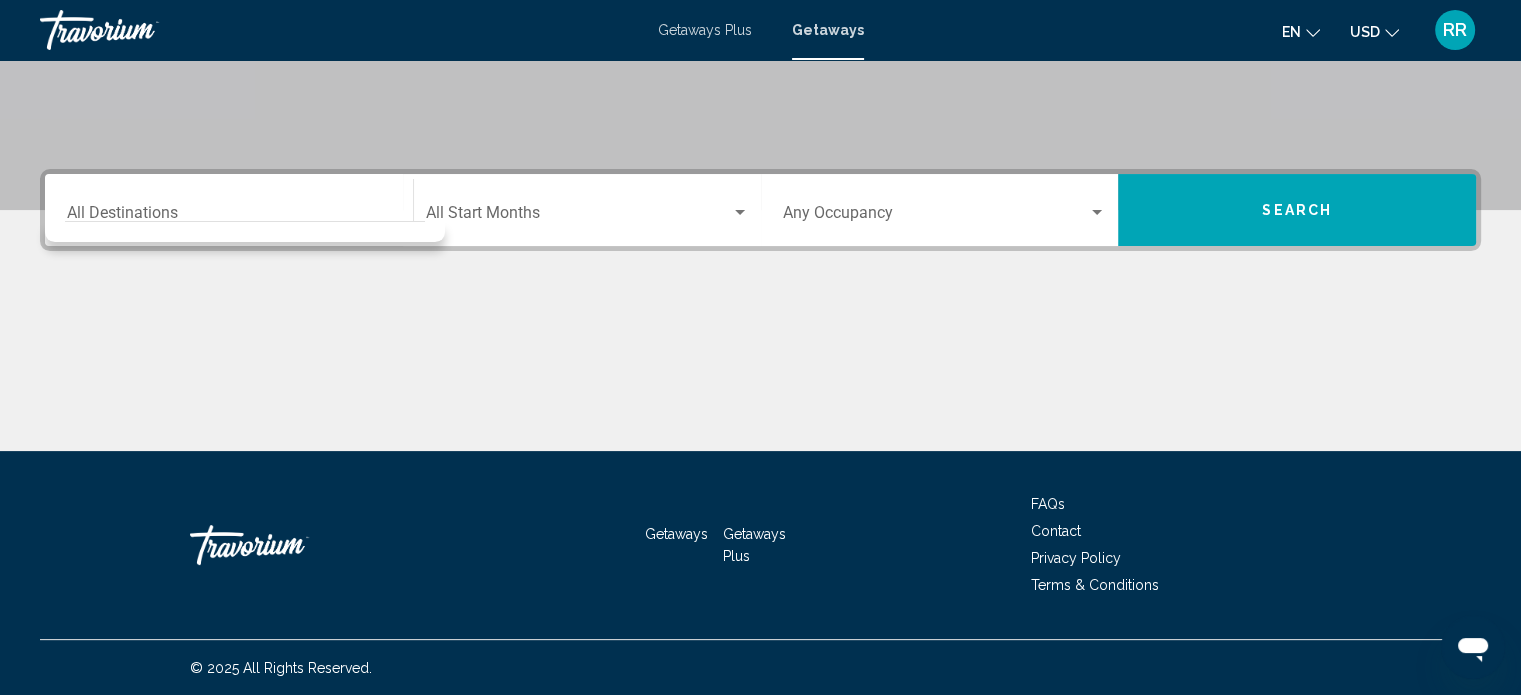 click on "Destination All Destinations" at bounding box center [229, 210] 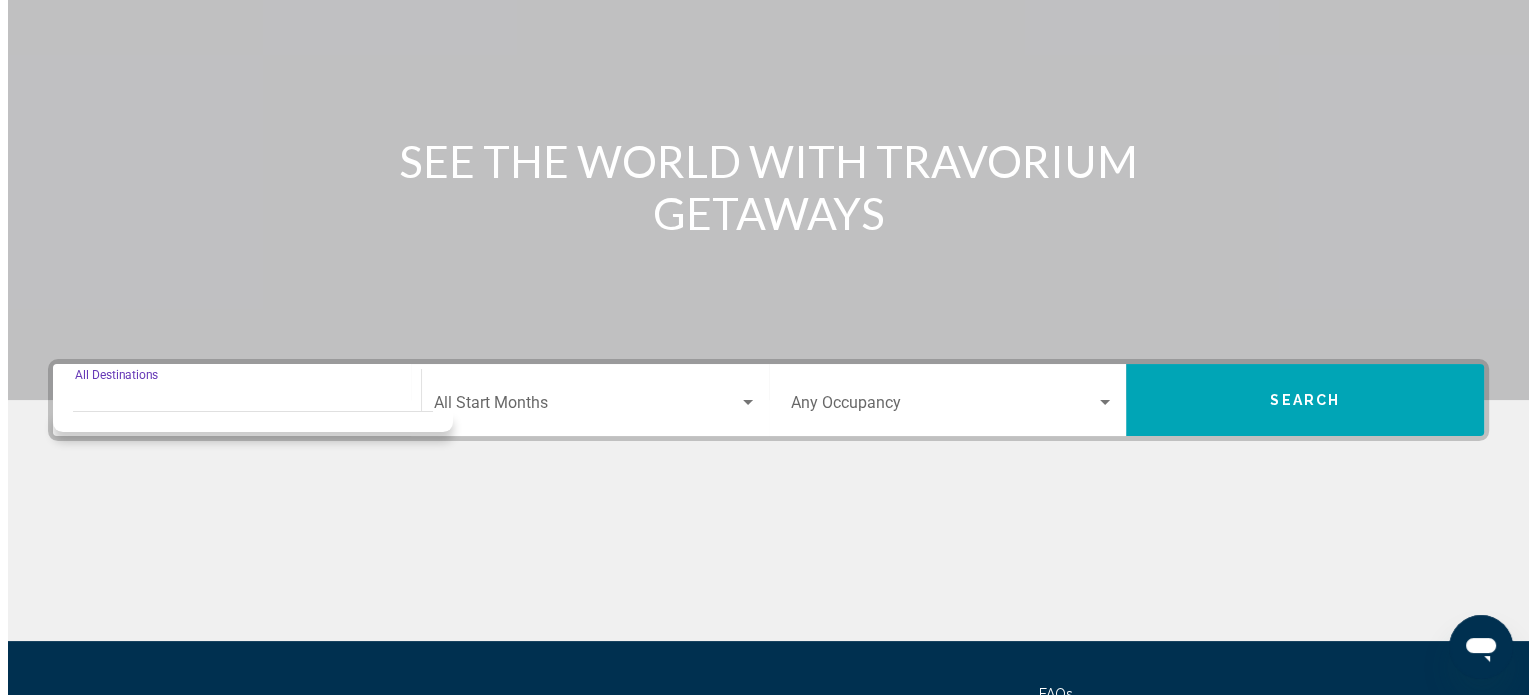 scroll, scrollTop: 0, scrollLeft: 0, axis: both 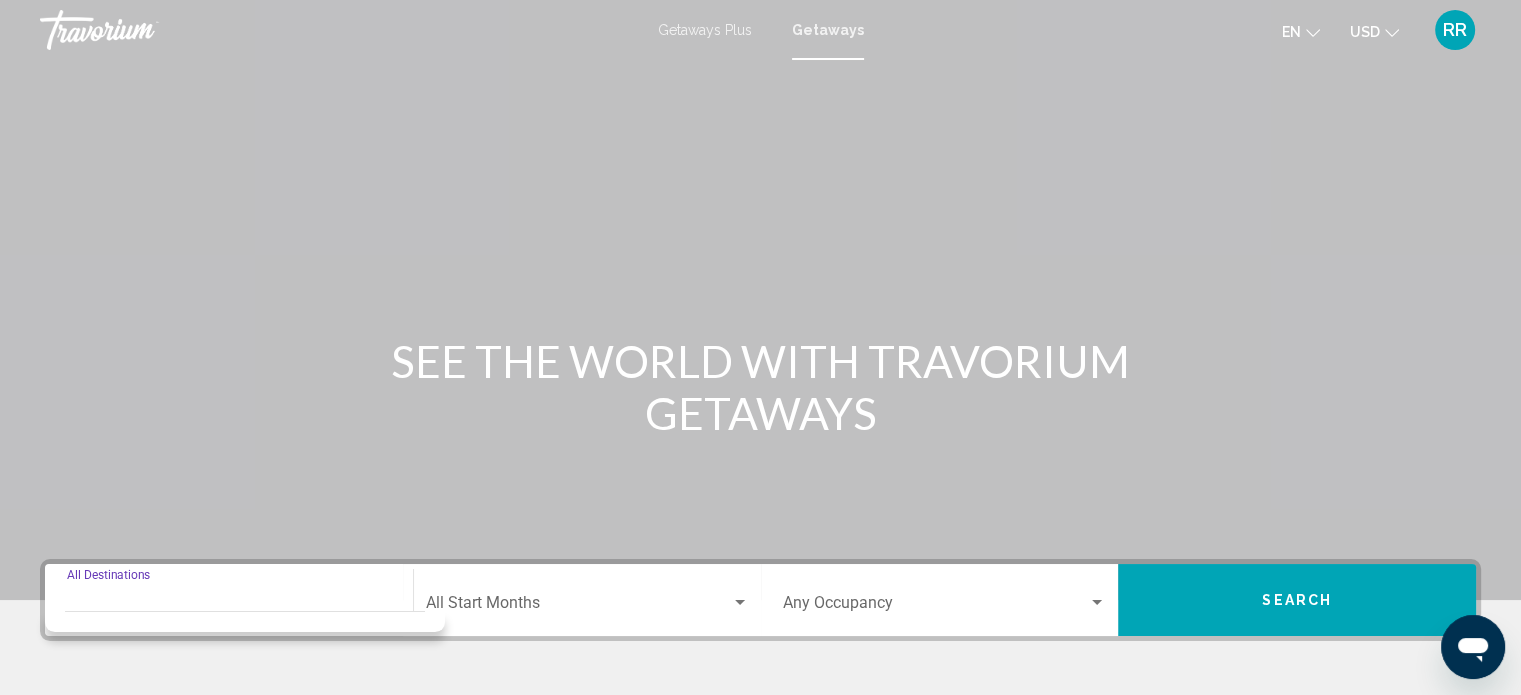 click at bounding box center [140, 30] 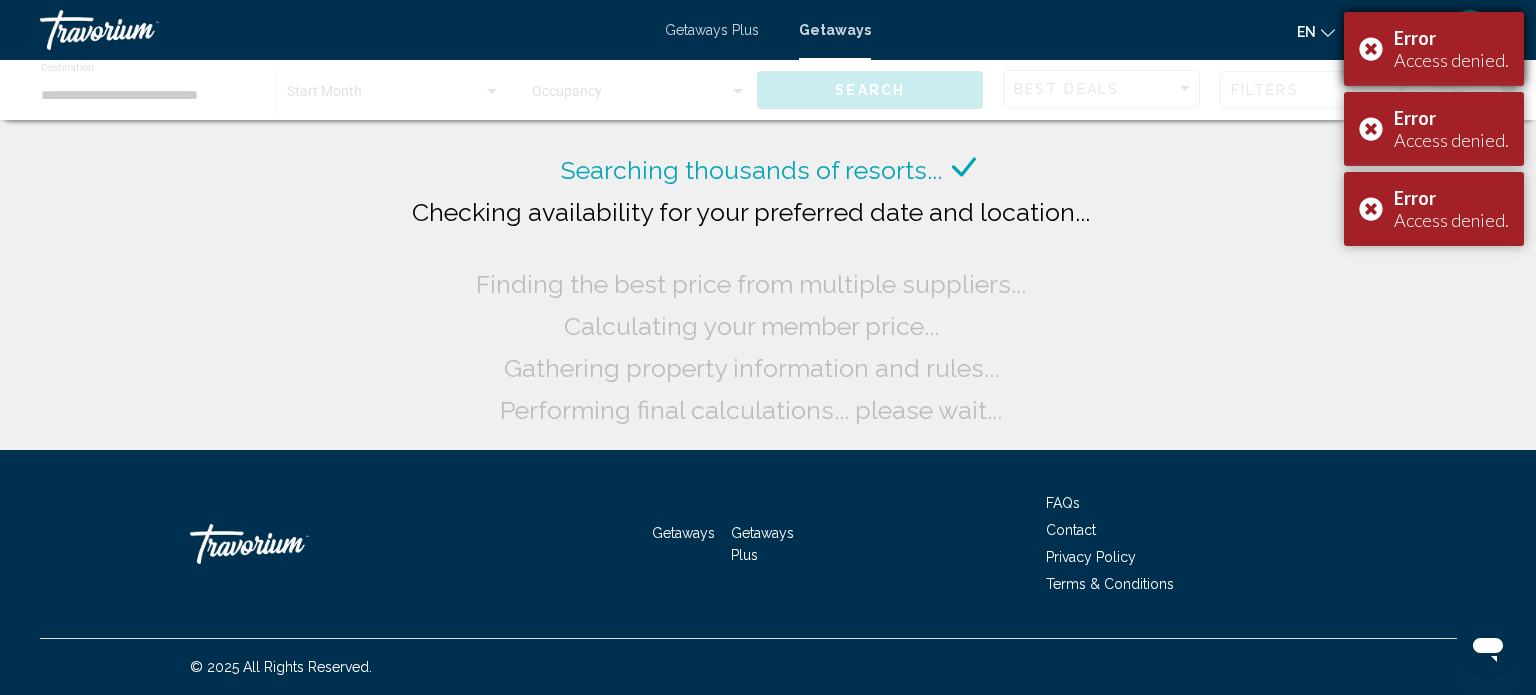 click on "Error   Access denied." at bounding box center [1434, 49] 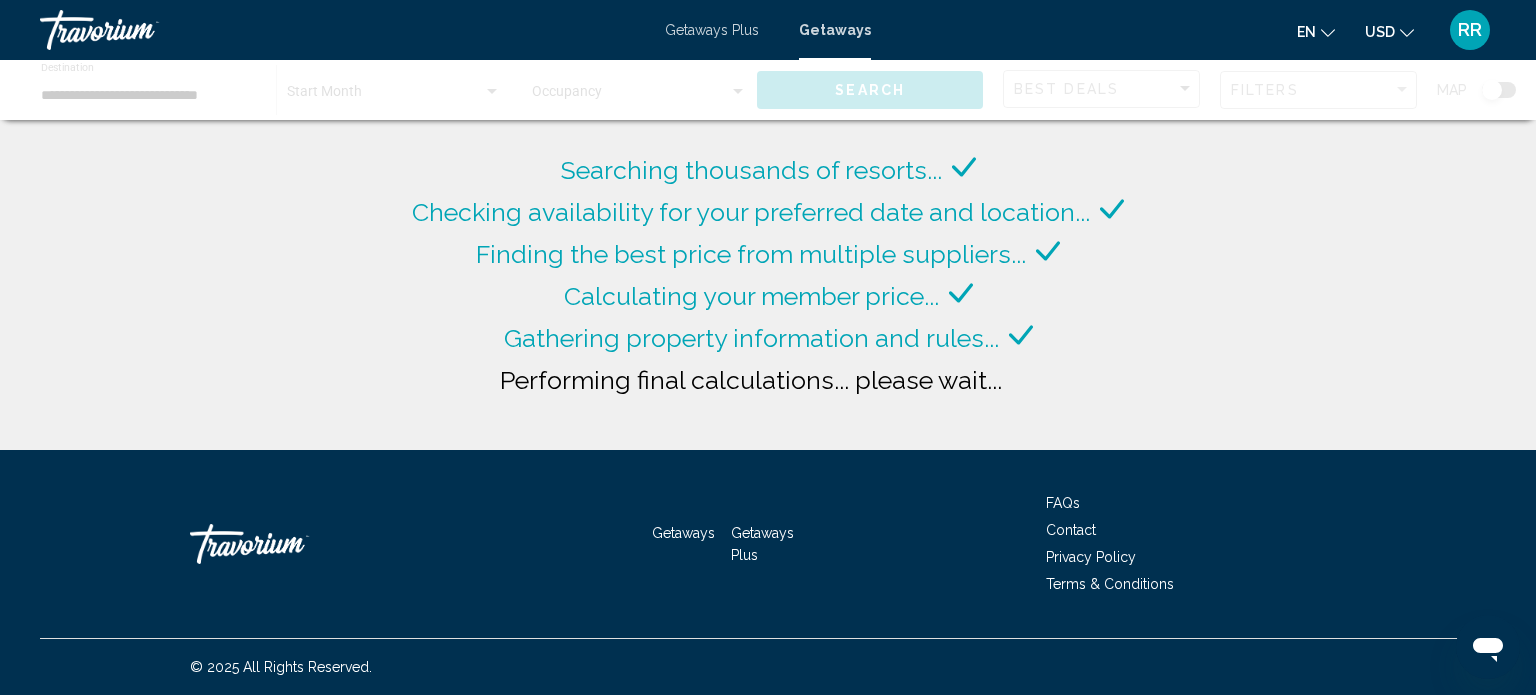 click on "Searching thousands of resorts...
Checking availability for your preferred date and location...
Finding the best price from multiple suppliers...
Calculating your member price...
Gathering property information and rules...
Performing final calculations... please wait..." 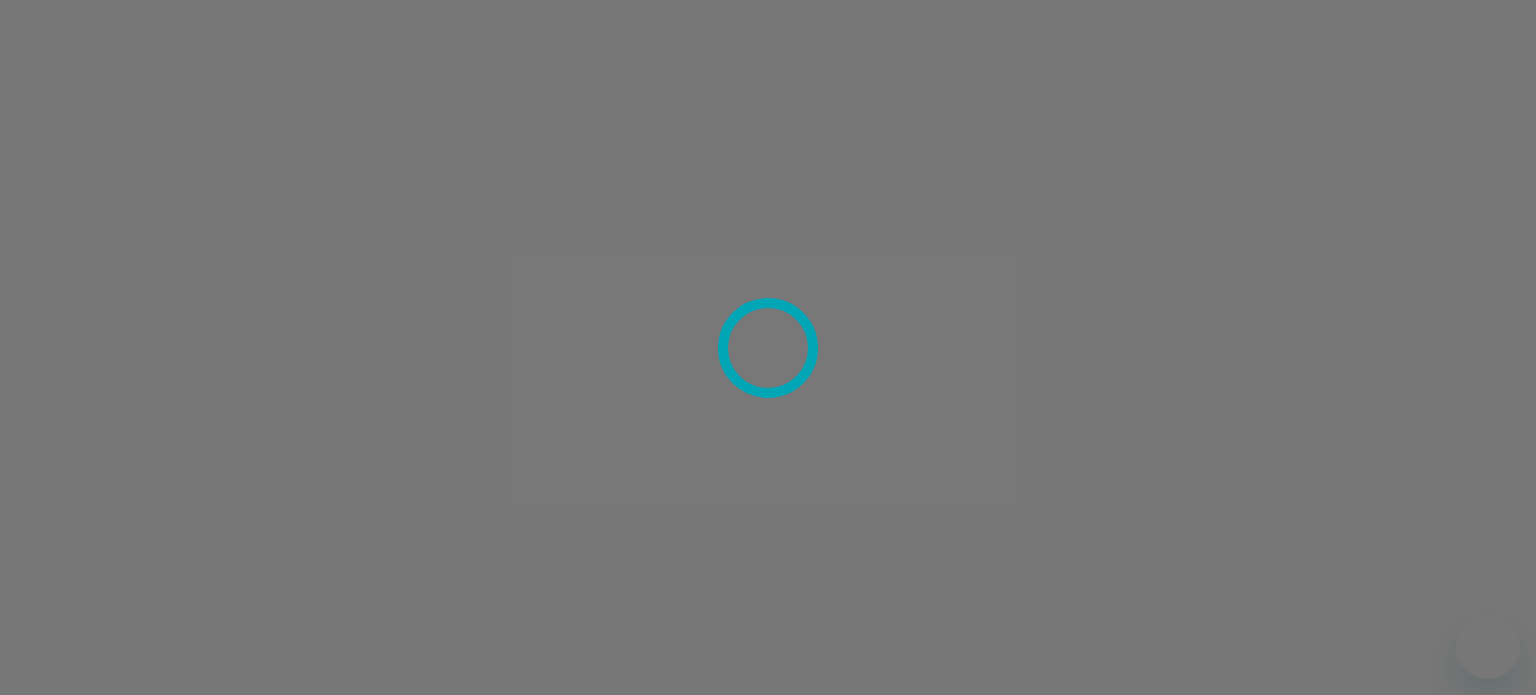 scroll, scrollTop: 0, scrollLeft: 0, axis: both 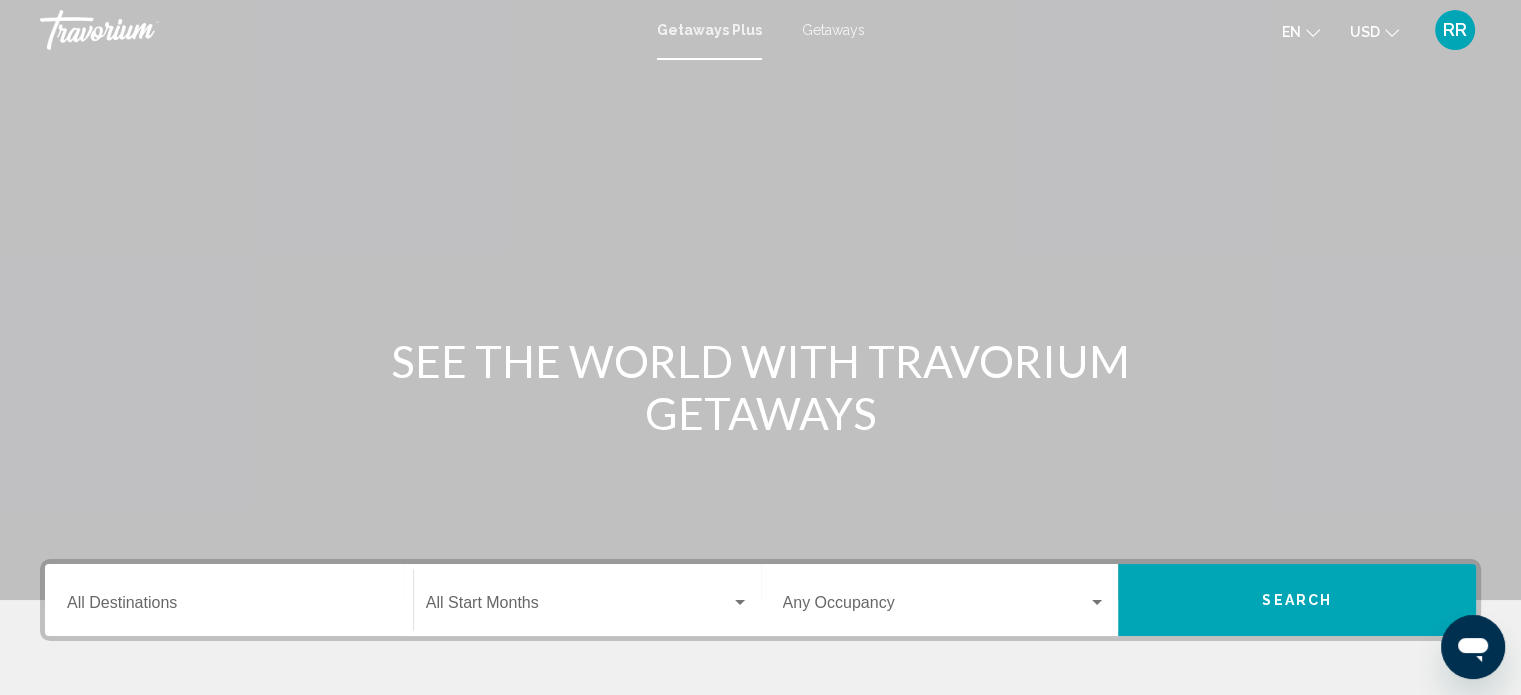 click on "Destination All Destinations" at bounding box center (229, 607) 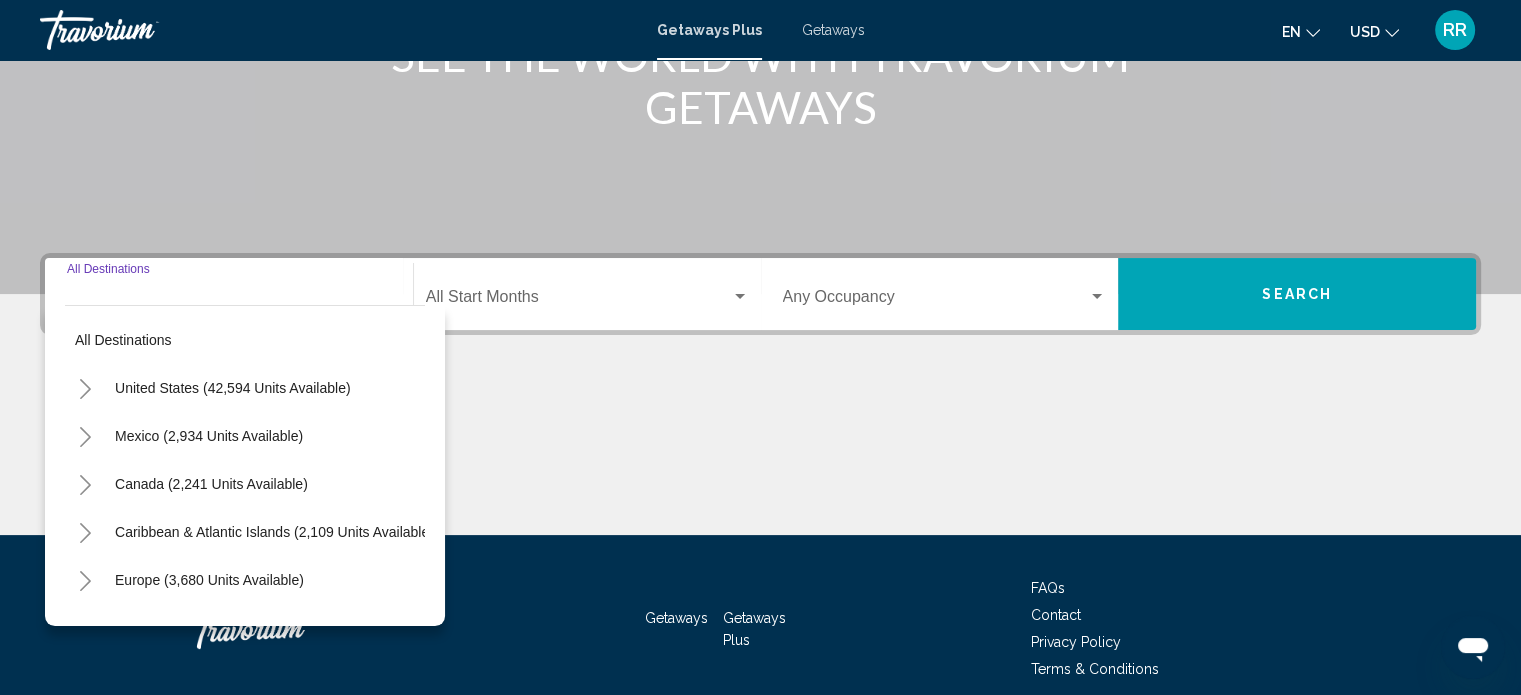 scroll, scrollTop: 390, scrollLeft: 0, axis: vertical 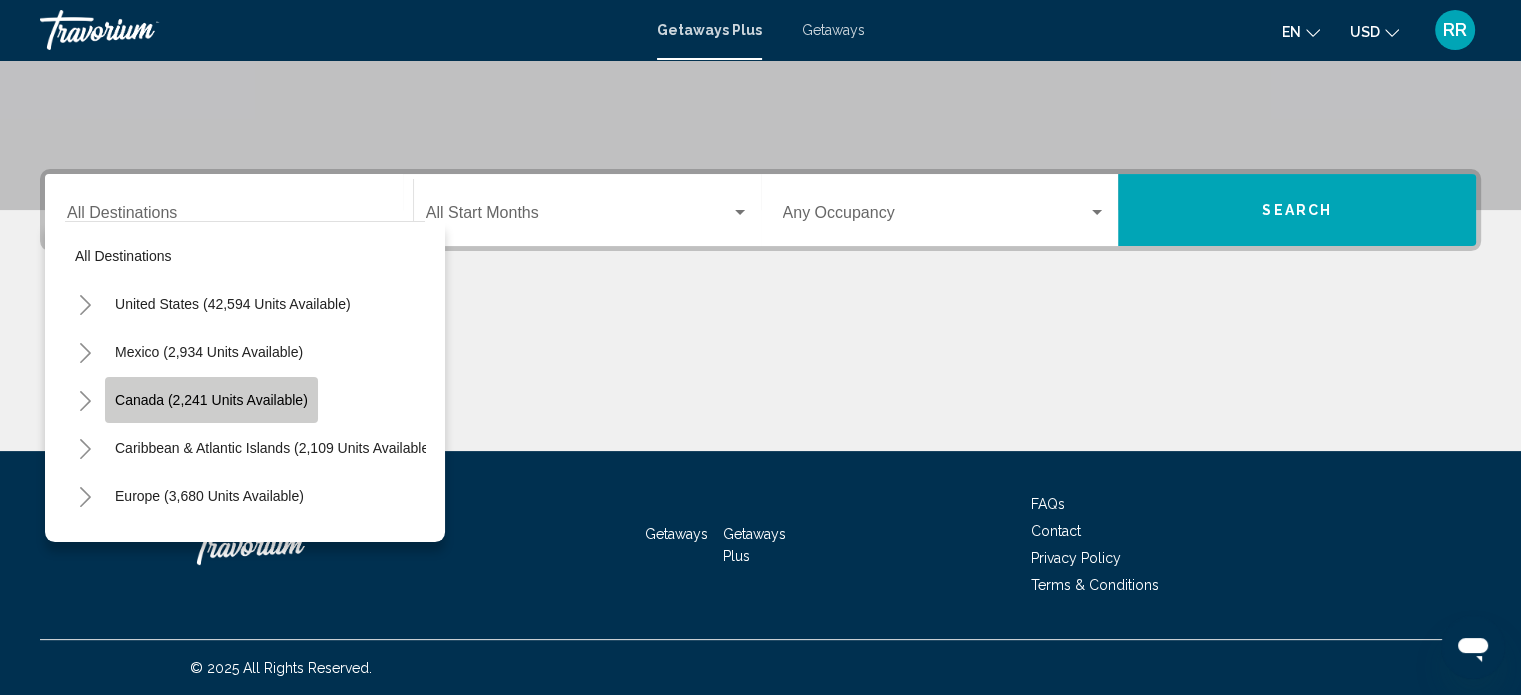 click on "Canada (2,241 units available)" 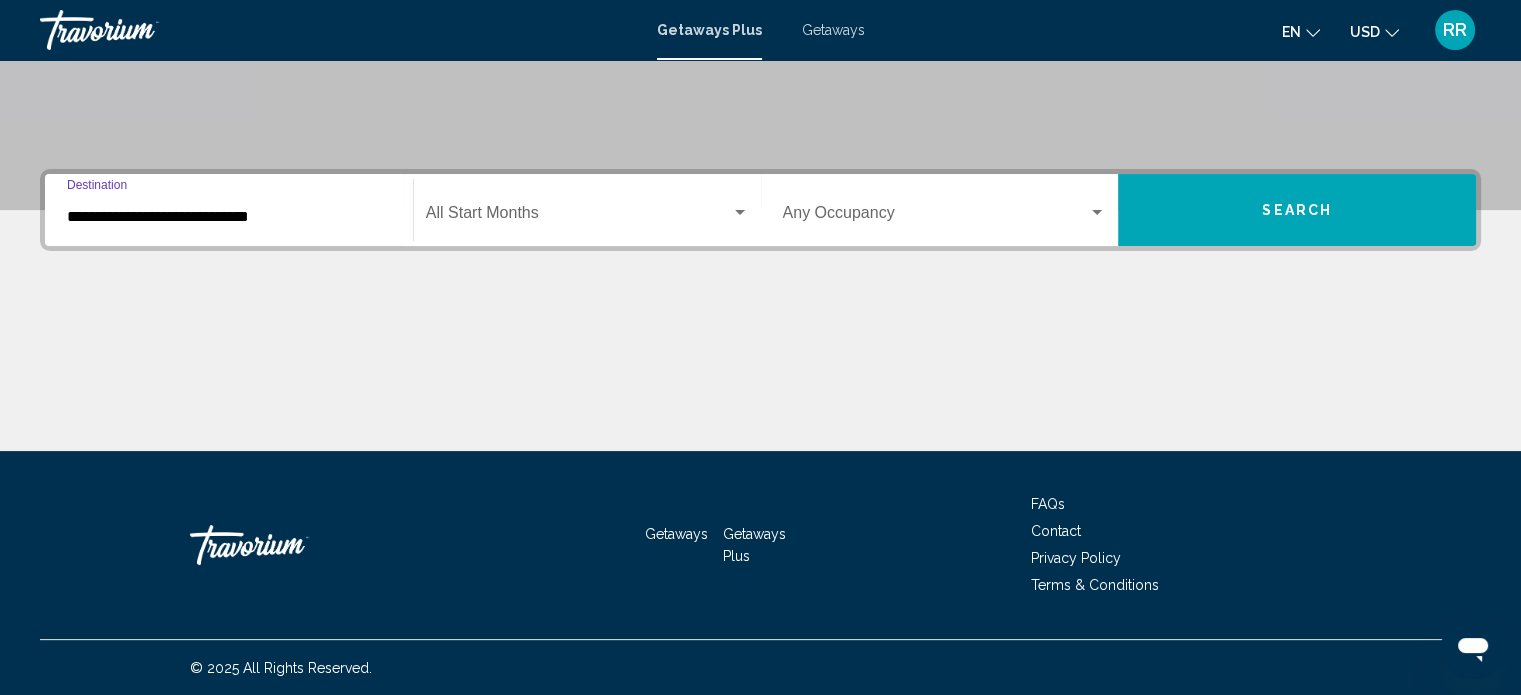click at bounding box center [578, 217] 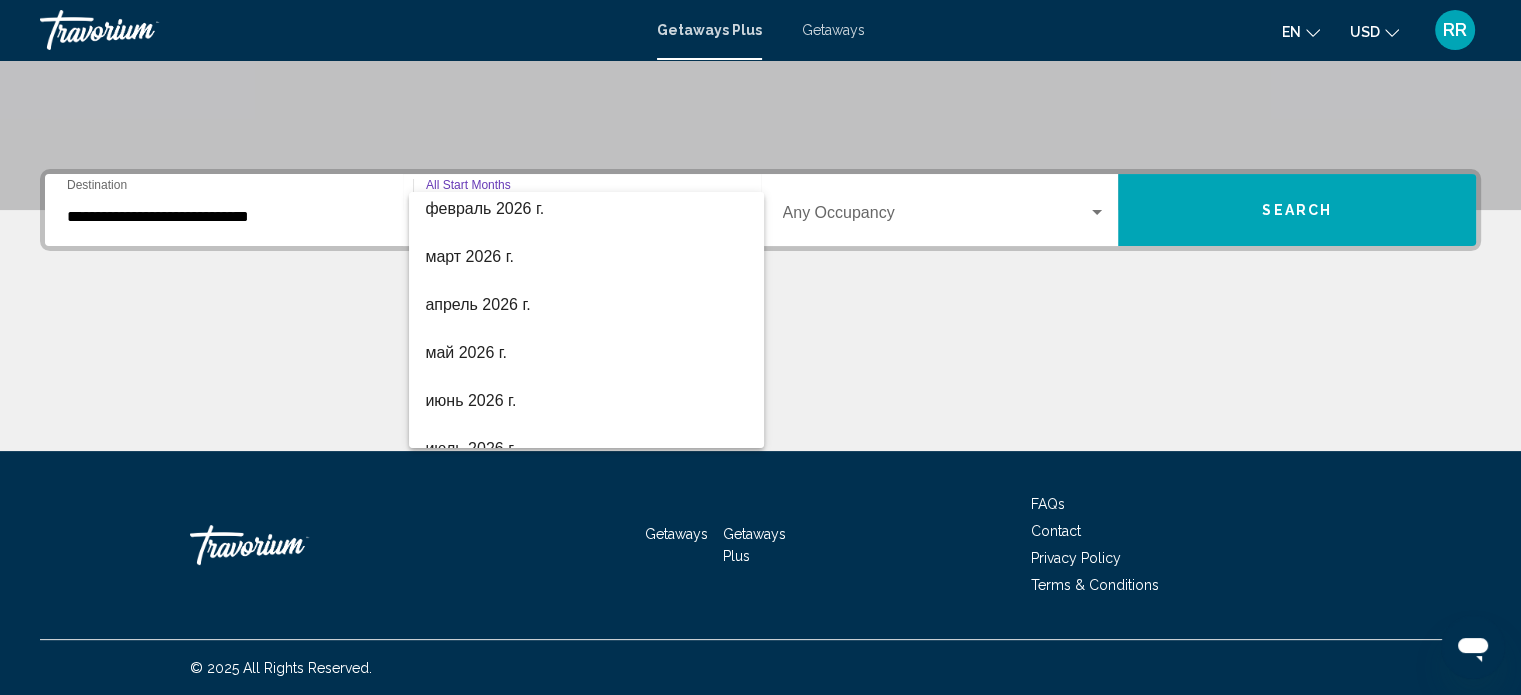 scroll, scrollTop: 416, scrollLeft: 0, axis: vertical 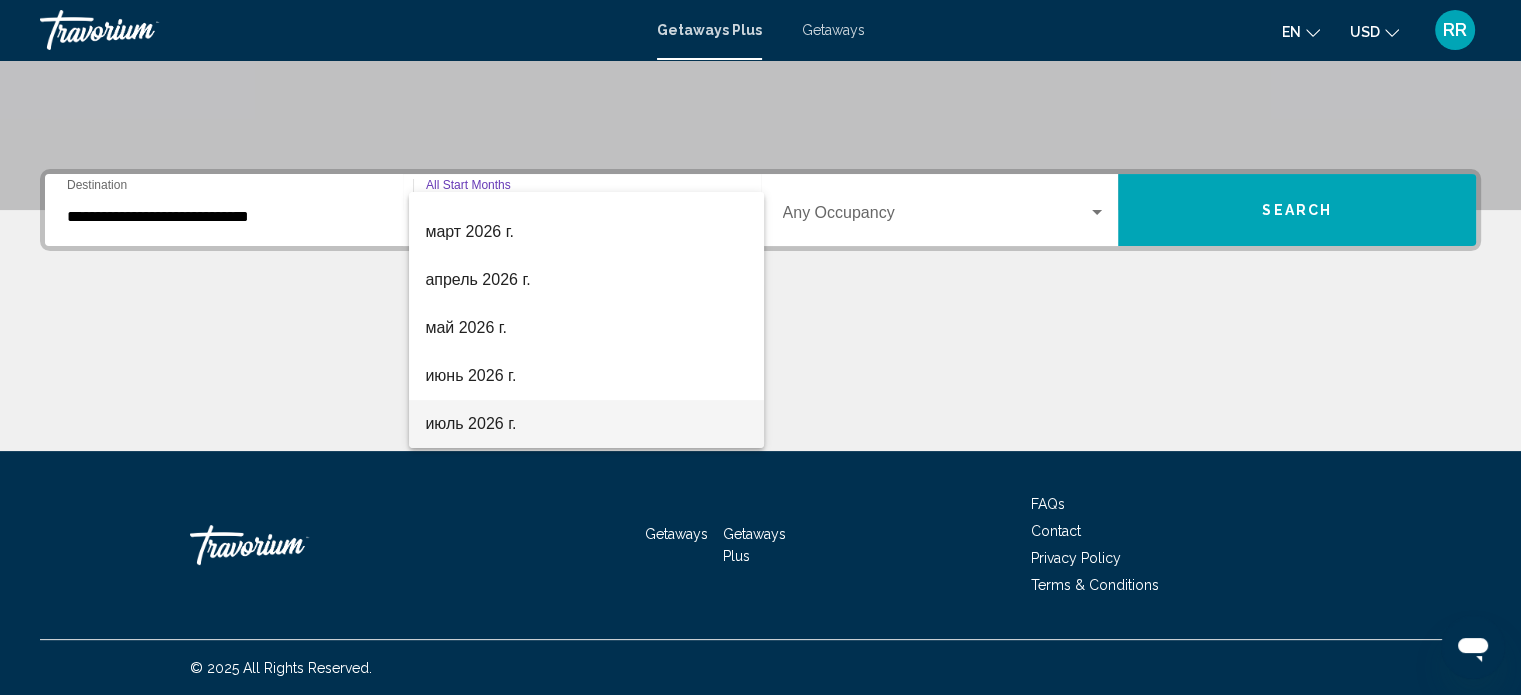 click on "июль 2026 г." at bounding box center (586, 424) 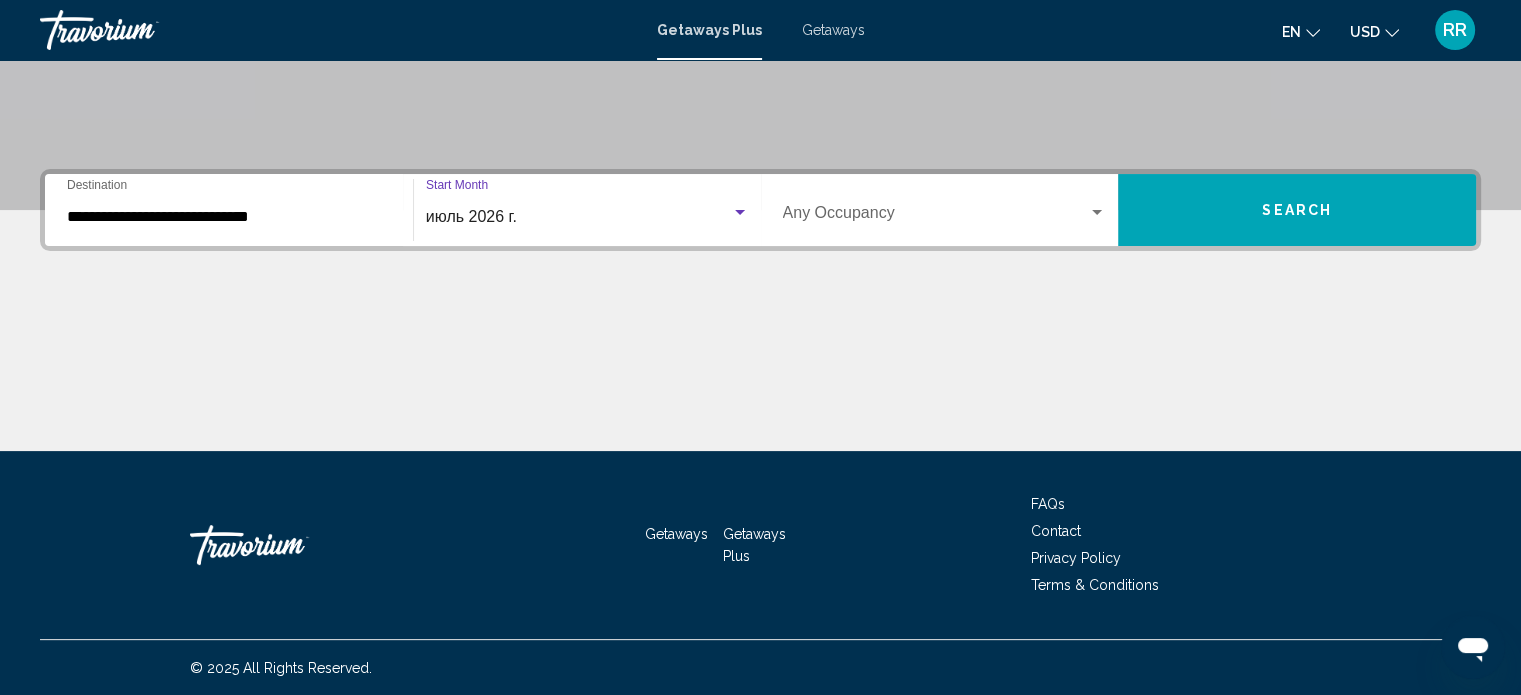 click at bounding box center [936, 217] 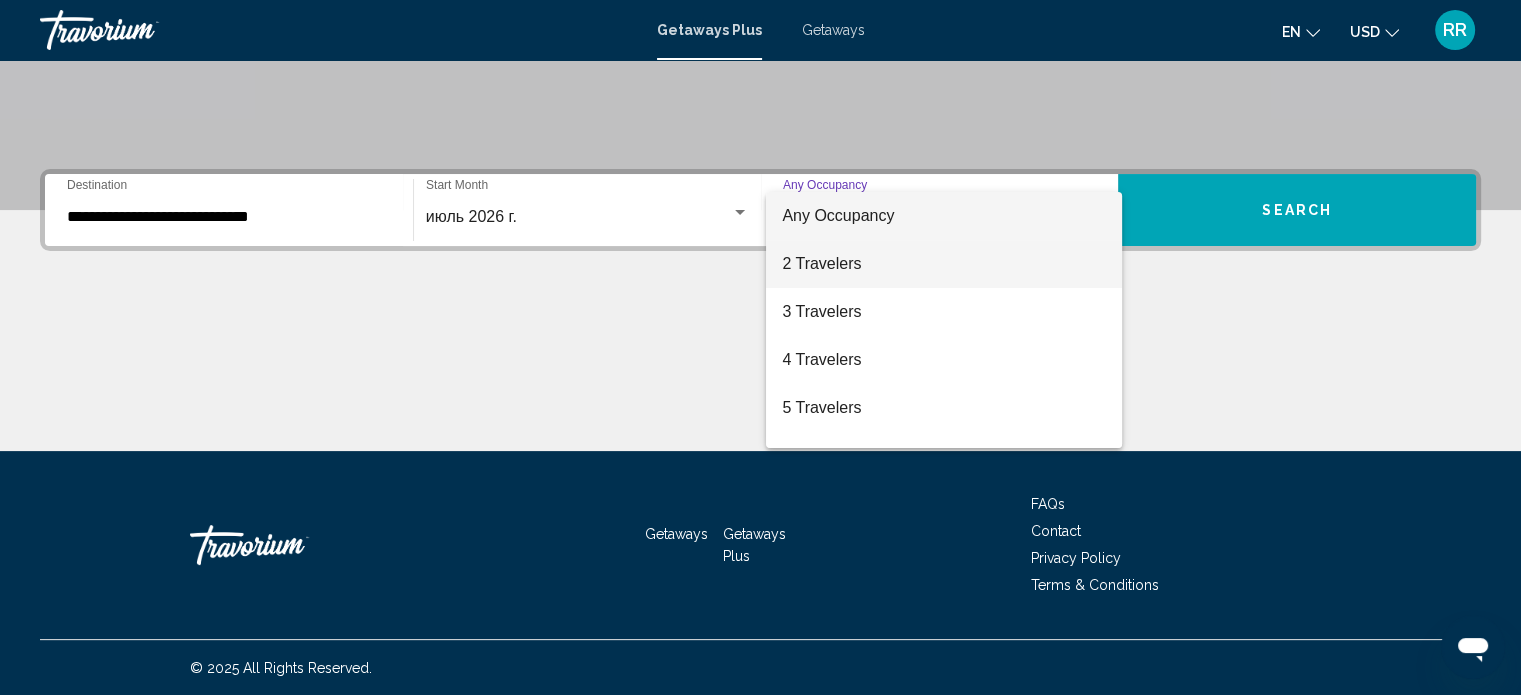 click on "2 Travelers" at bounding box center (944, 264) 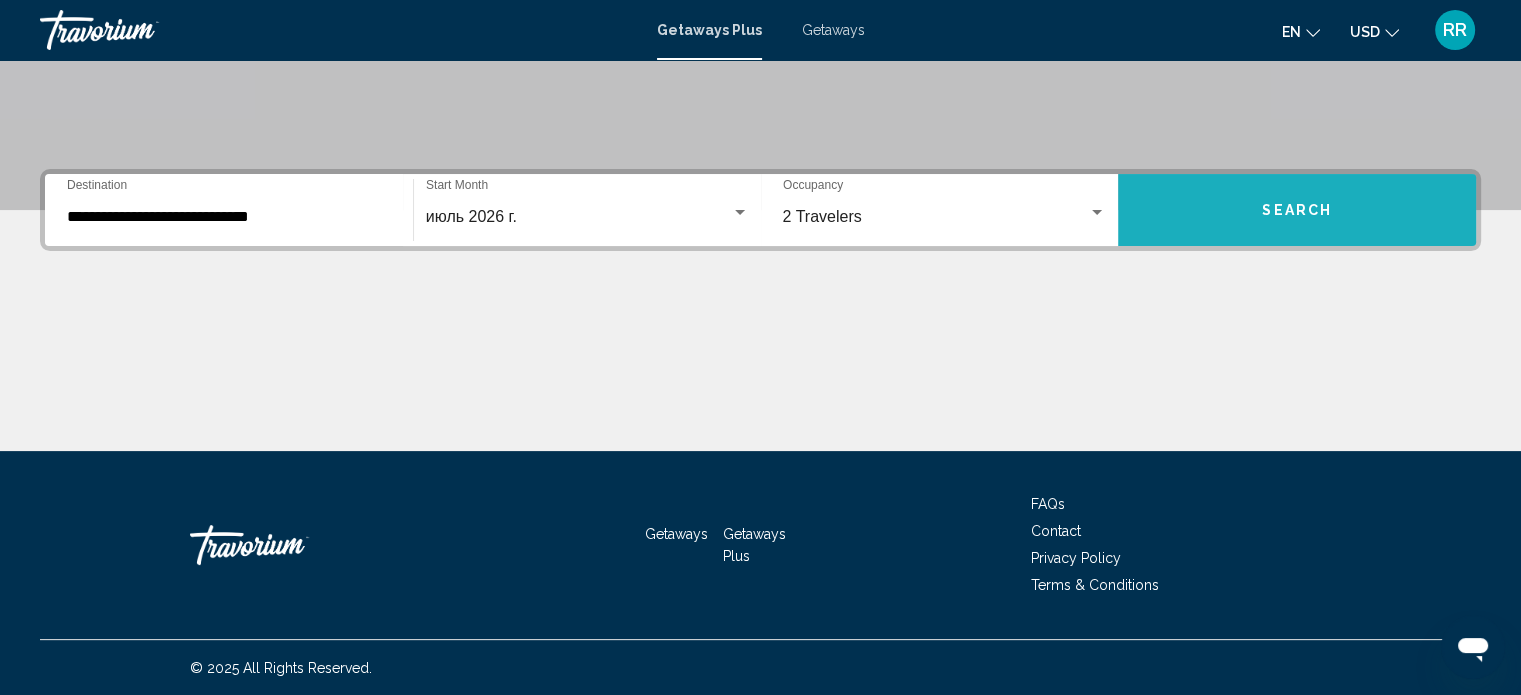 click on "Search" at bounding box center (1297, 211) 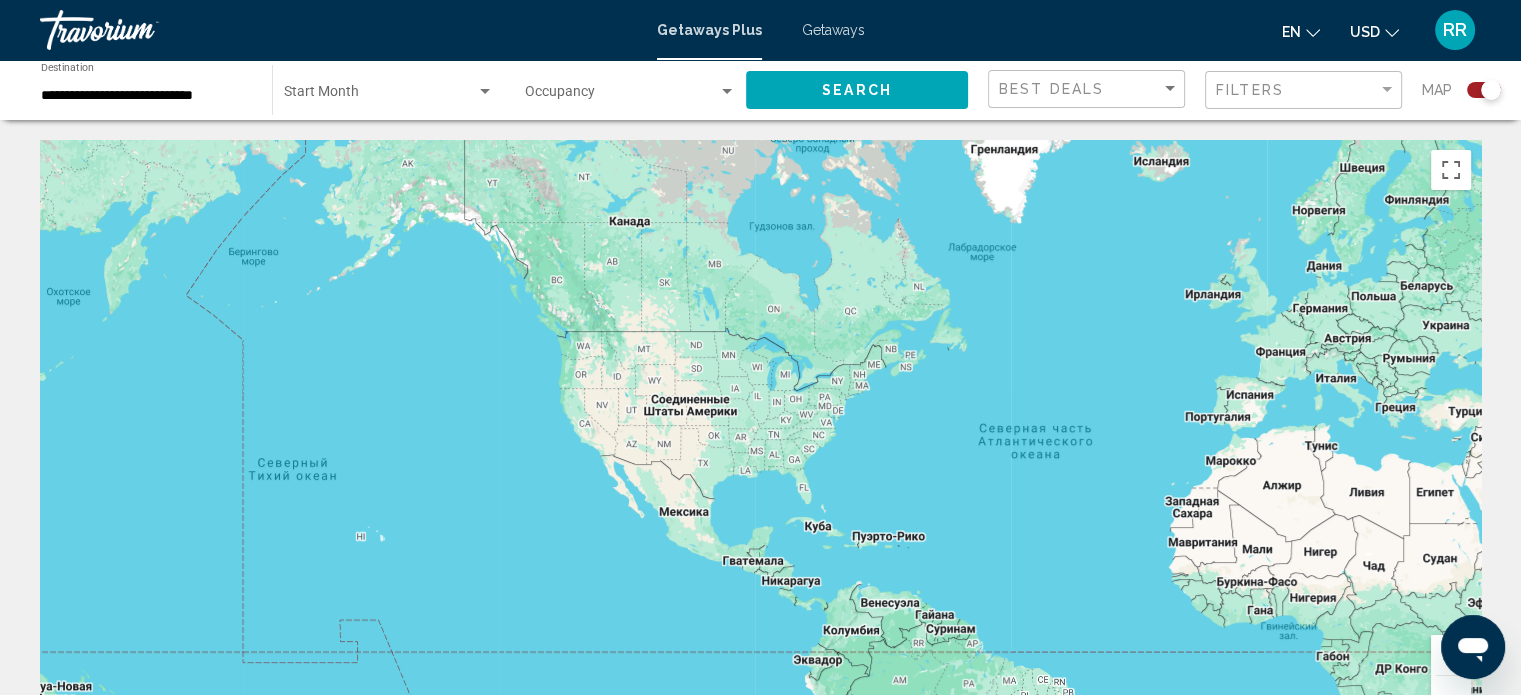 drag, startPoint x: 280, startPoint y: 301, endPoint x: 621, endPoint y: 335, distance: 342.69083 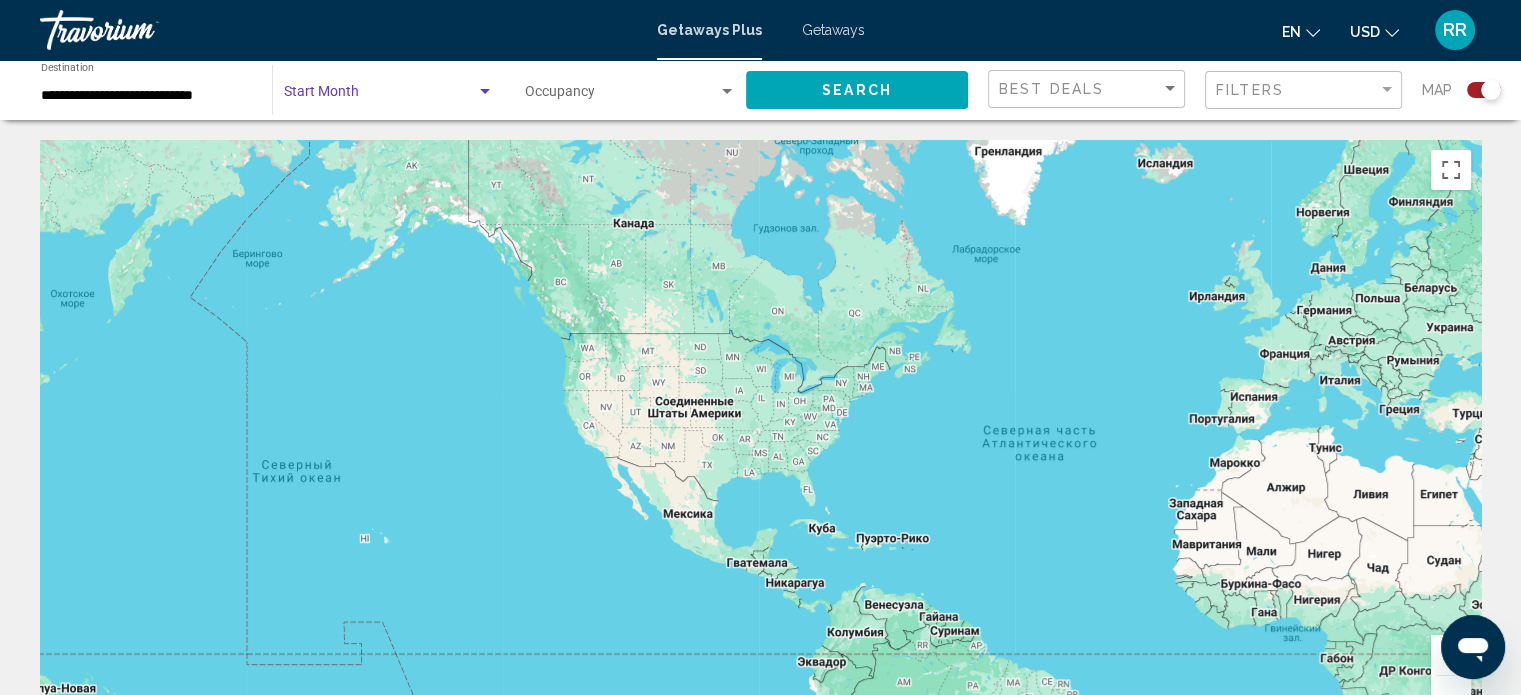 click at bounding box center [380, 96] 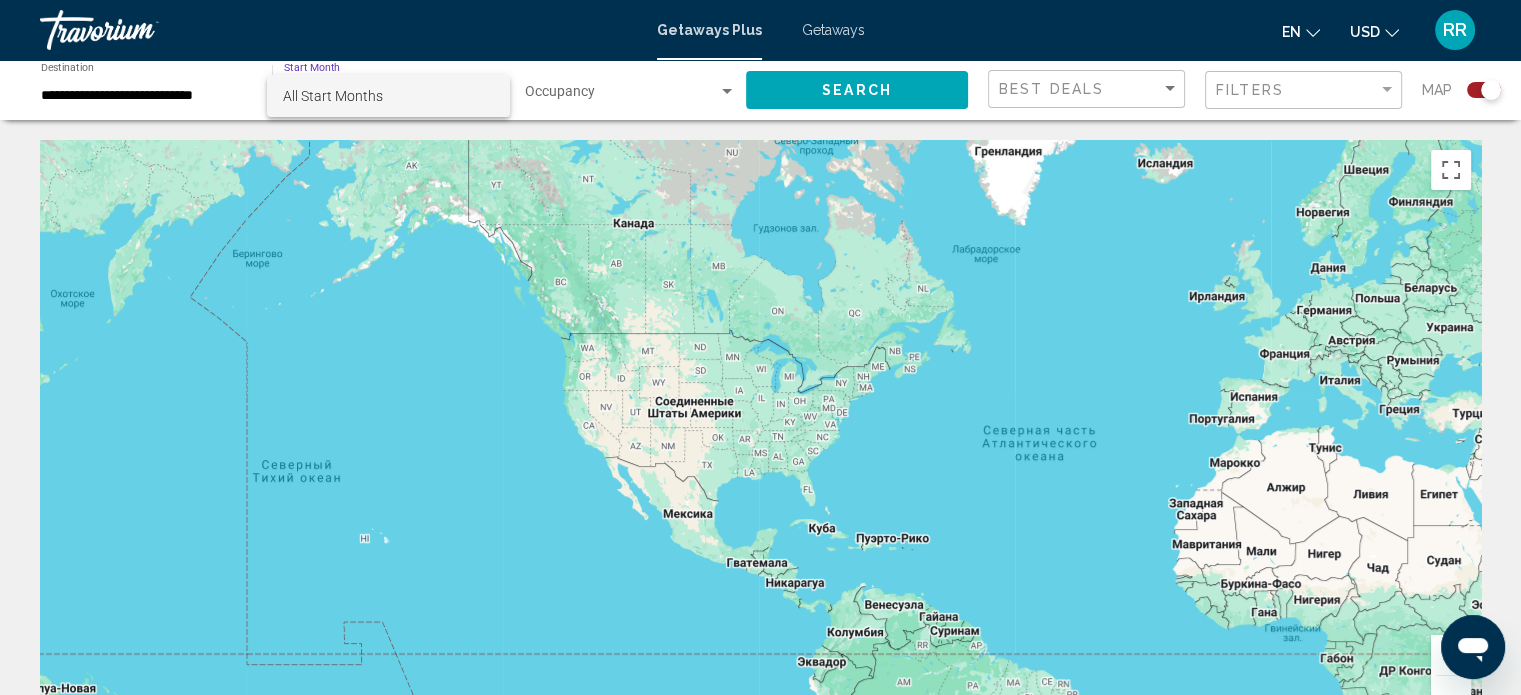 click on "All Start Months" at bounding box center [333, 96] 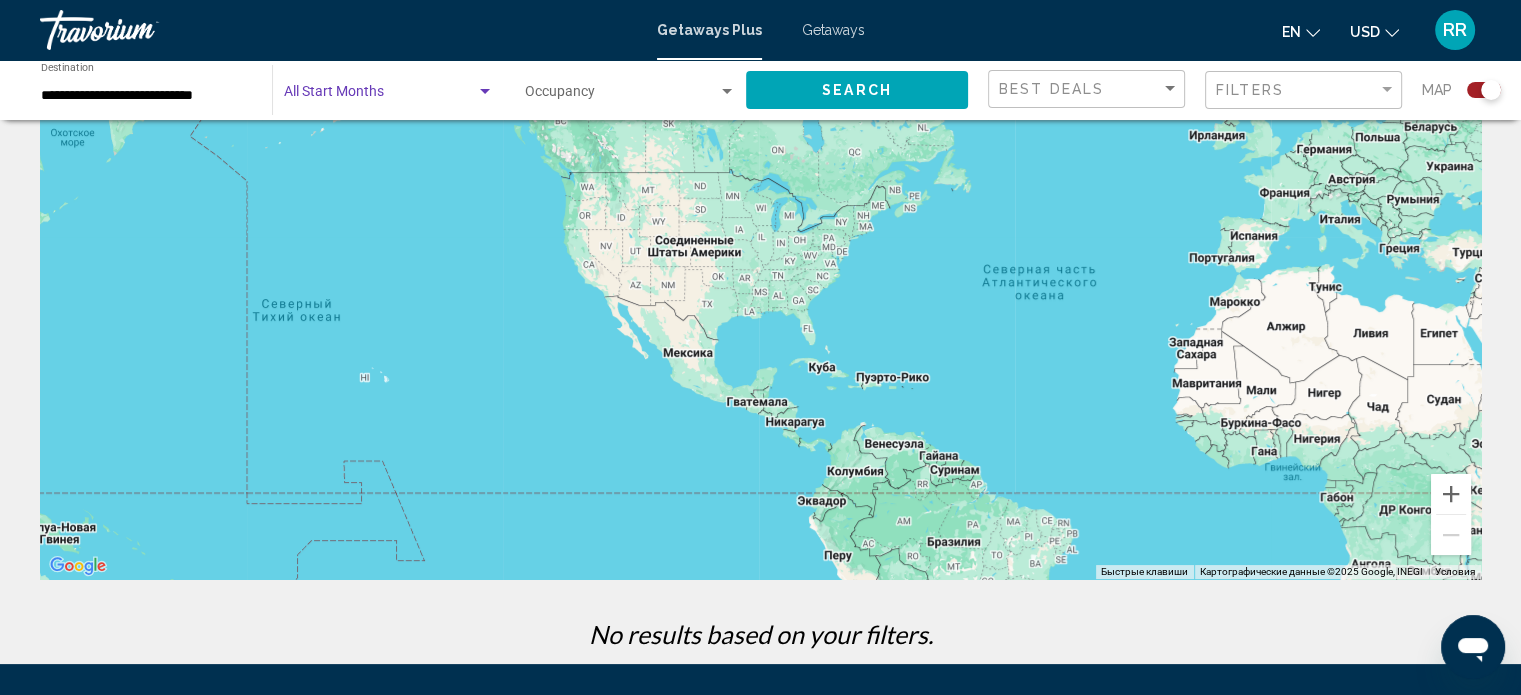 scroll, scrollTop: 0, scrollLeft: 0, axis: both 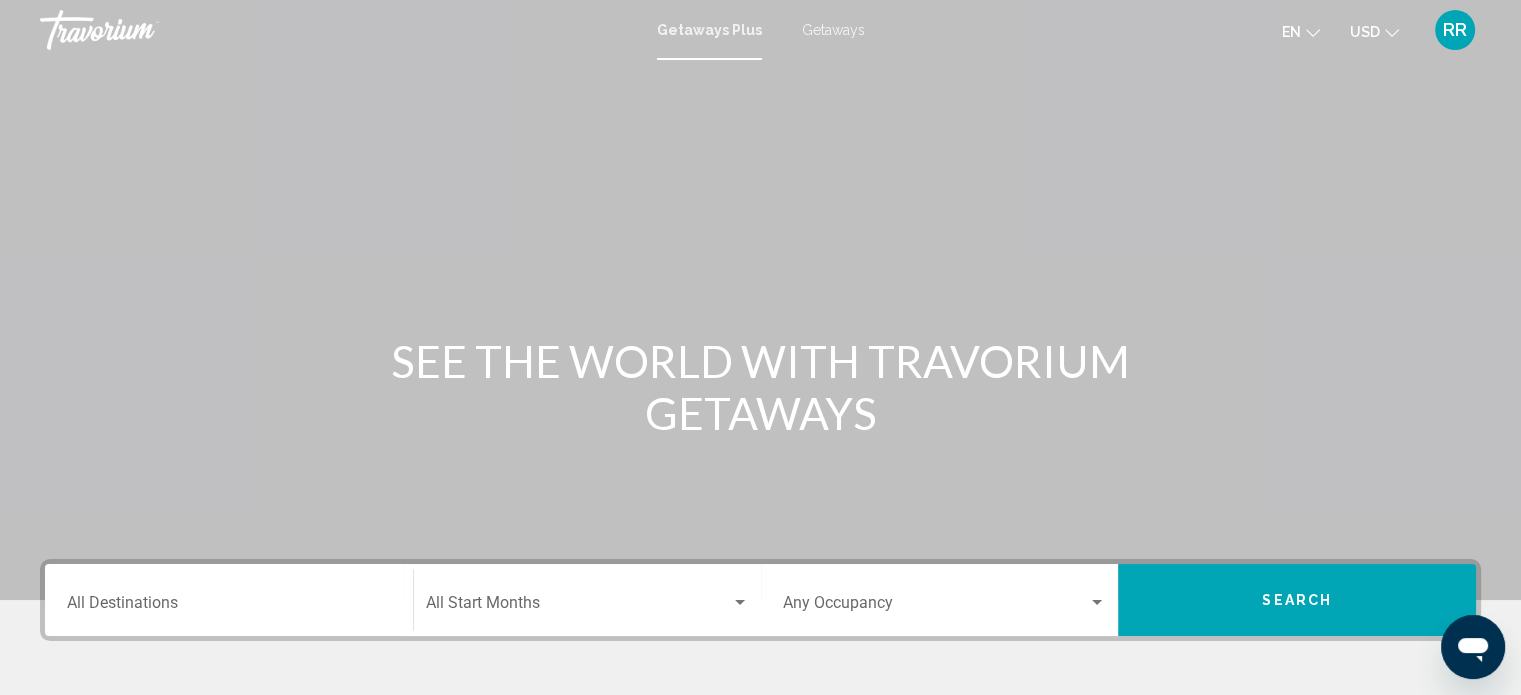 click on "Destination All Destinations" at bounding box center (229, 607) 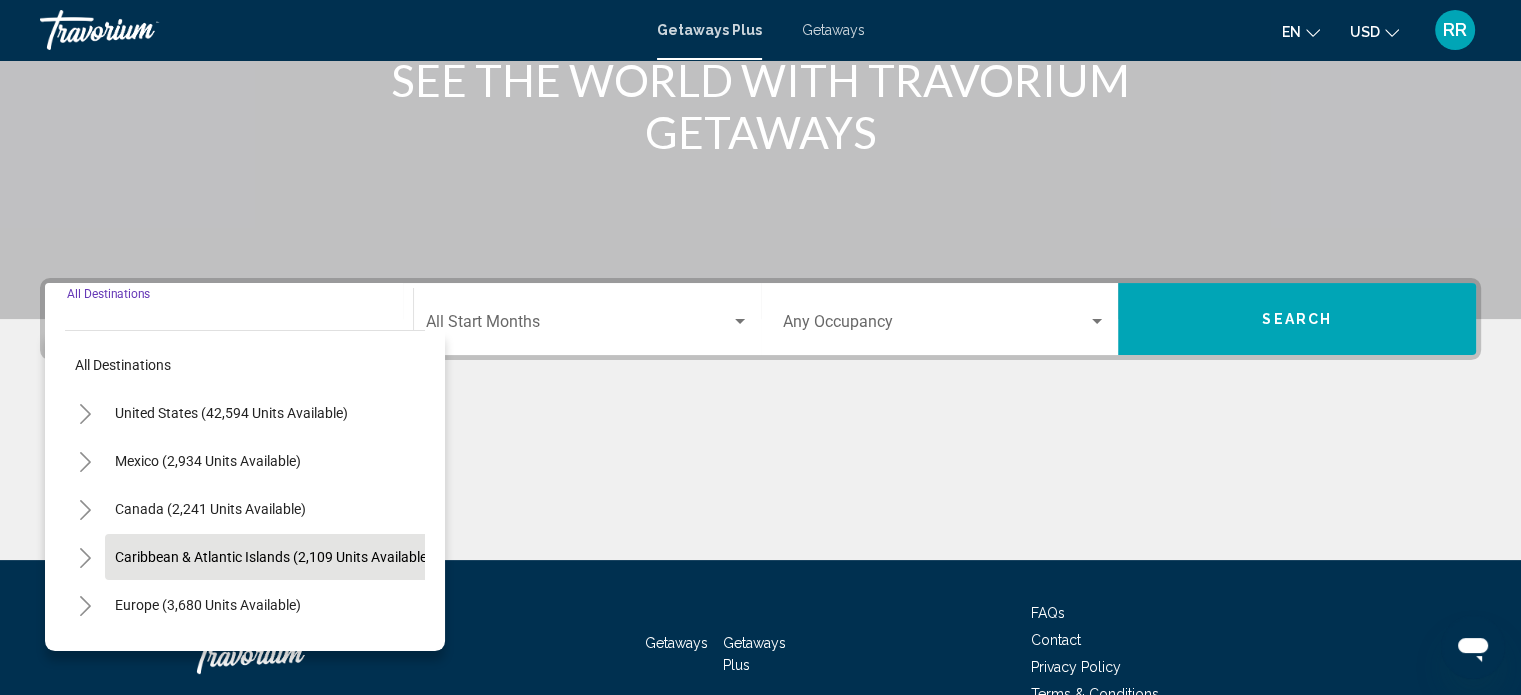 scroll, scrollTop: 390, scrollLeft: 0, axis: vertical 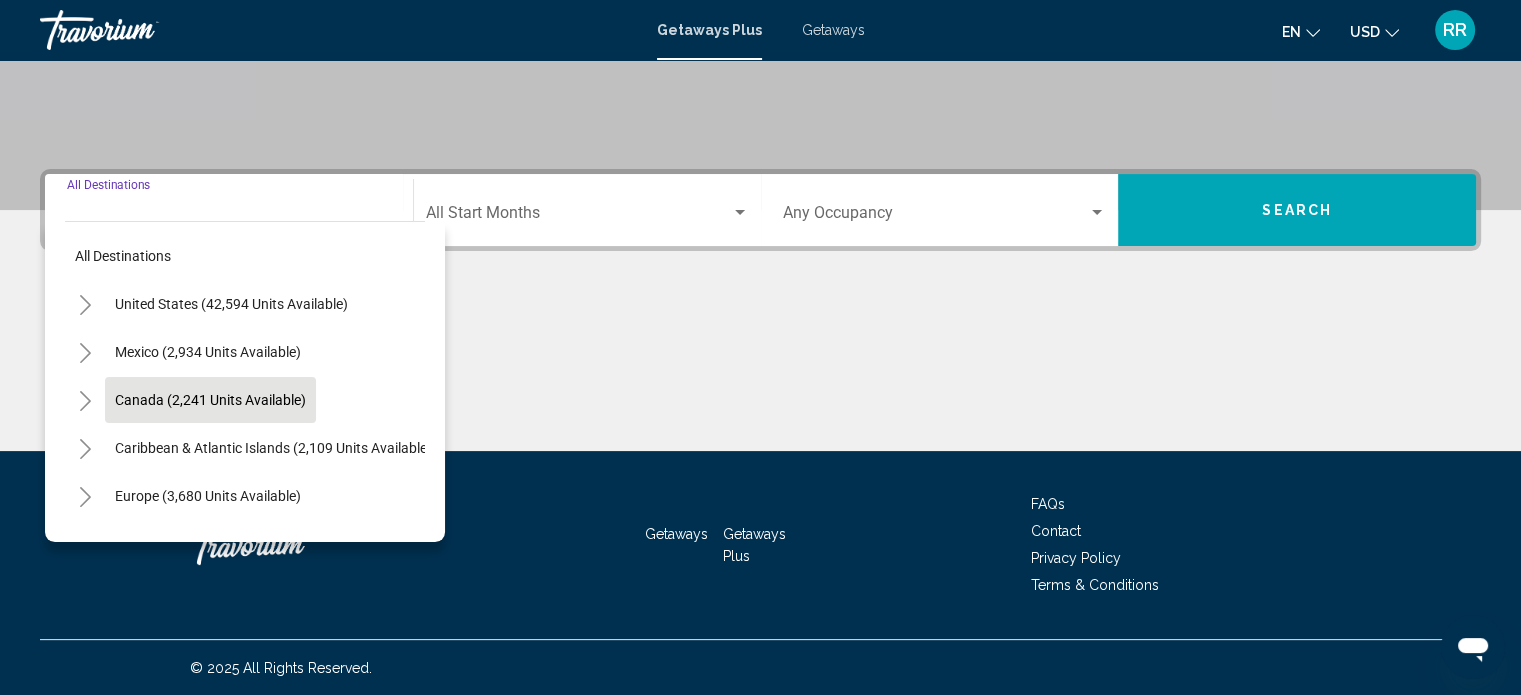 click on "Canada (2,241 units available)" at bounding box center (273, 448) 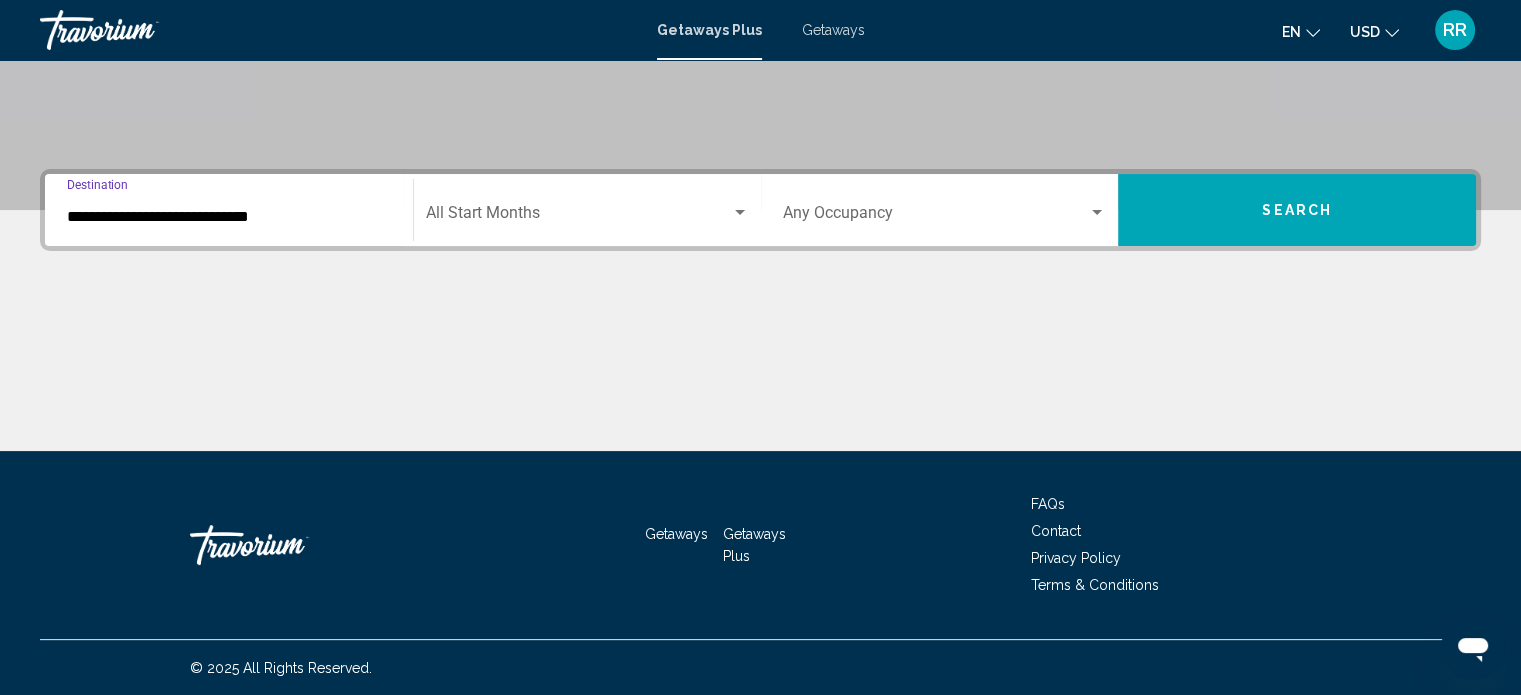 click at bounding box center (578, 217) 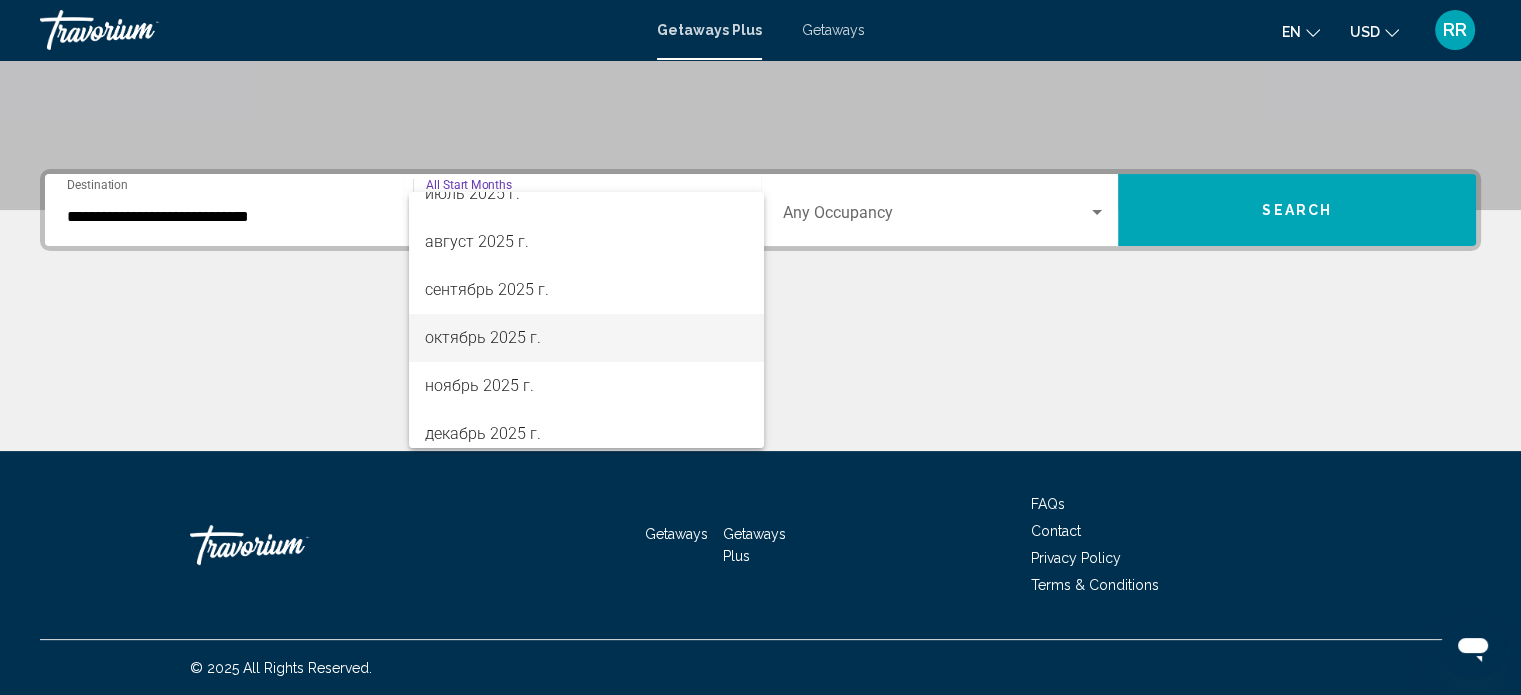 scroll, scrollTop: 100, scrollLeft: 0, axis: vertical 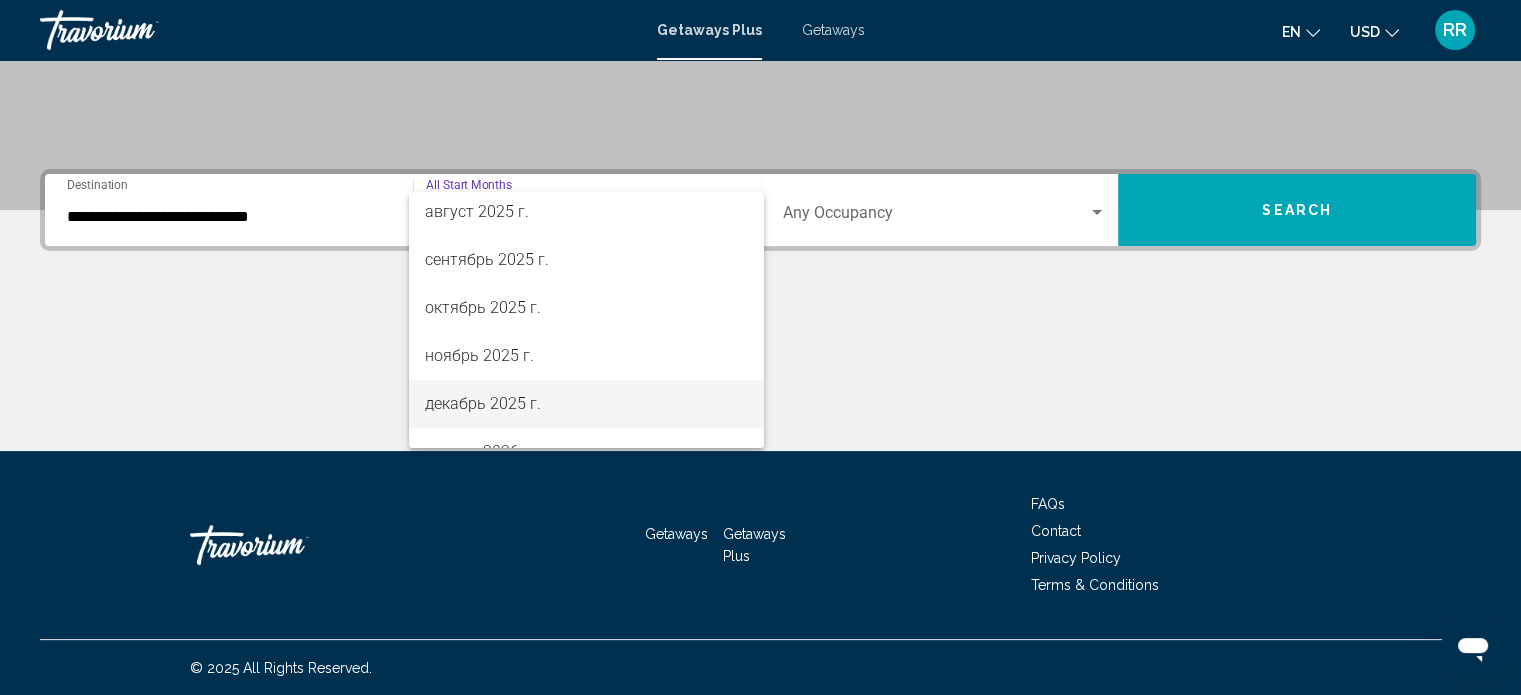 click on "декабрь 2025 г." at bounding box center (586, 404) 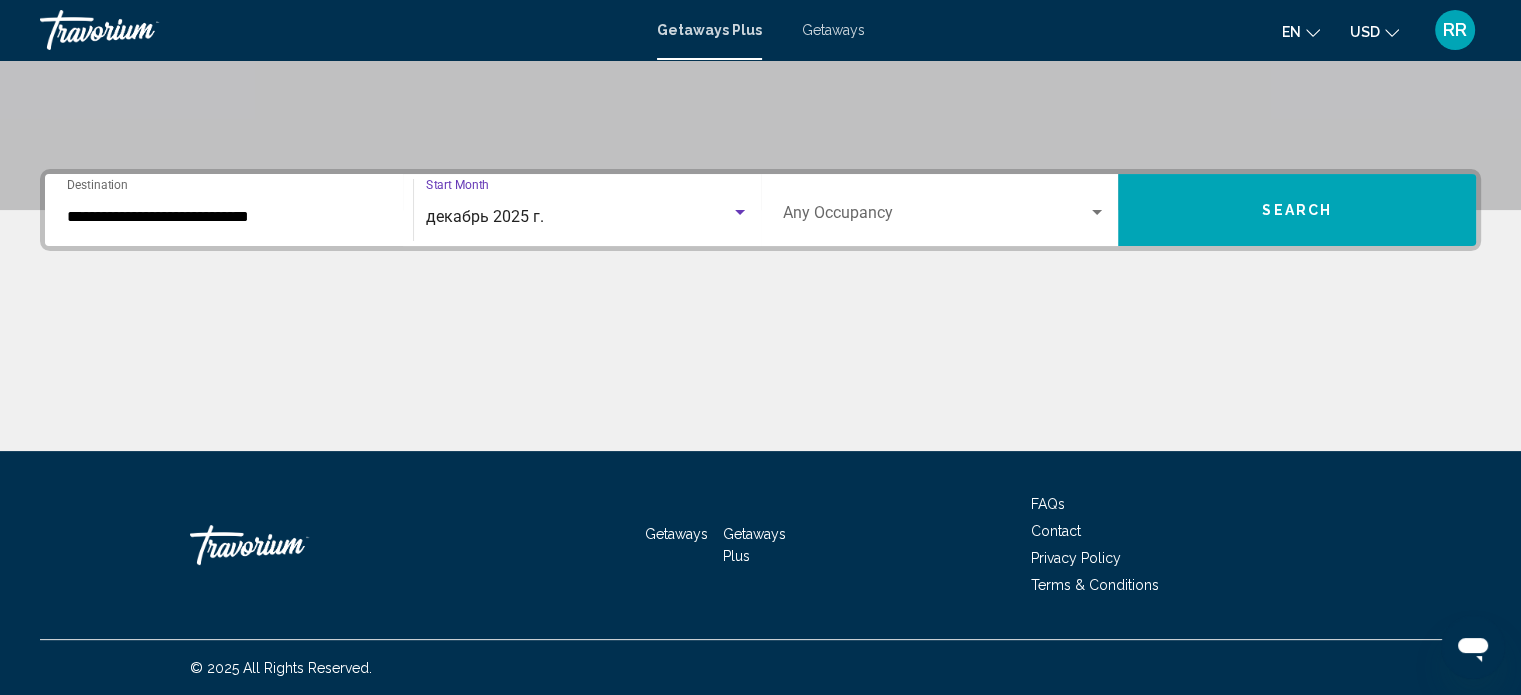 click on "Occupancy Any Occupancy" at bounding box center (945, 210) 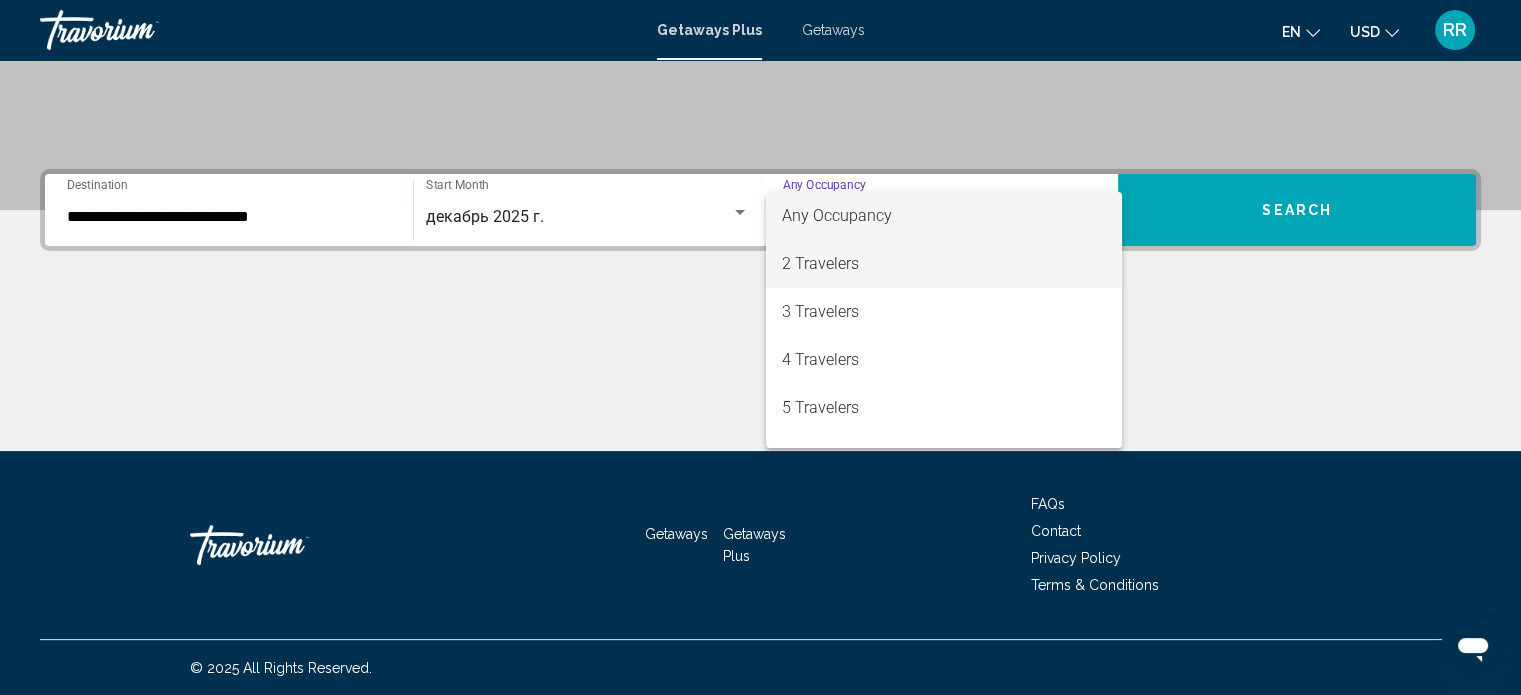 click on "2 Travelers" at bounding box center [944, 264] 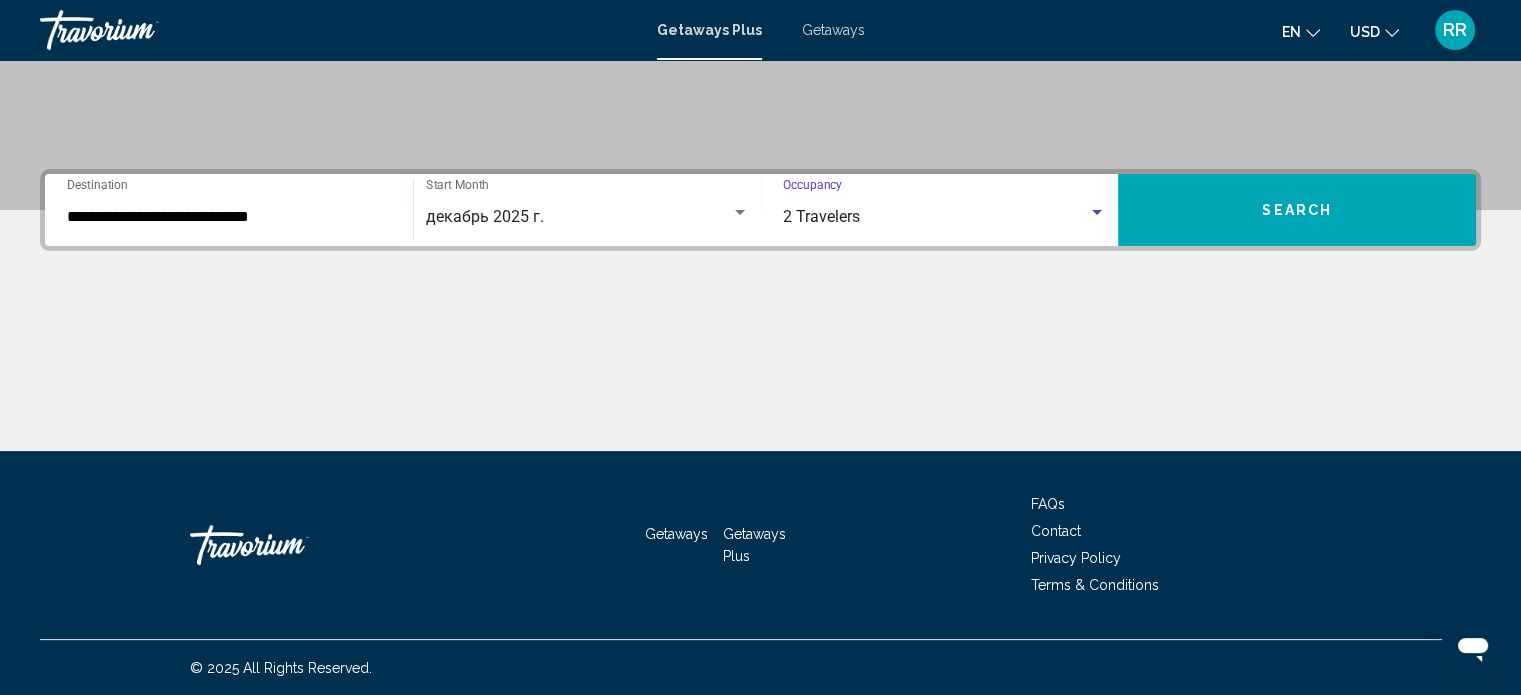click on "Search" at bounding box center [1297, 211] 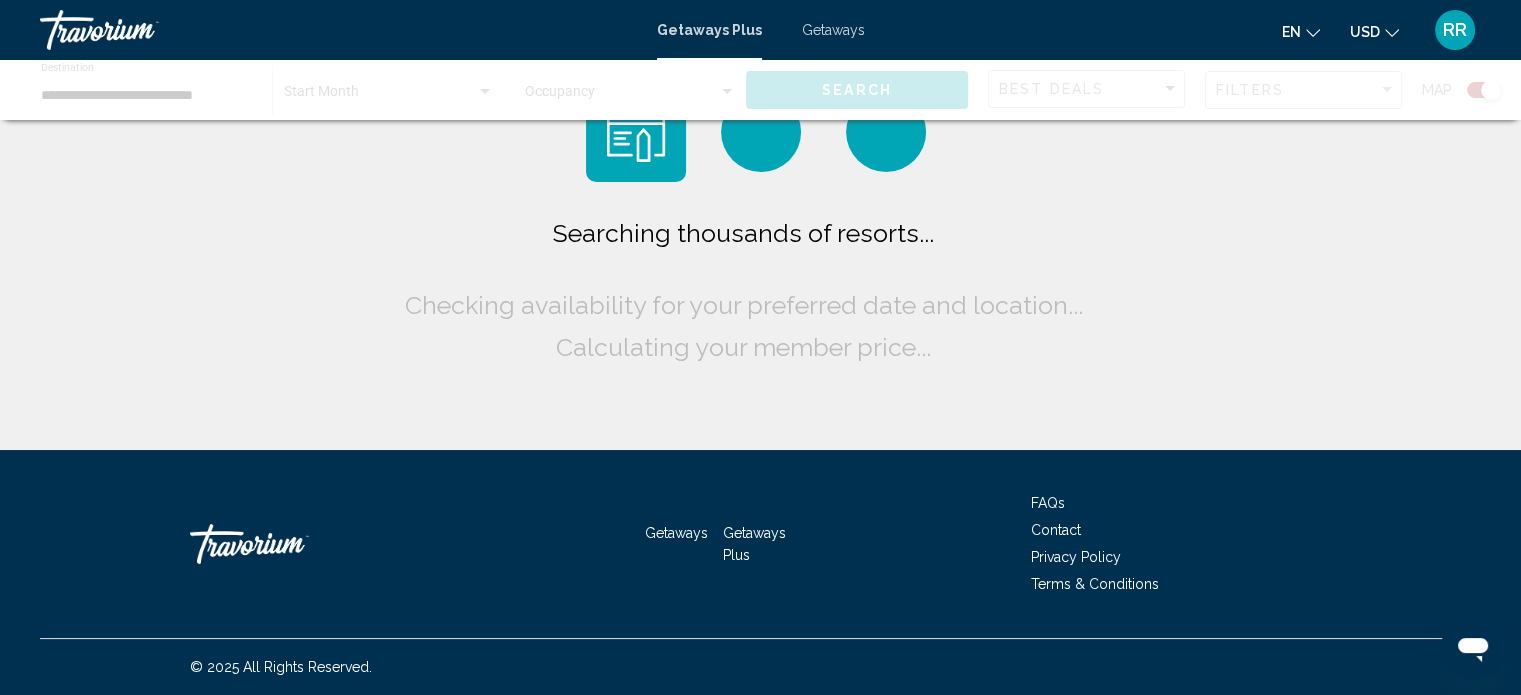 scroll, scrollTop: 0, scrollLeft: 0, axis: both 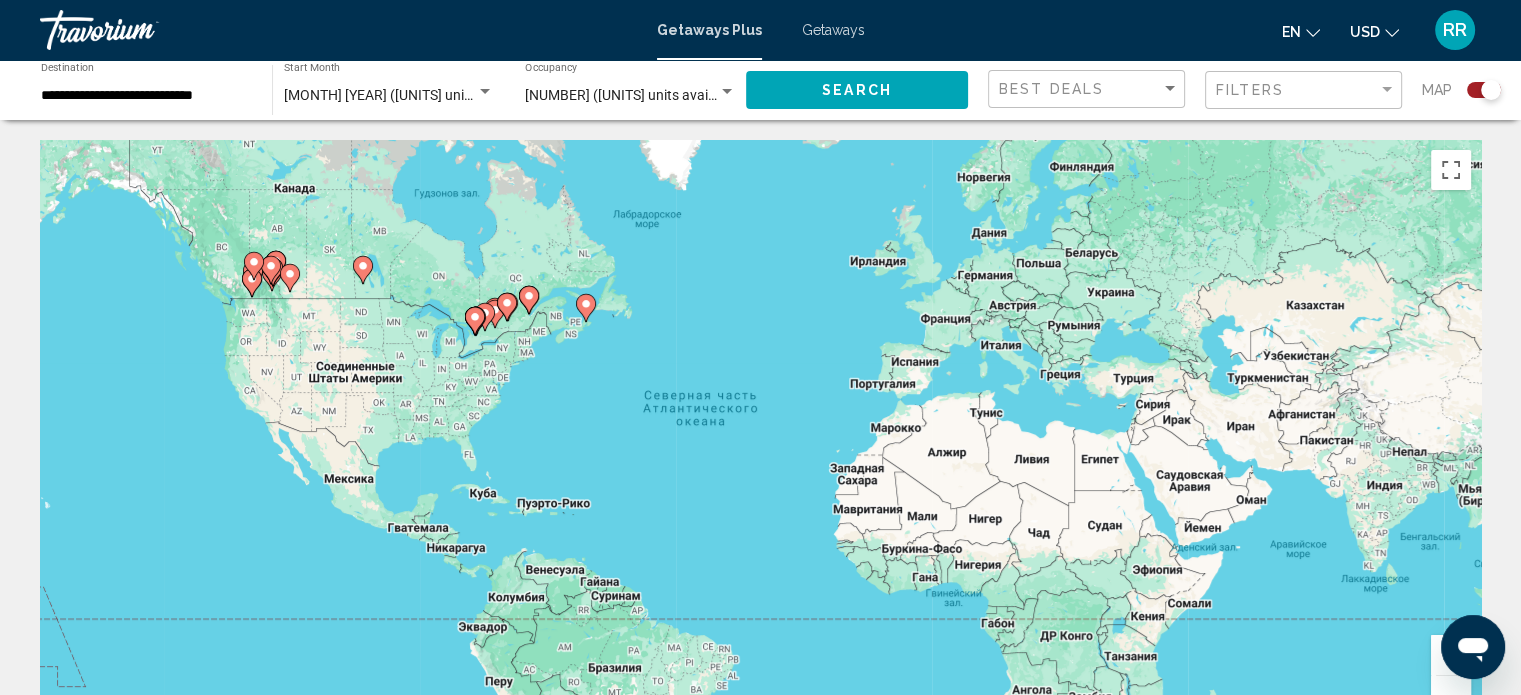 click 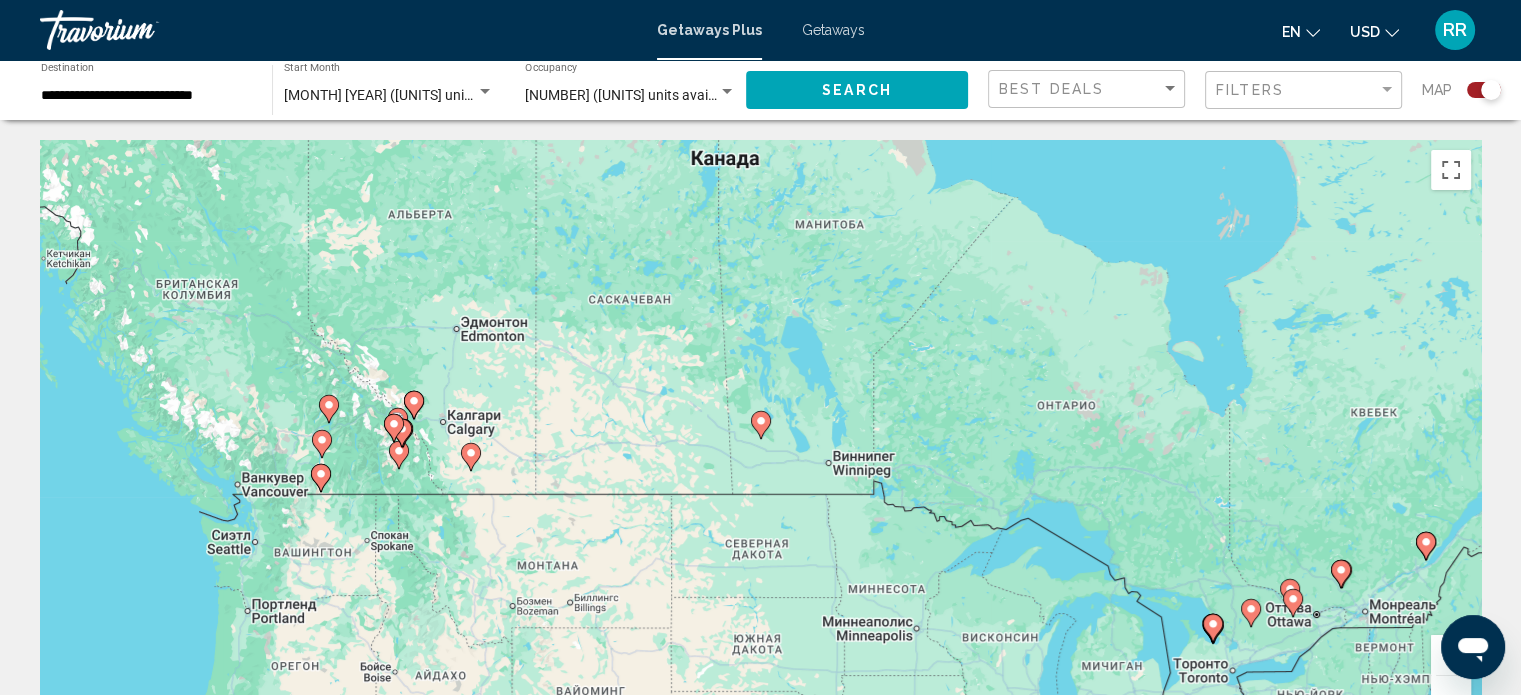 click on "**********" at bounding box center (146, 96) 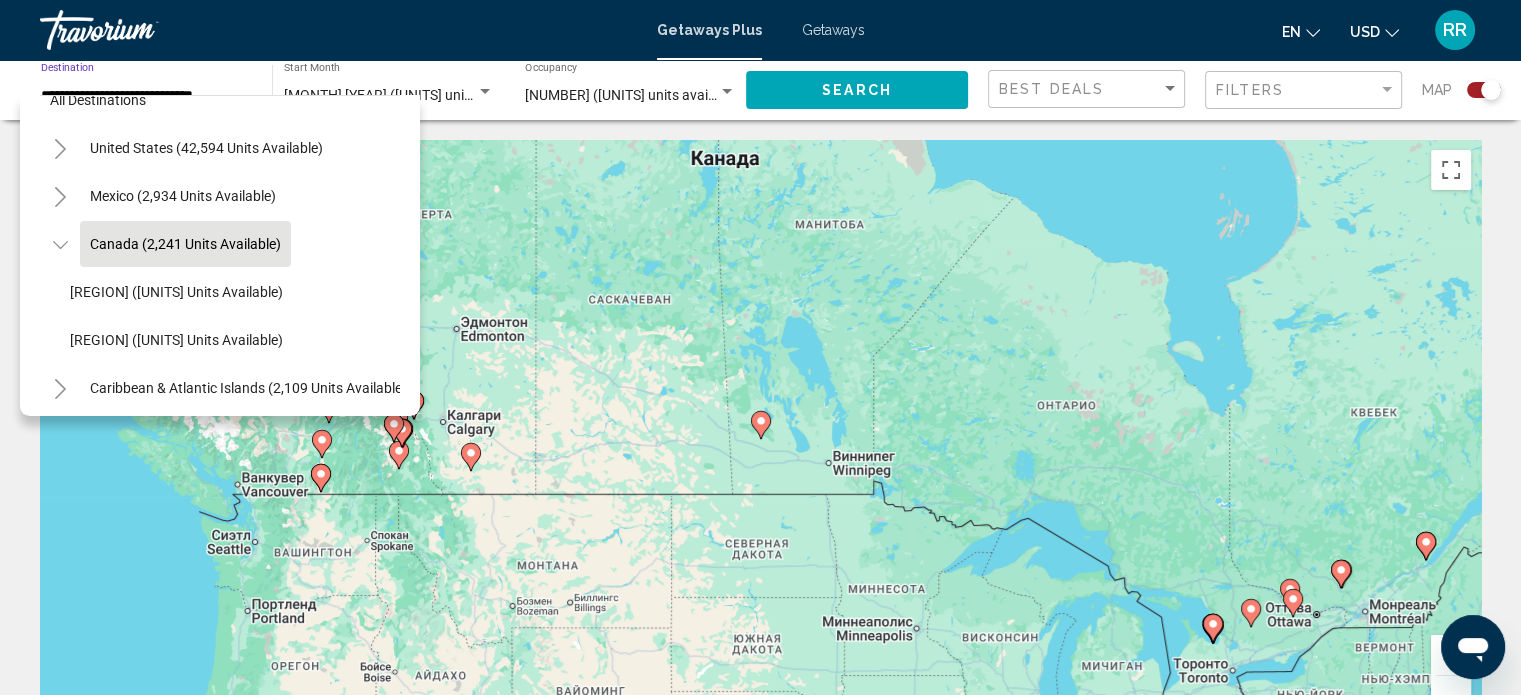 scroll, scrollTop: 130, scrollLeft: 0, axis: vertical 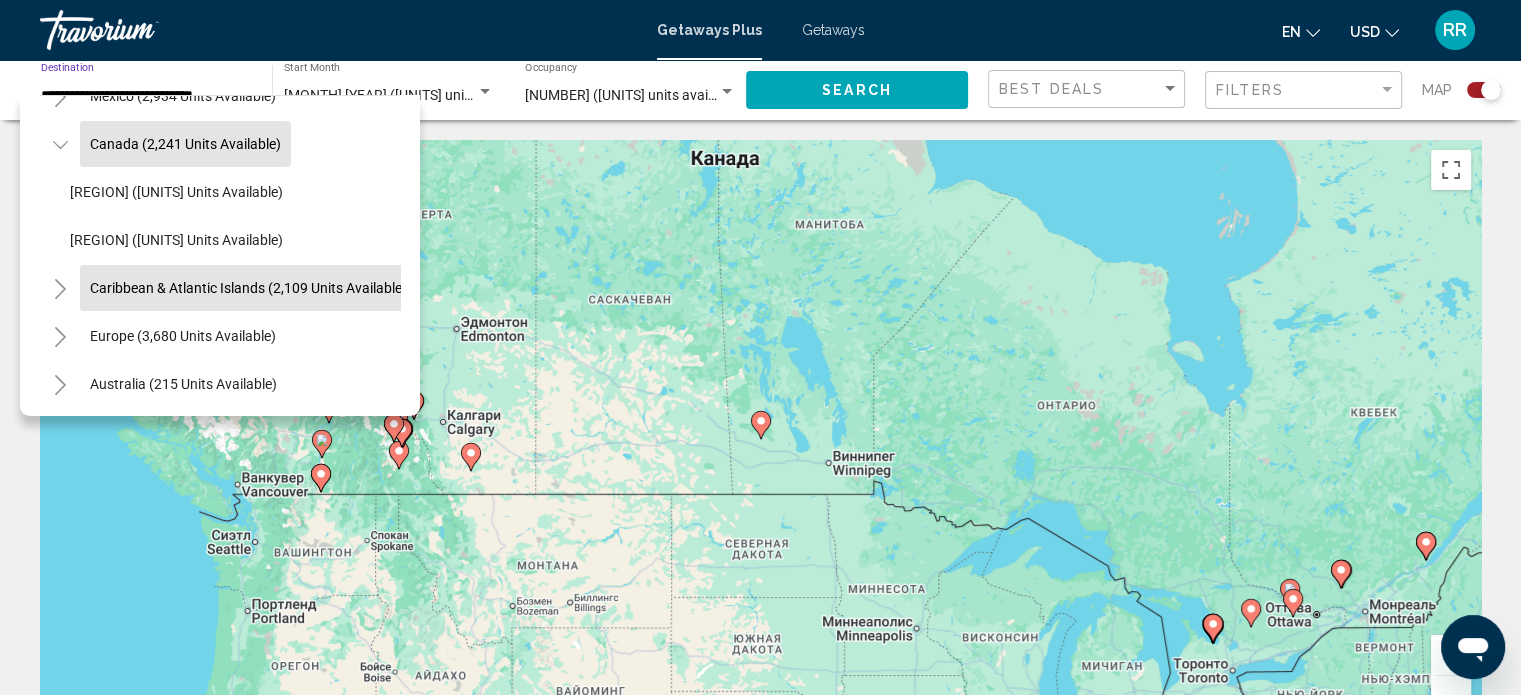 click on "Caribbean & Atlantic Islands (2,109 units available)" at bounding box center [183, 336] 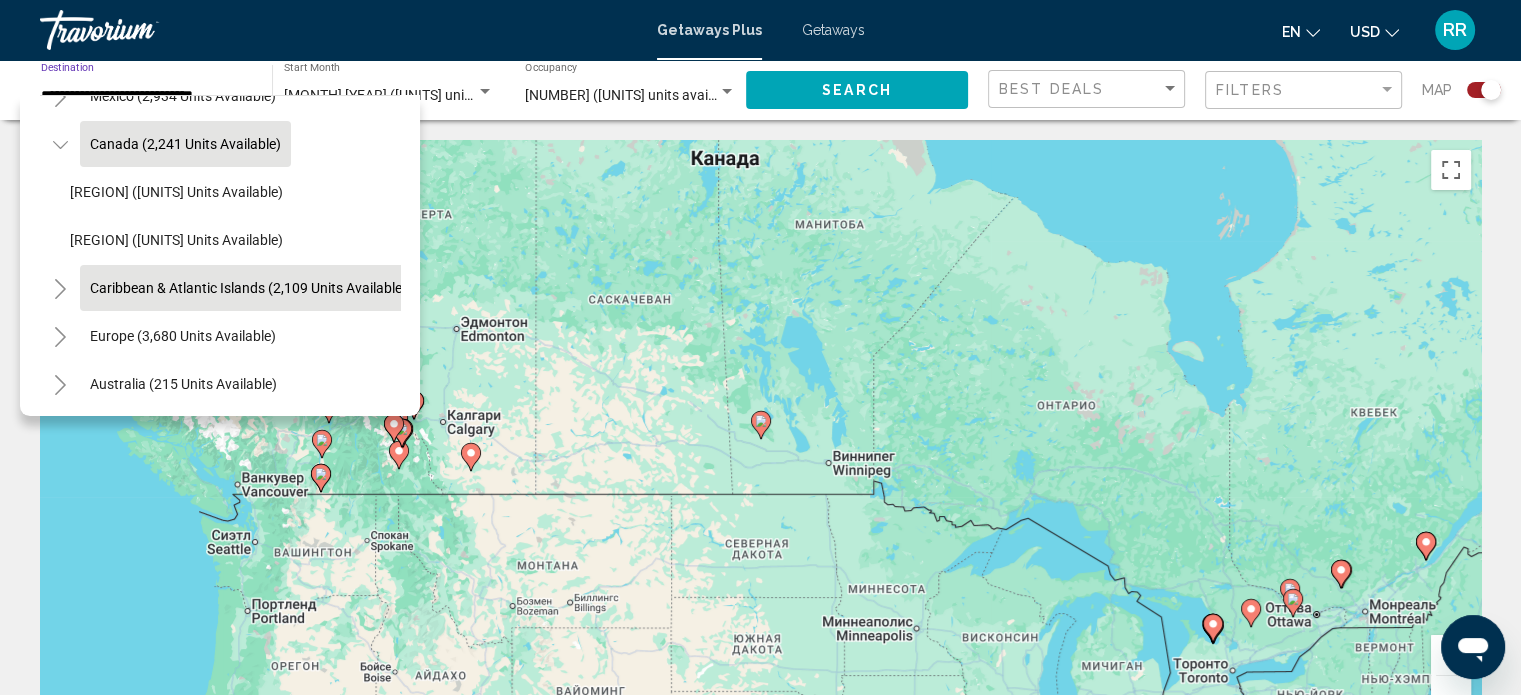 type on "**********" 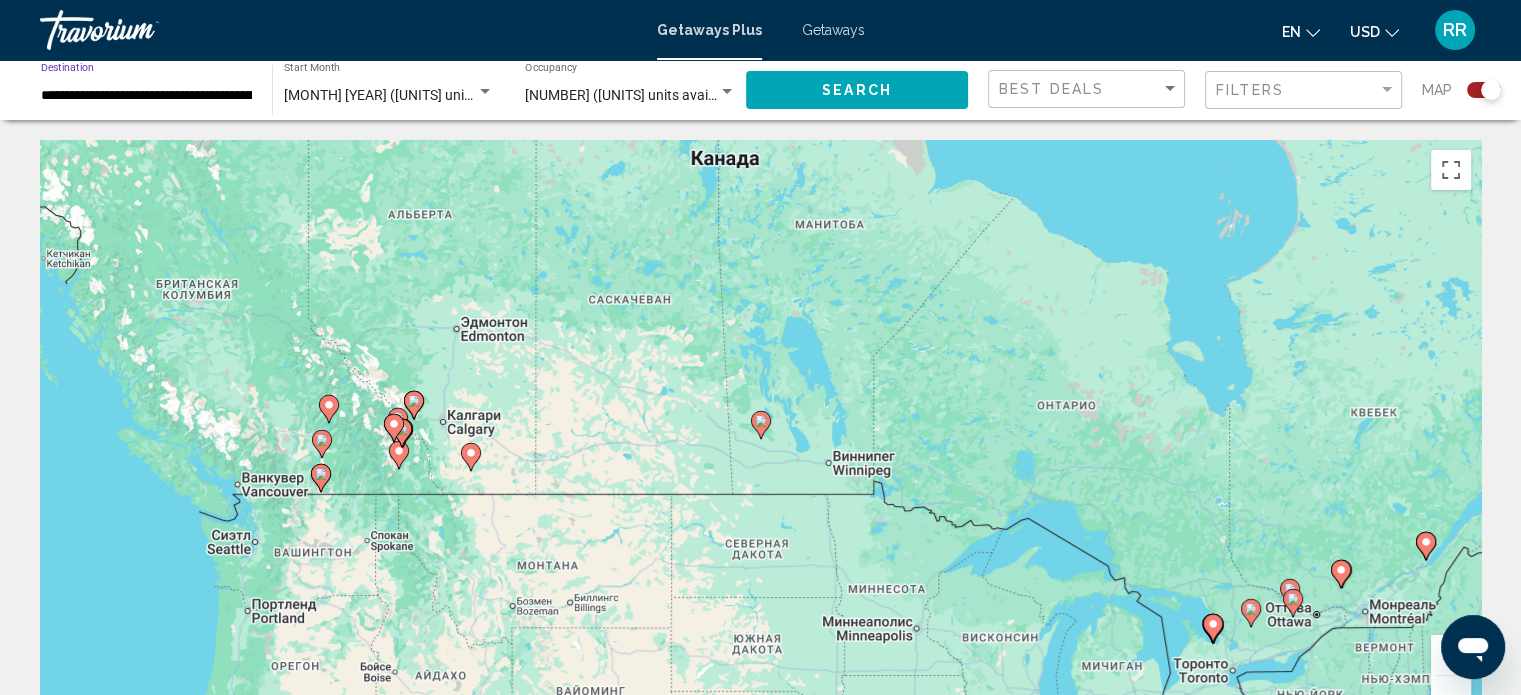 click on "December 2025 (384 units available)" at bounding box center [411, 95] 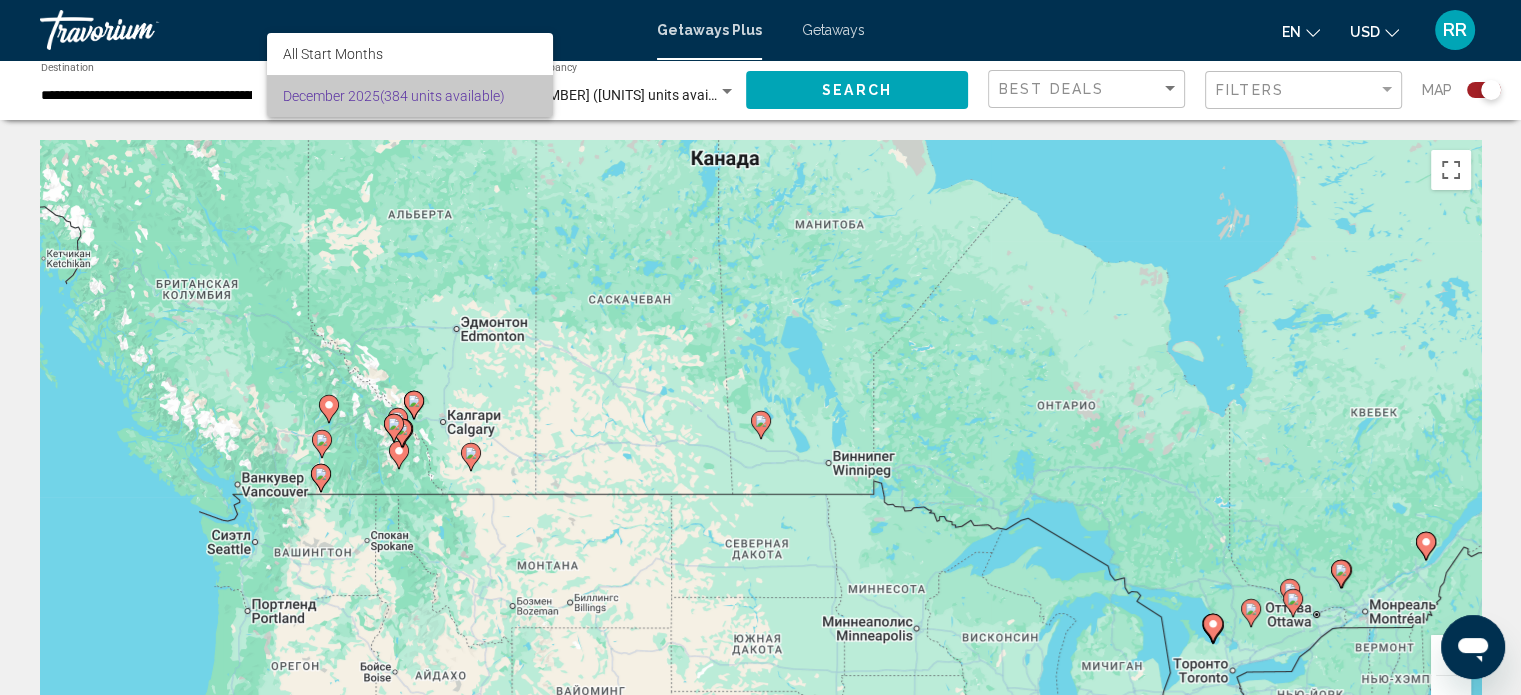 click on "December 2025  (384 units available)" at bounding box center (410, 96) 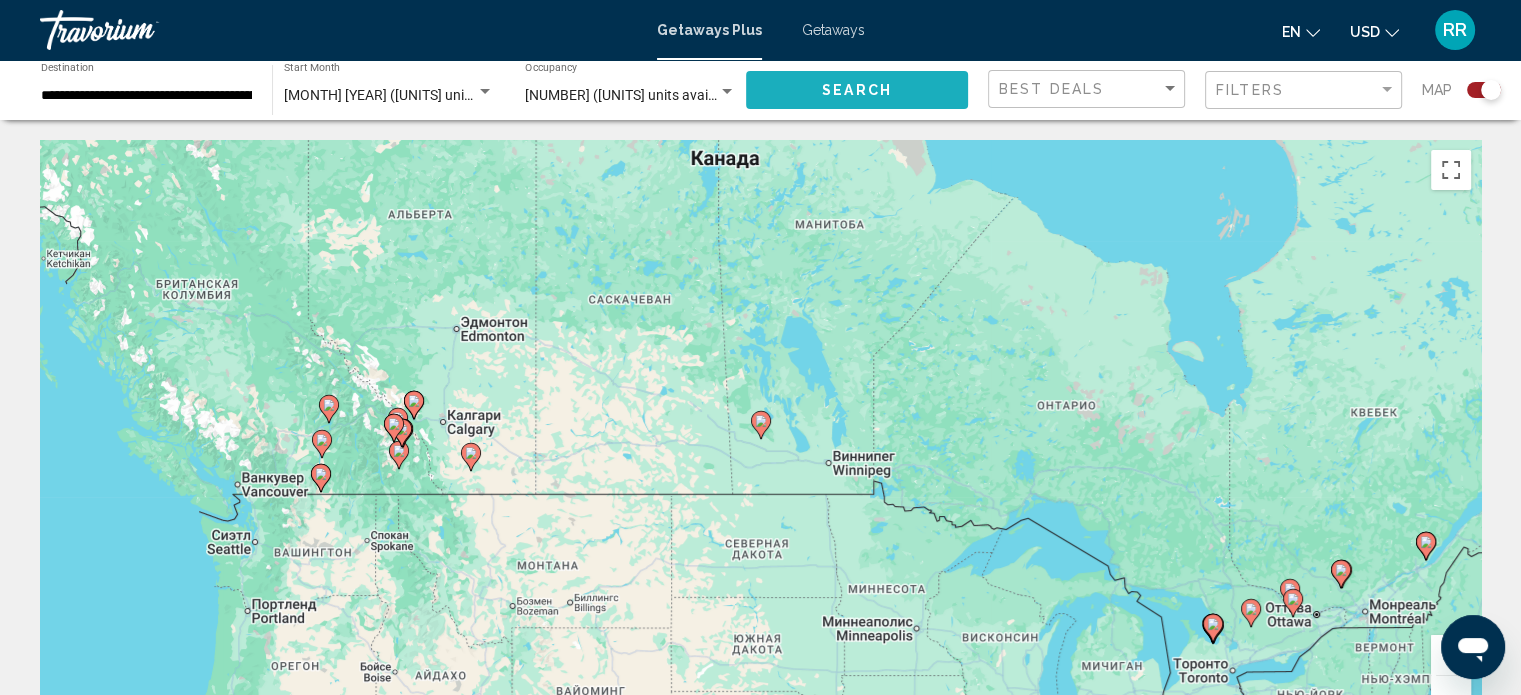 click on "Search" 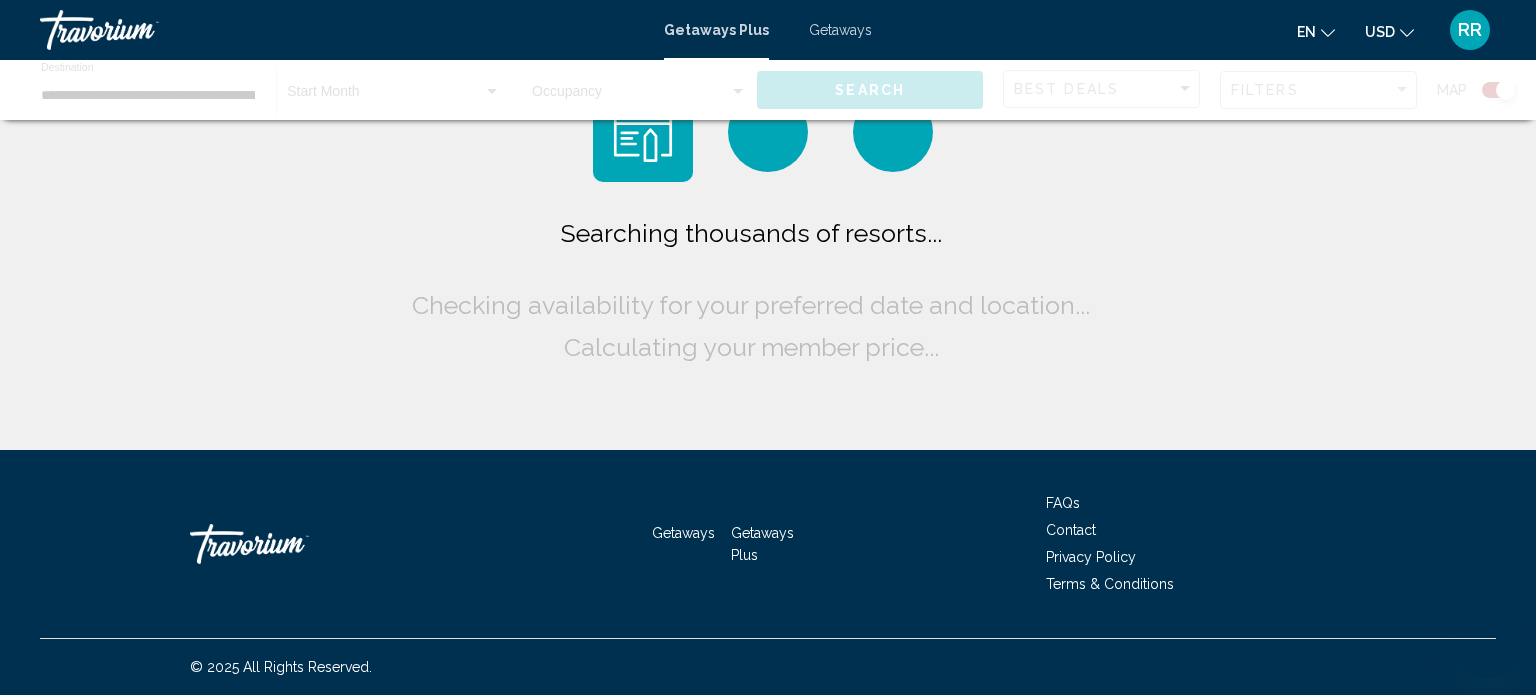 scroll, scrollTop: 0, scrollLeft: 0, axis: both 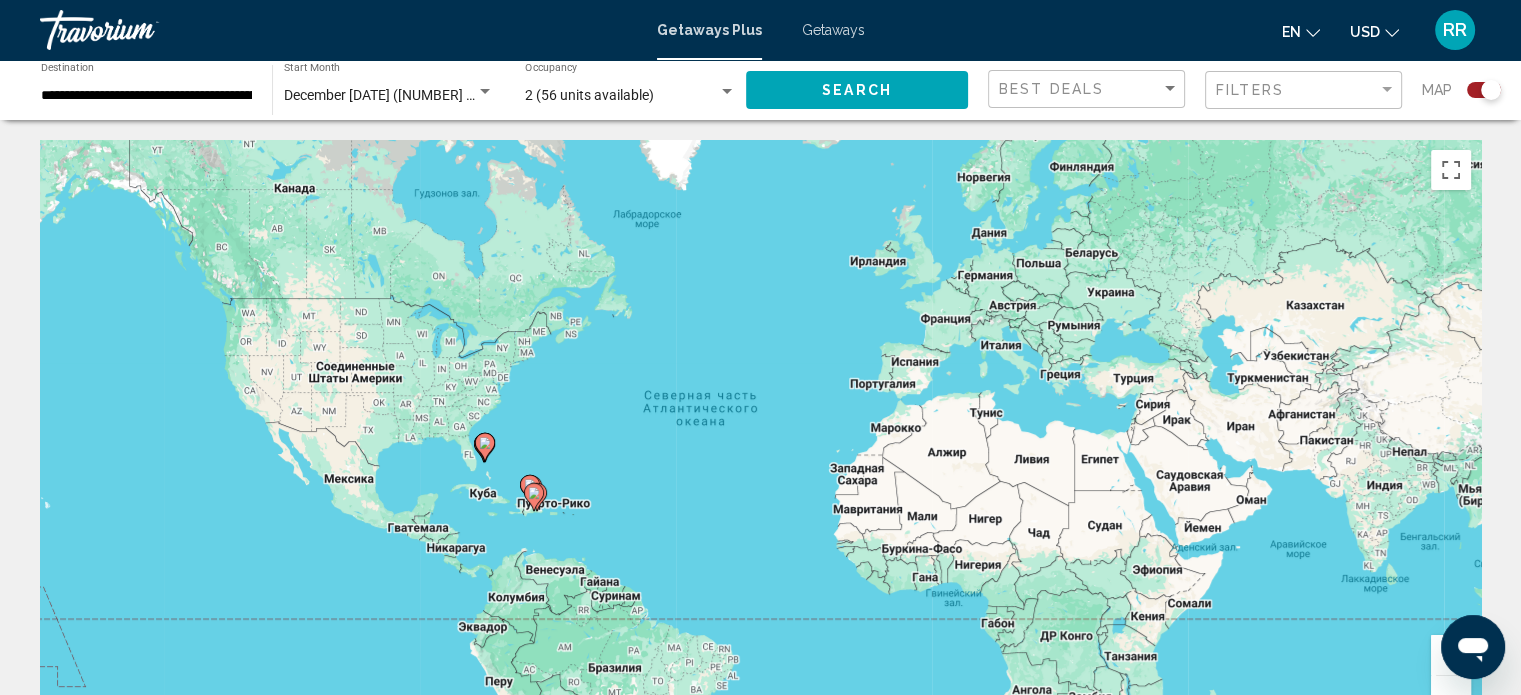 click 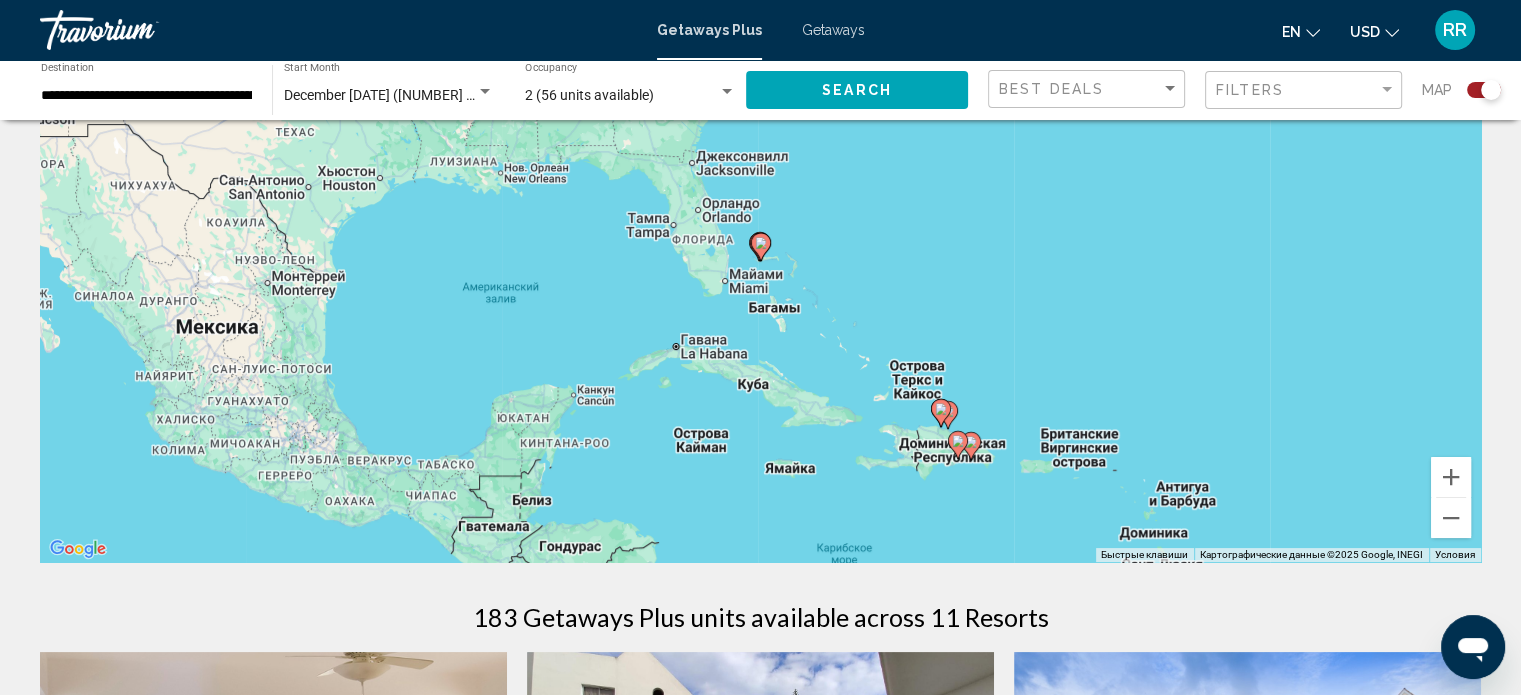 scroll, scrollTop: 200, scrollLeft: 0, axis: vertical 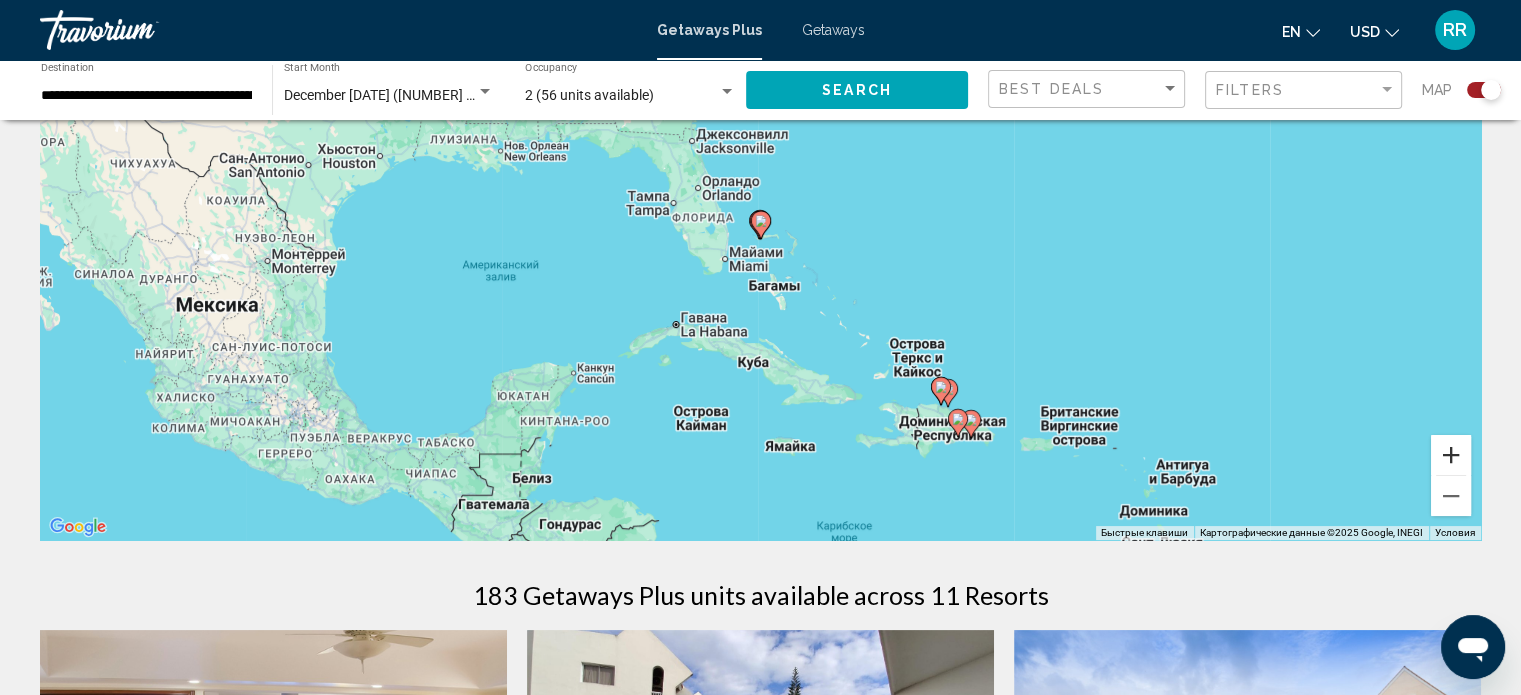 click at bounding box center [1451, 455] 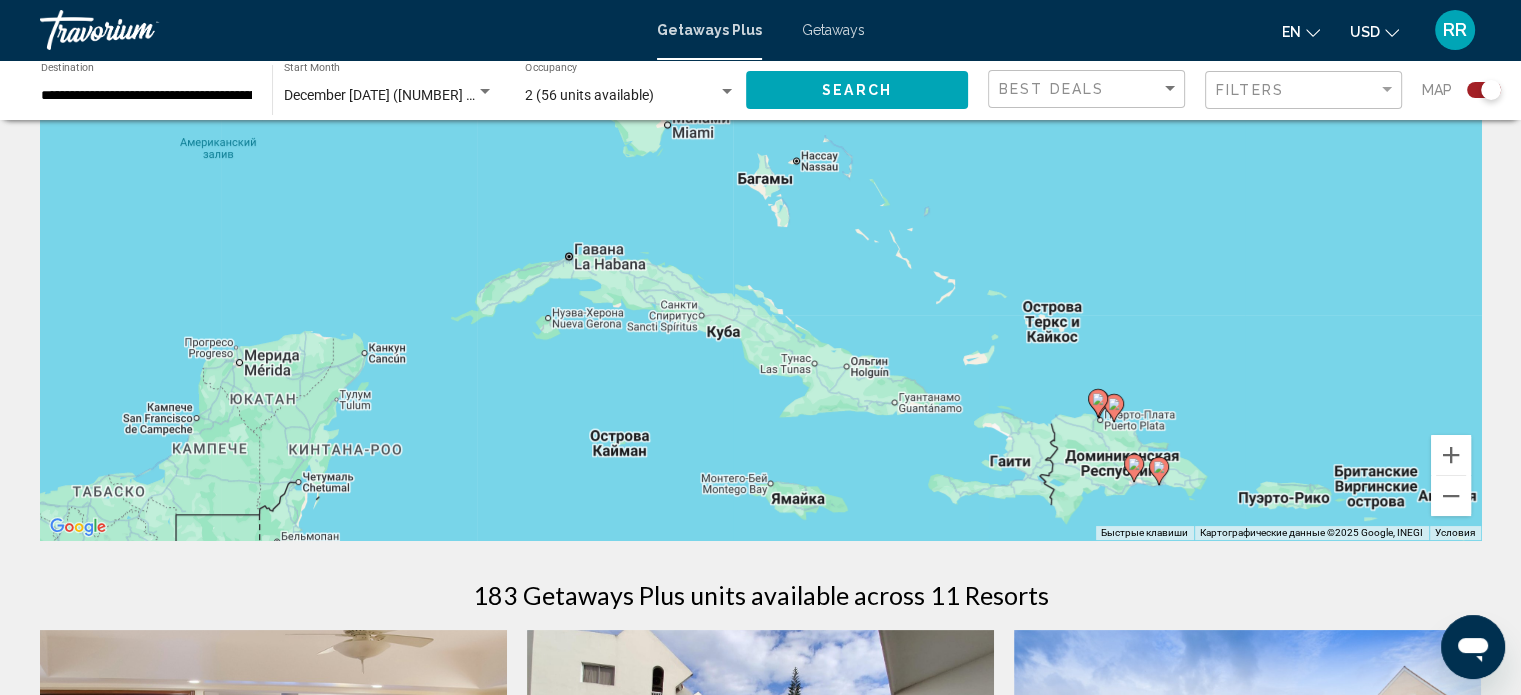 drag, startPoint x: 1231, startPoint y: 404, endPoint x: 1194, endPoint y: 245, distance: 163.24828 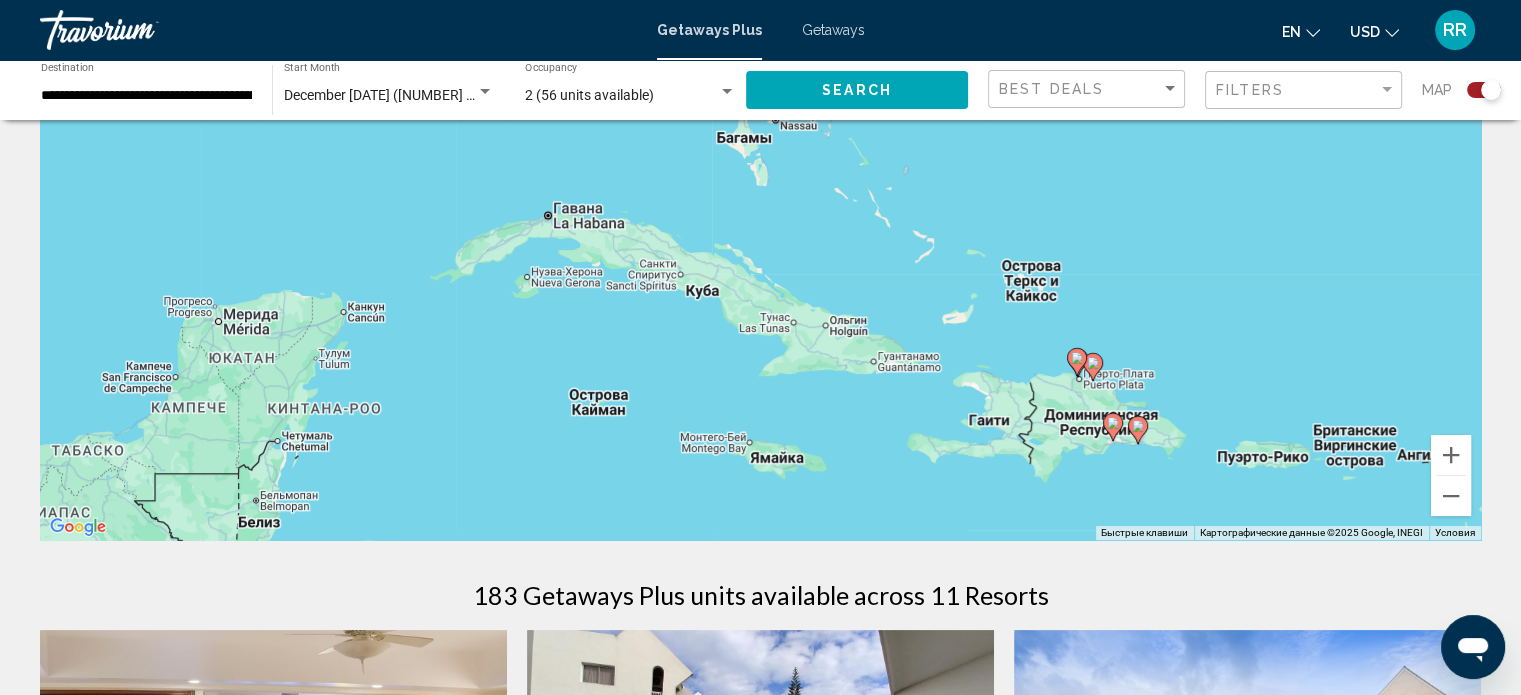 click 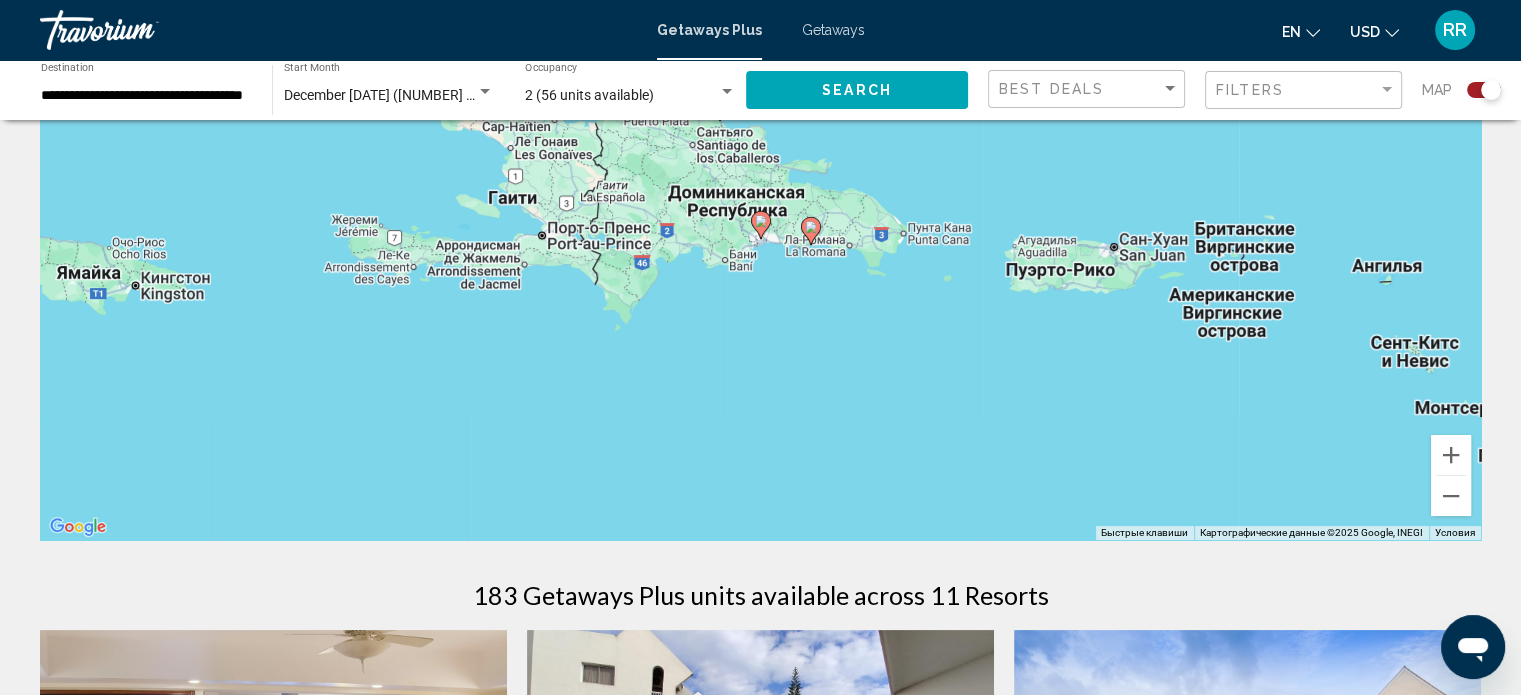 click 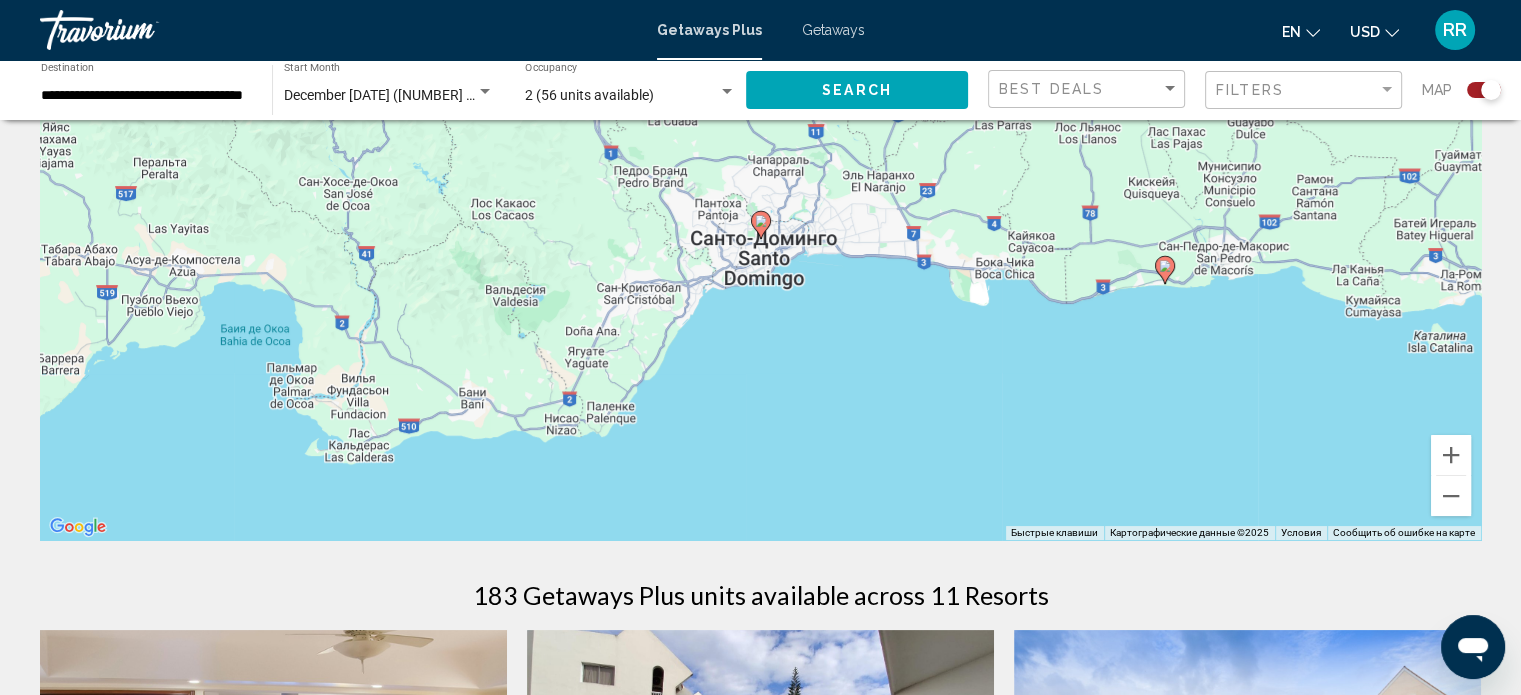 click 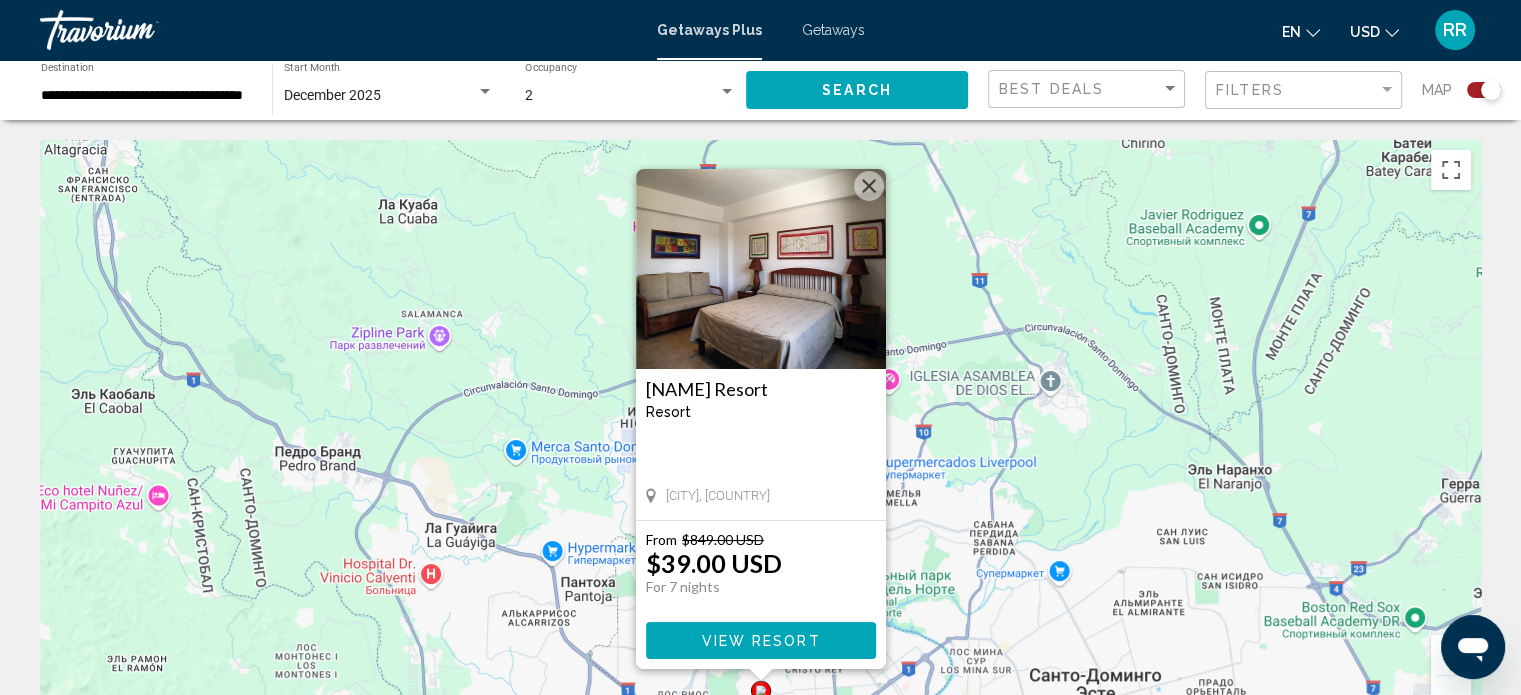 scroll, scrollTop: 100, scrollLeft: 0, axis: vertical 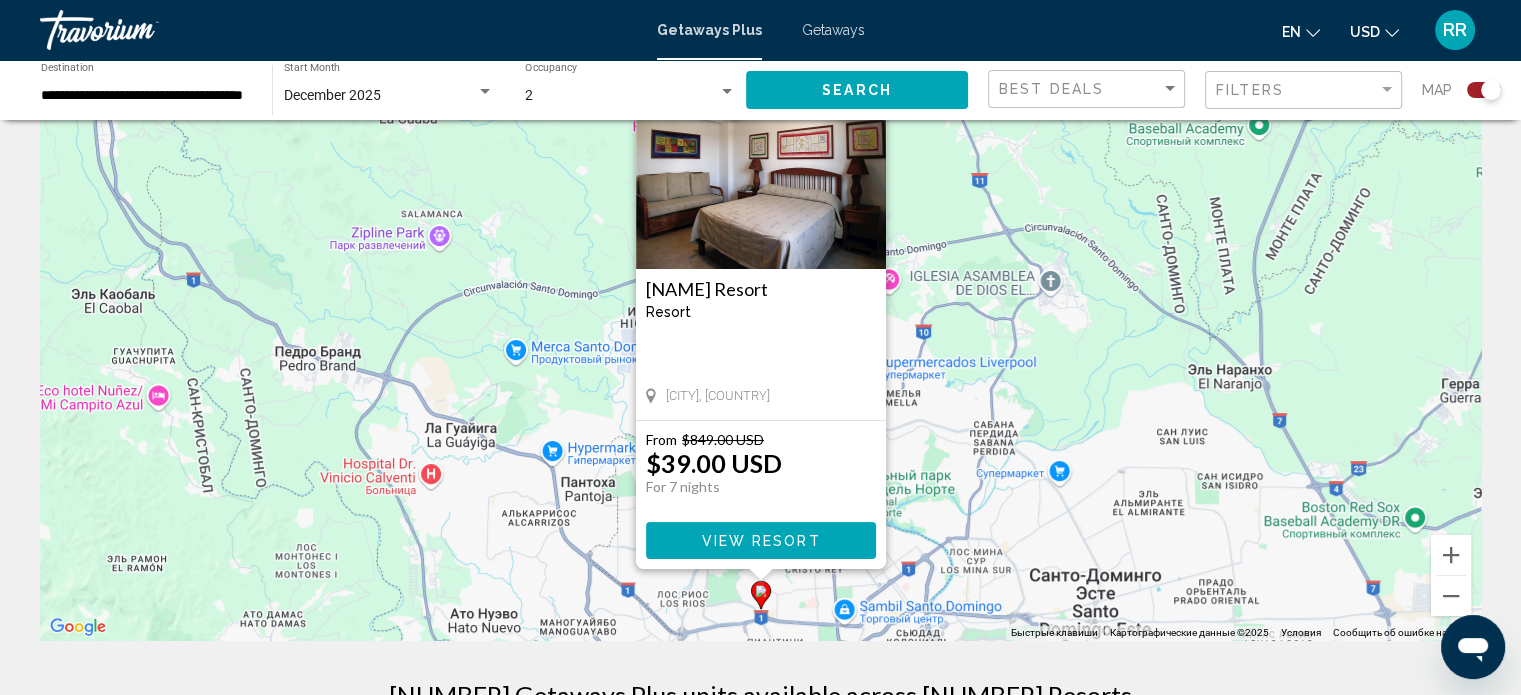click on "View Resort" at bounding box center [760, 541] 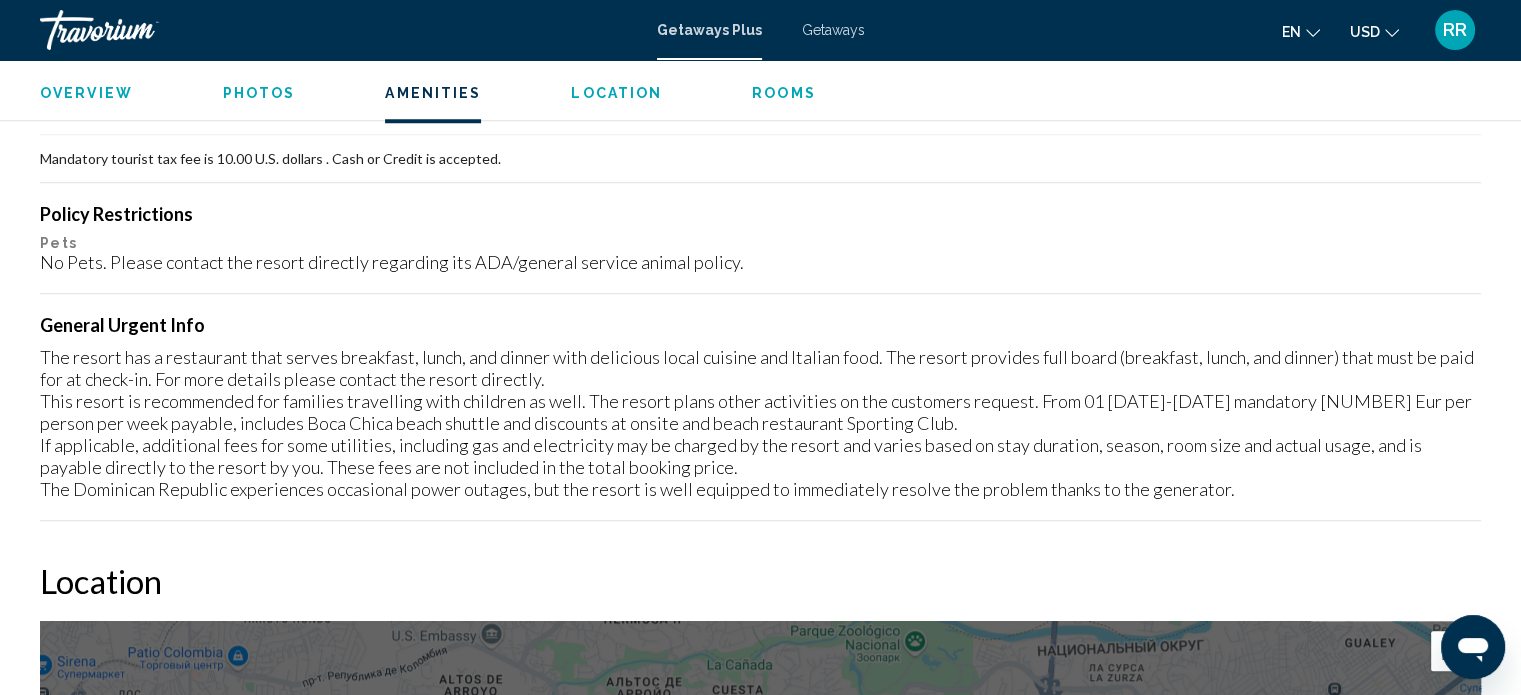 scroll, scrollTop: 1812, scrollLeft: 0, axis: vertical 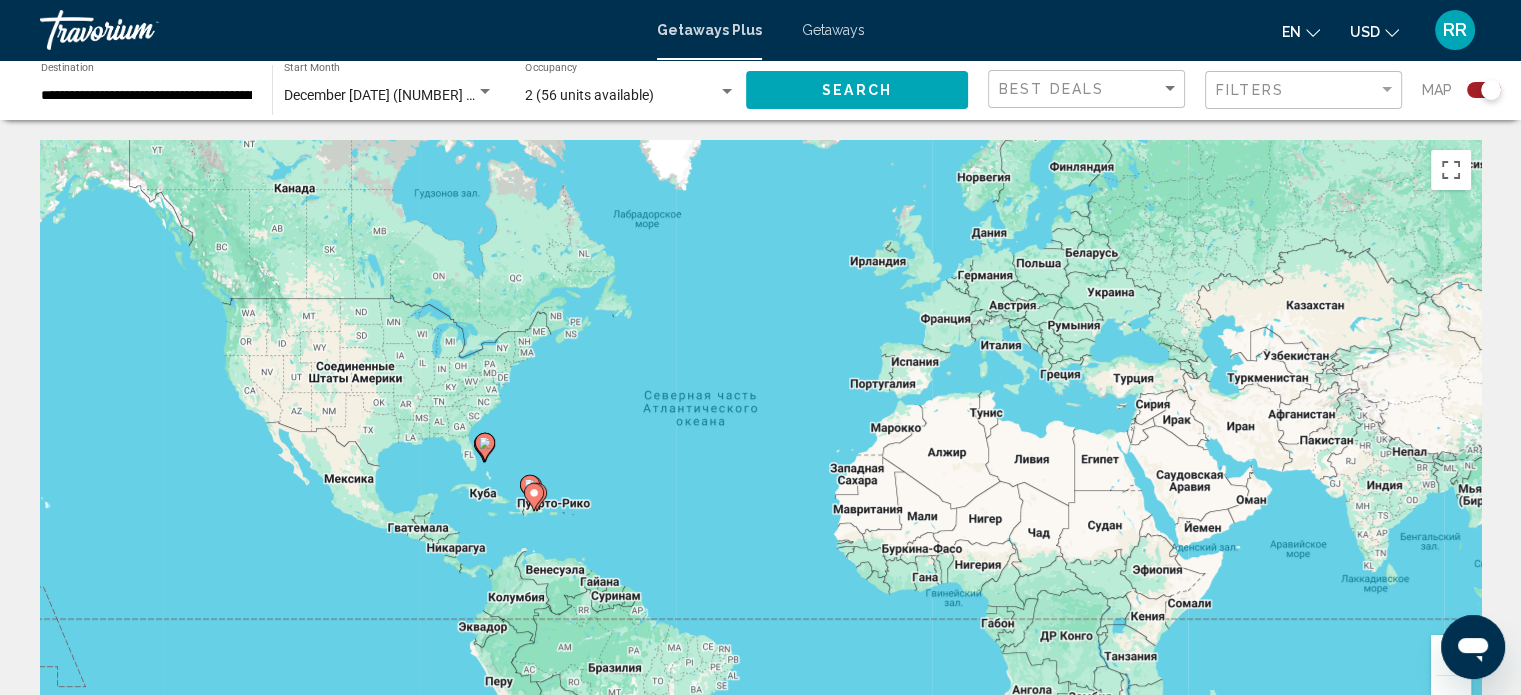 click 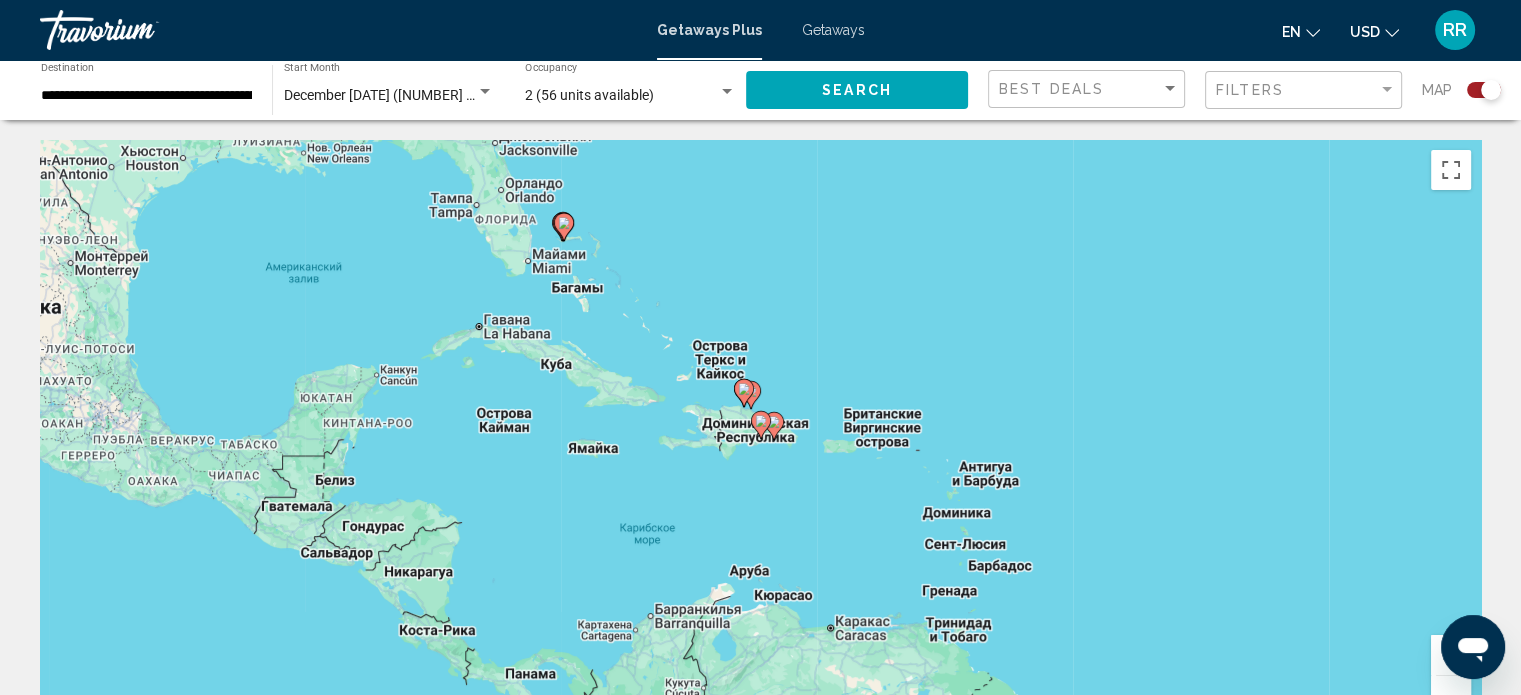 click 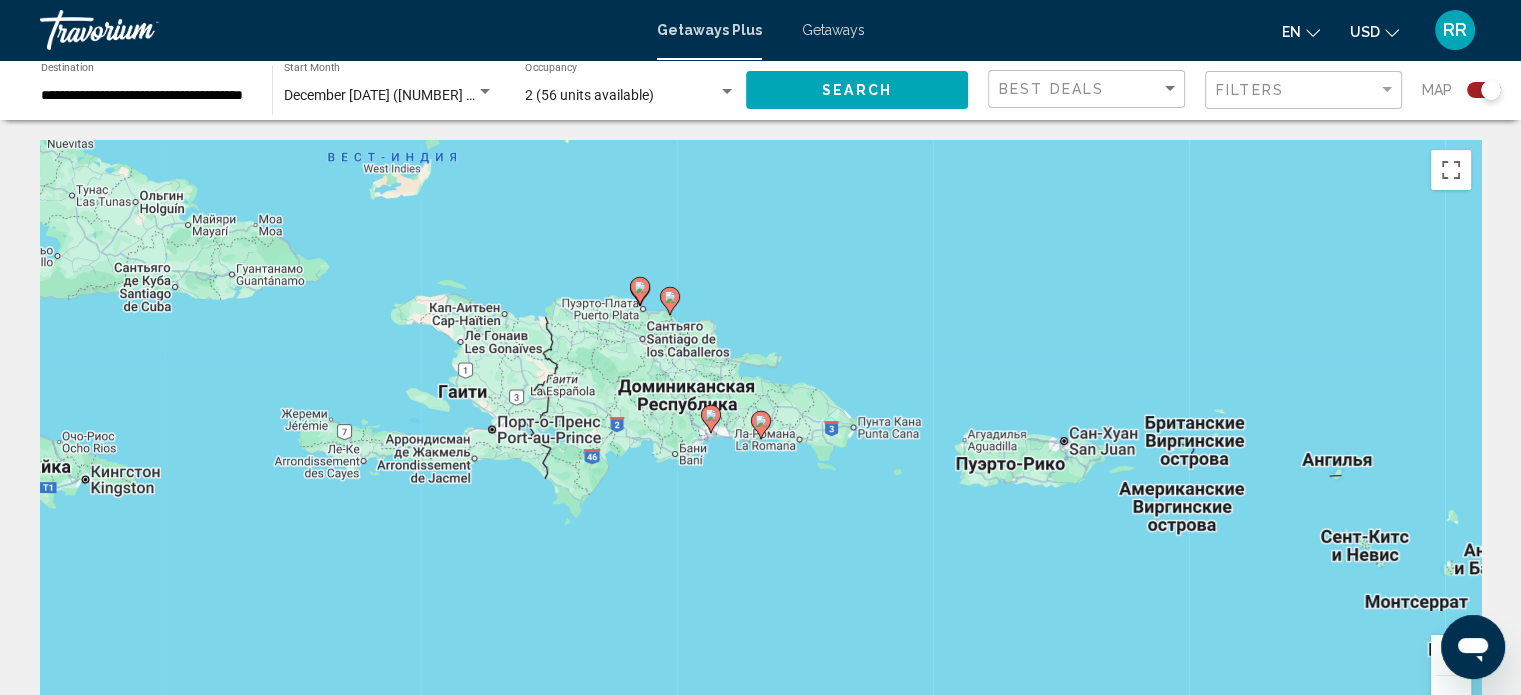 click 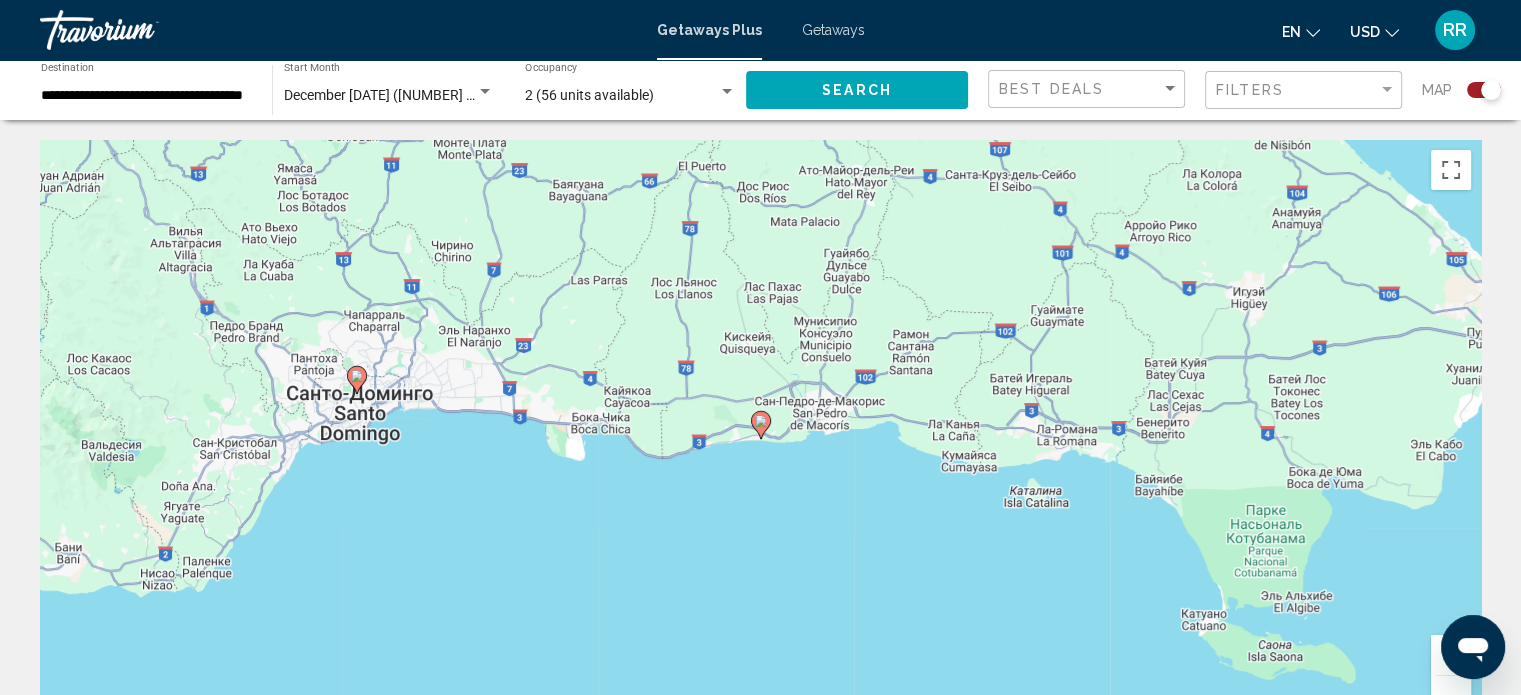 click 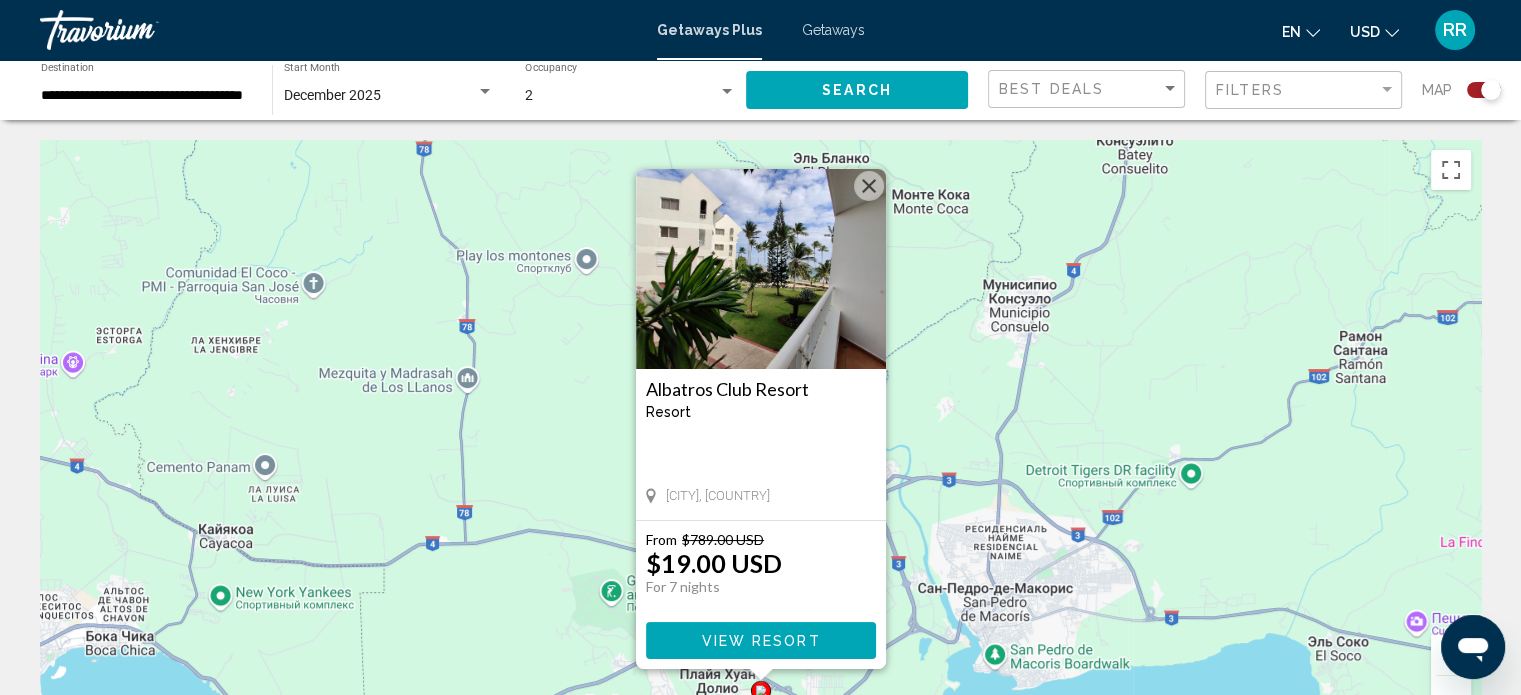click at bounding box center (869, 186) 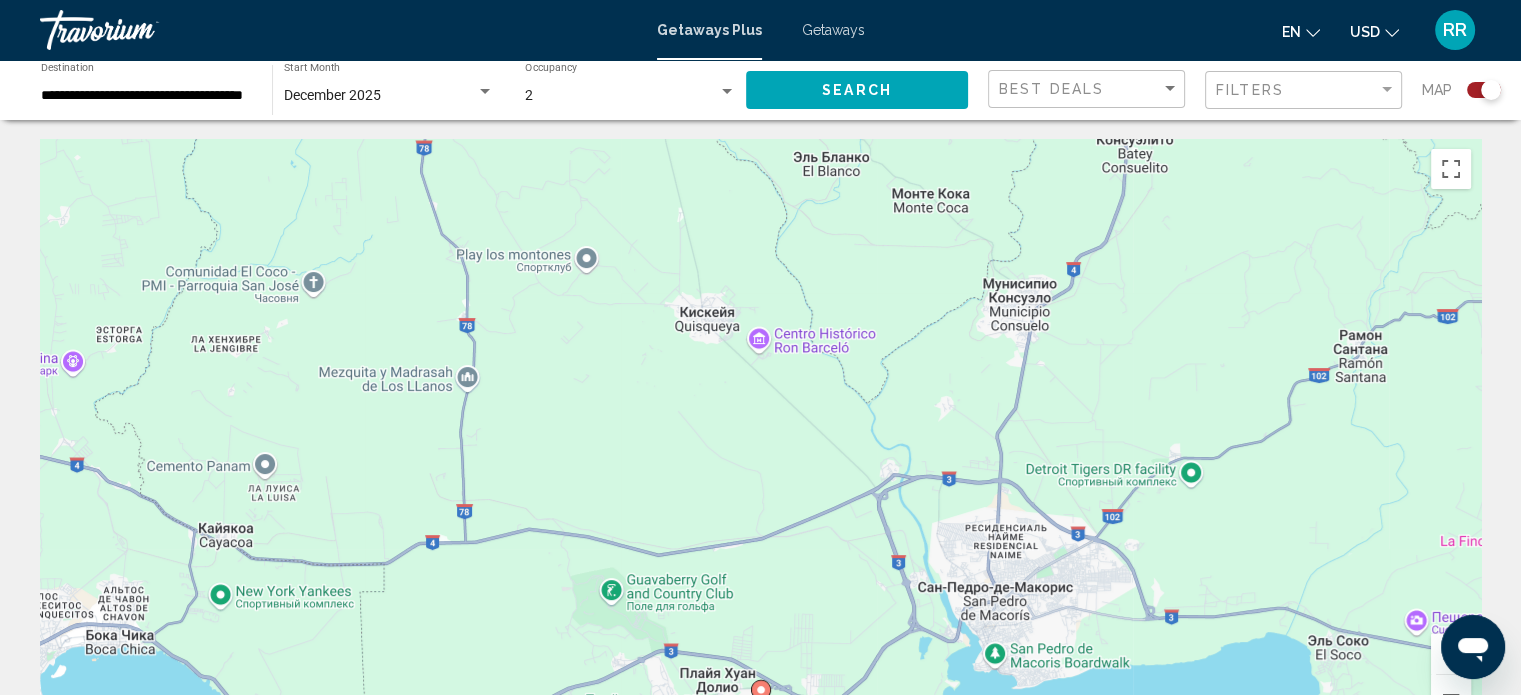 scroll, scrollTop: 0, scrollLeft: 0, axis: both 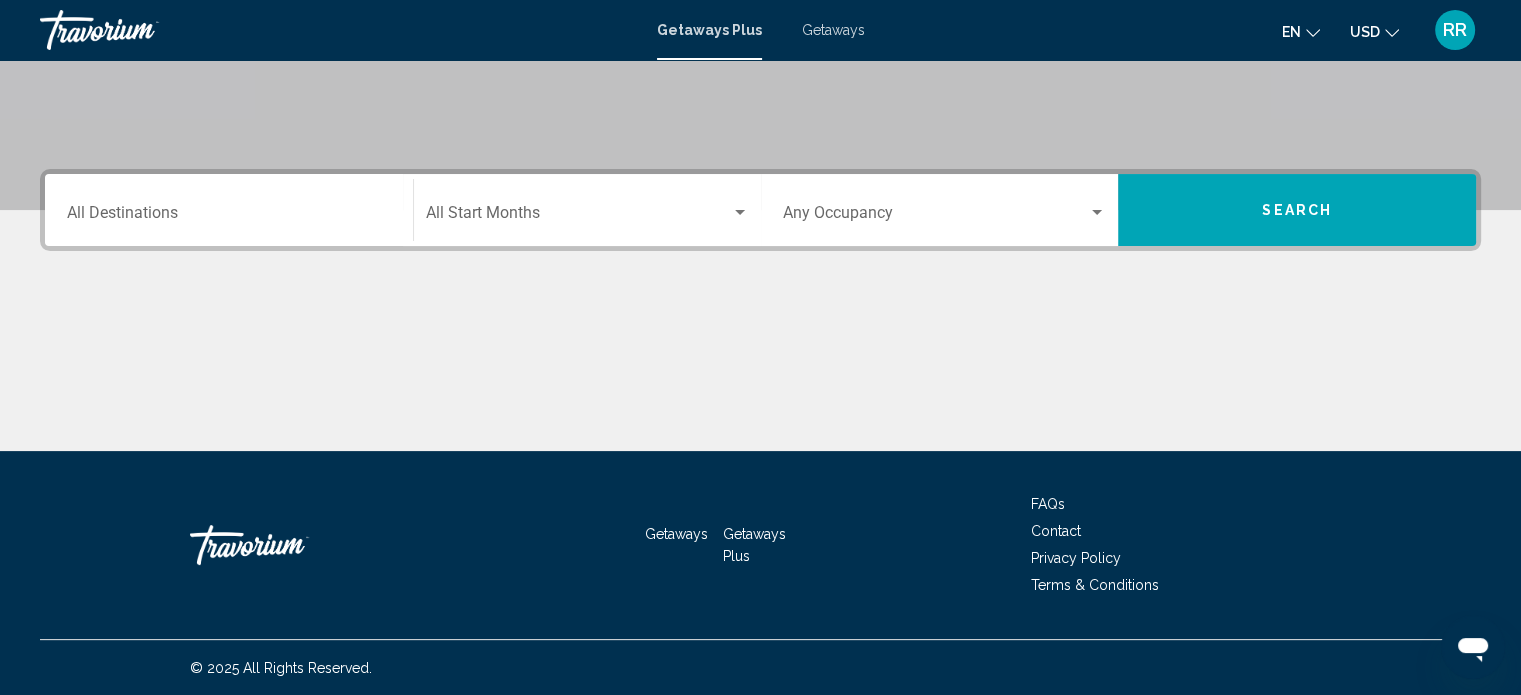 click on "Destination All Destinations" at bounding box center (229, 217) 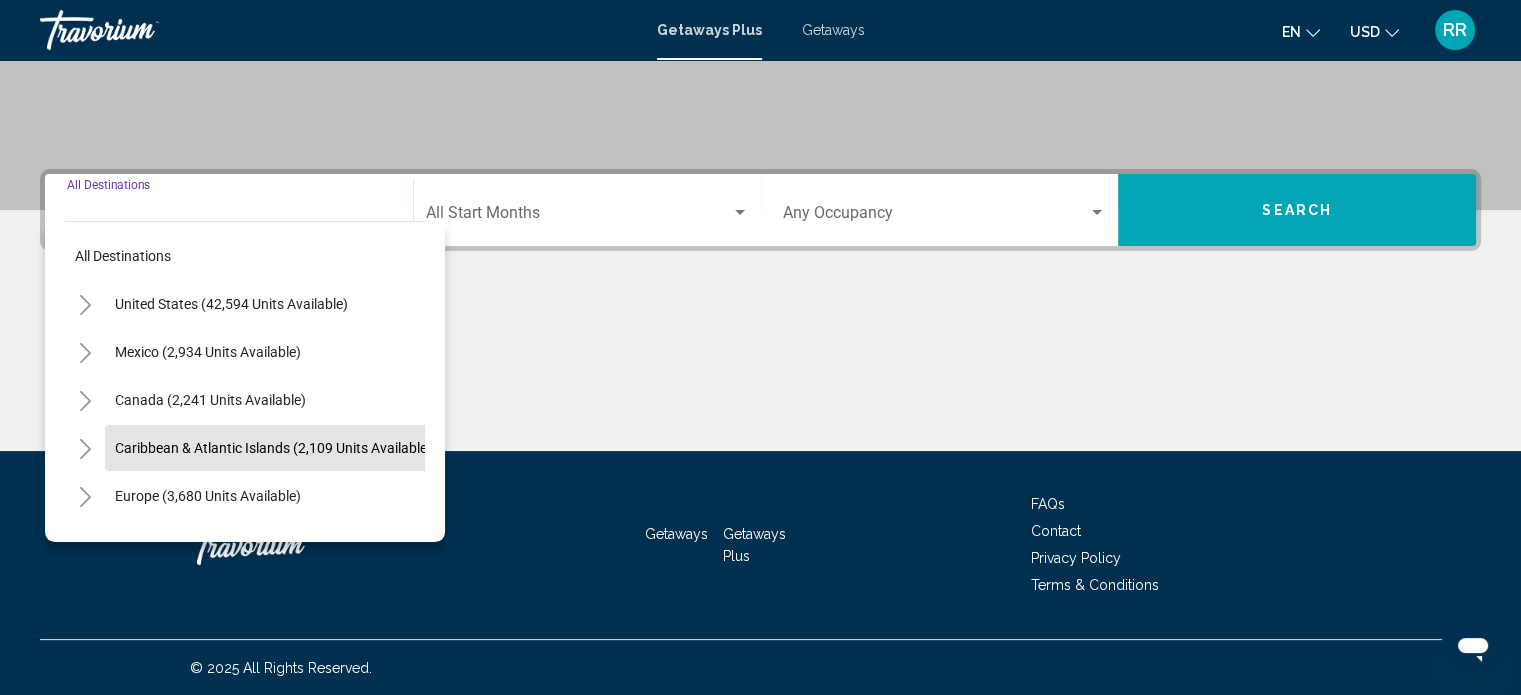 click on "Caribbean & Atlantic Islands (2,109 units available)" at bounding box center (208, 496) 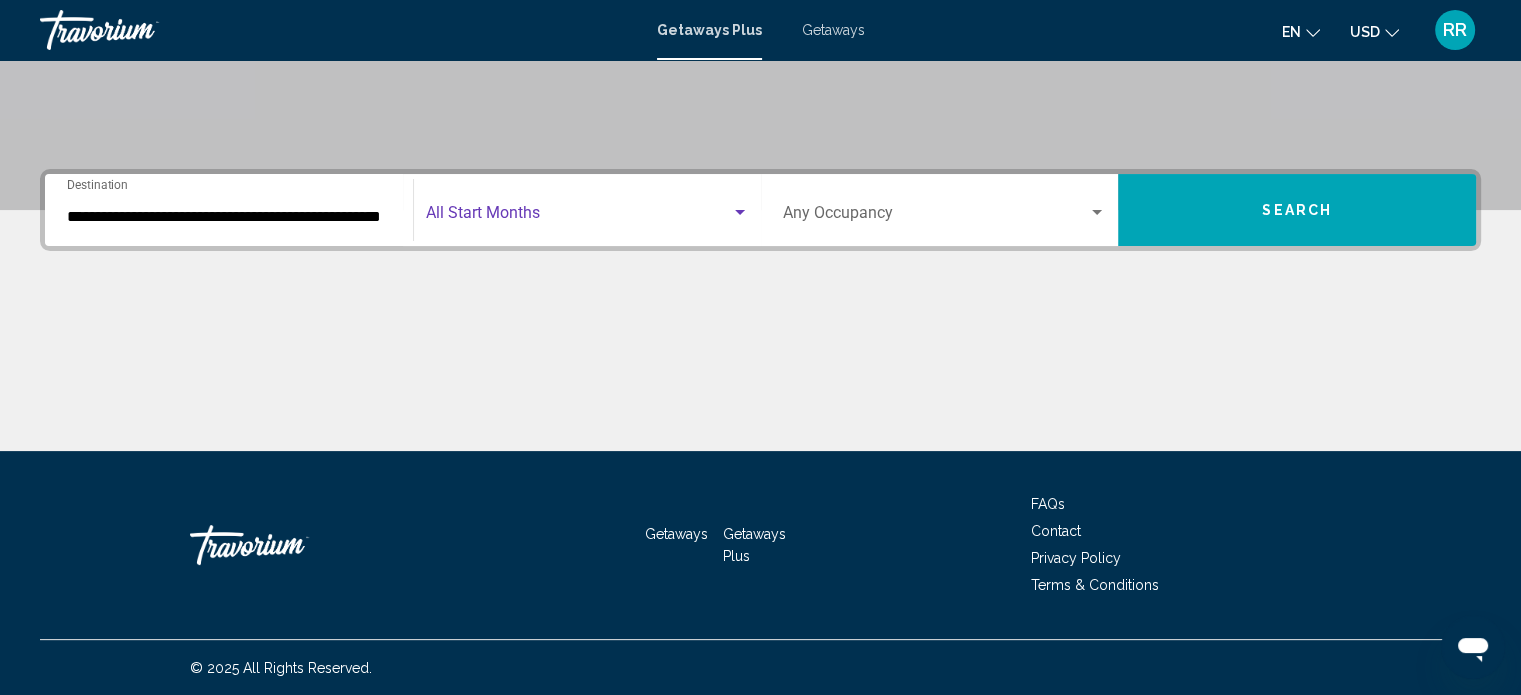 click at bounding box center [578, 217] 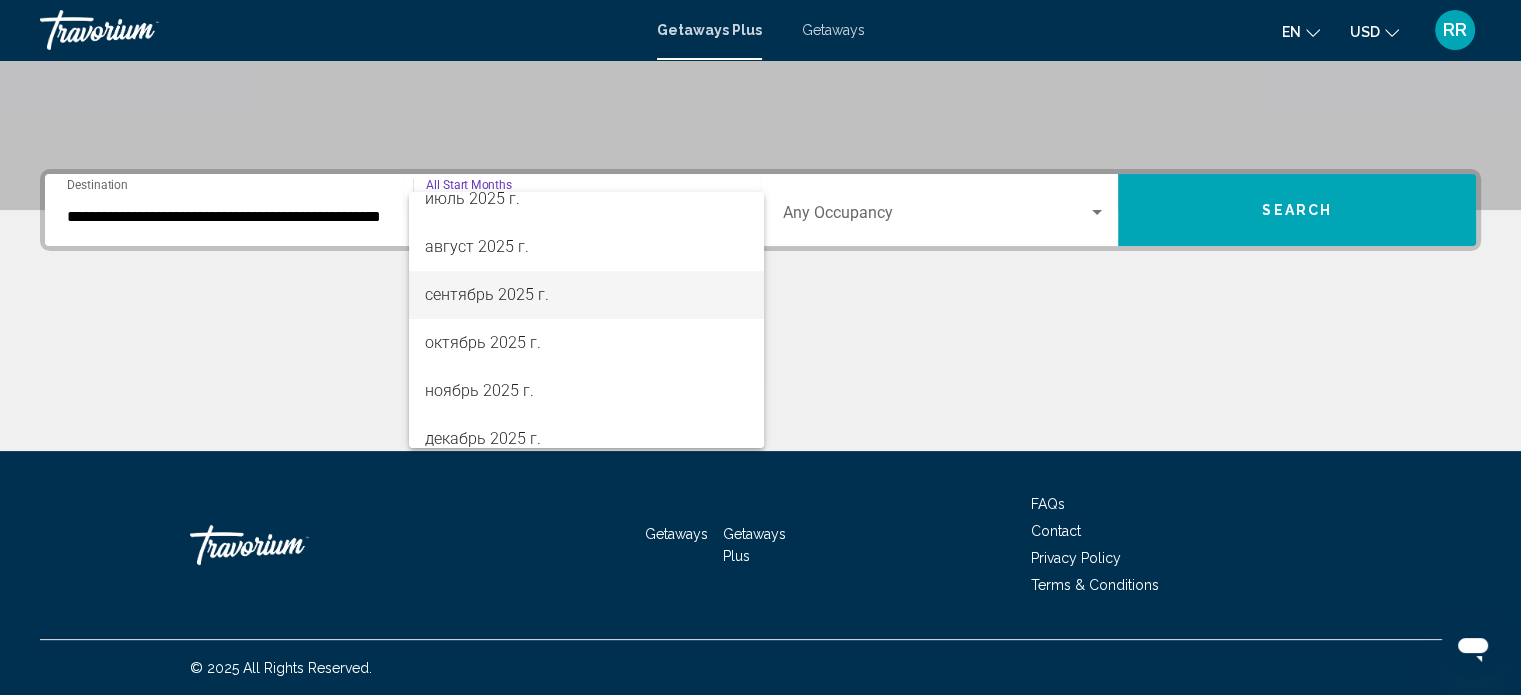 scroll, scrollTop: 100, scrollLeft: 0, axis: vertical 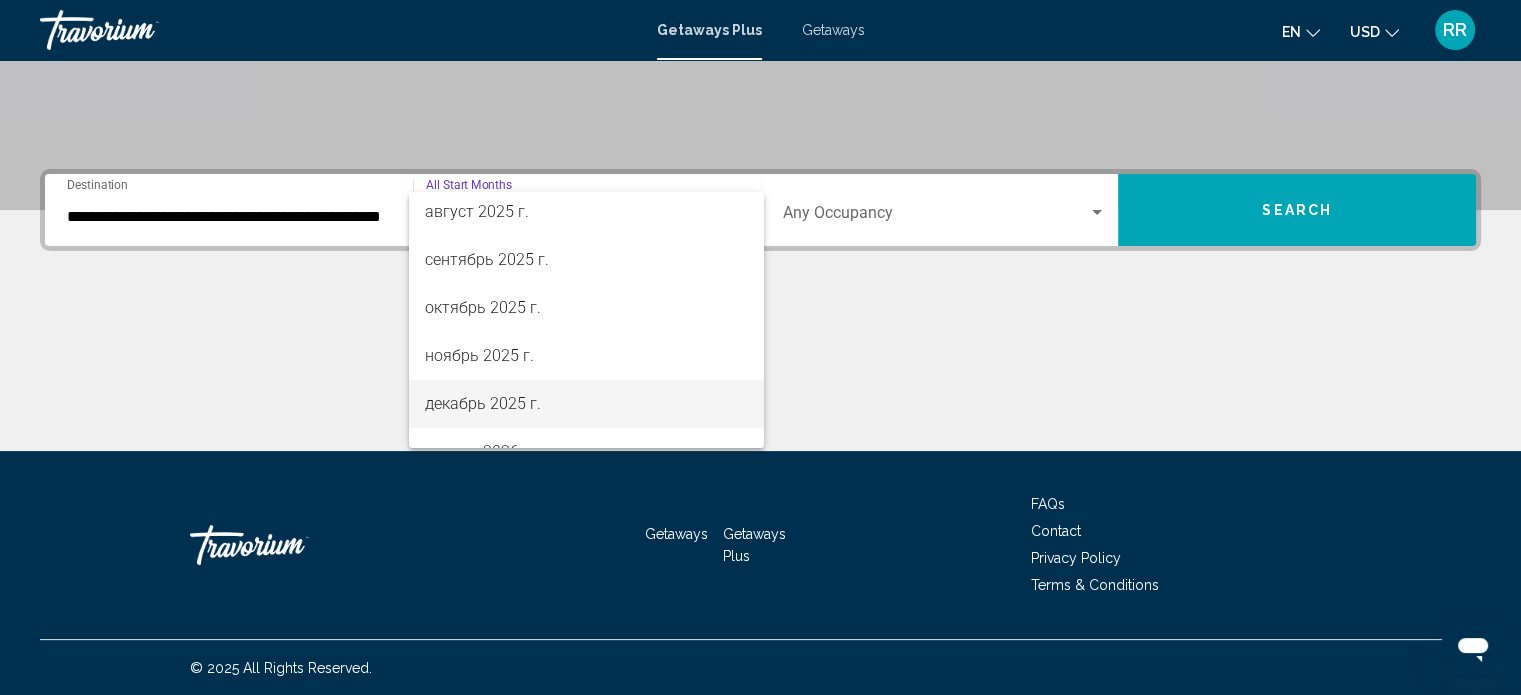 click on "декабрь 2025 г." at bounding box center (586, 404) 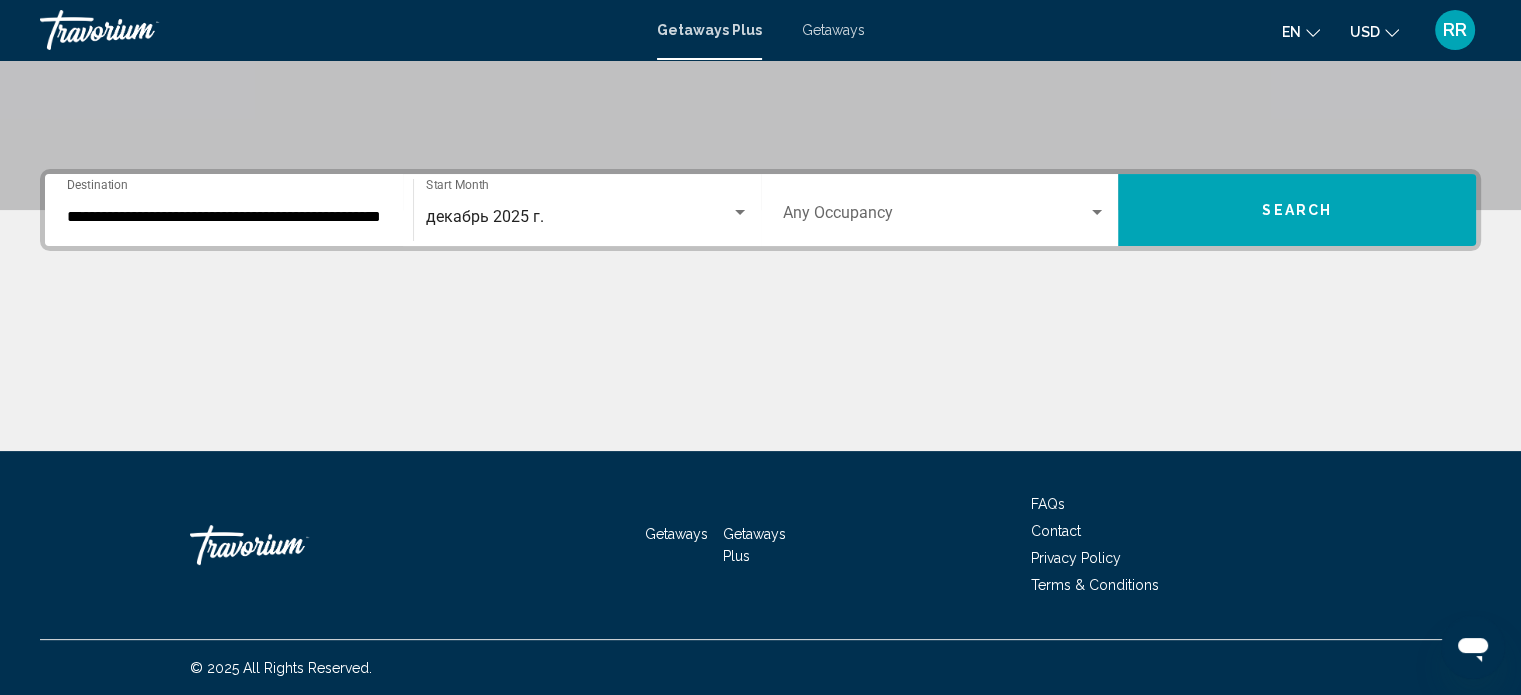 click on "Occupancy Any Occupancy" at bounding box center (945, 210) 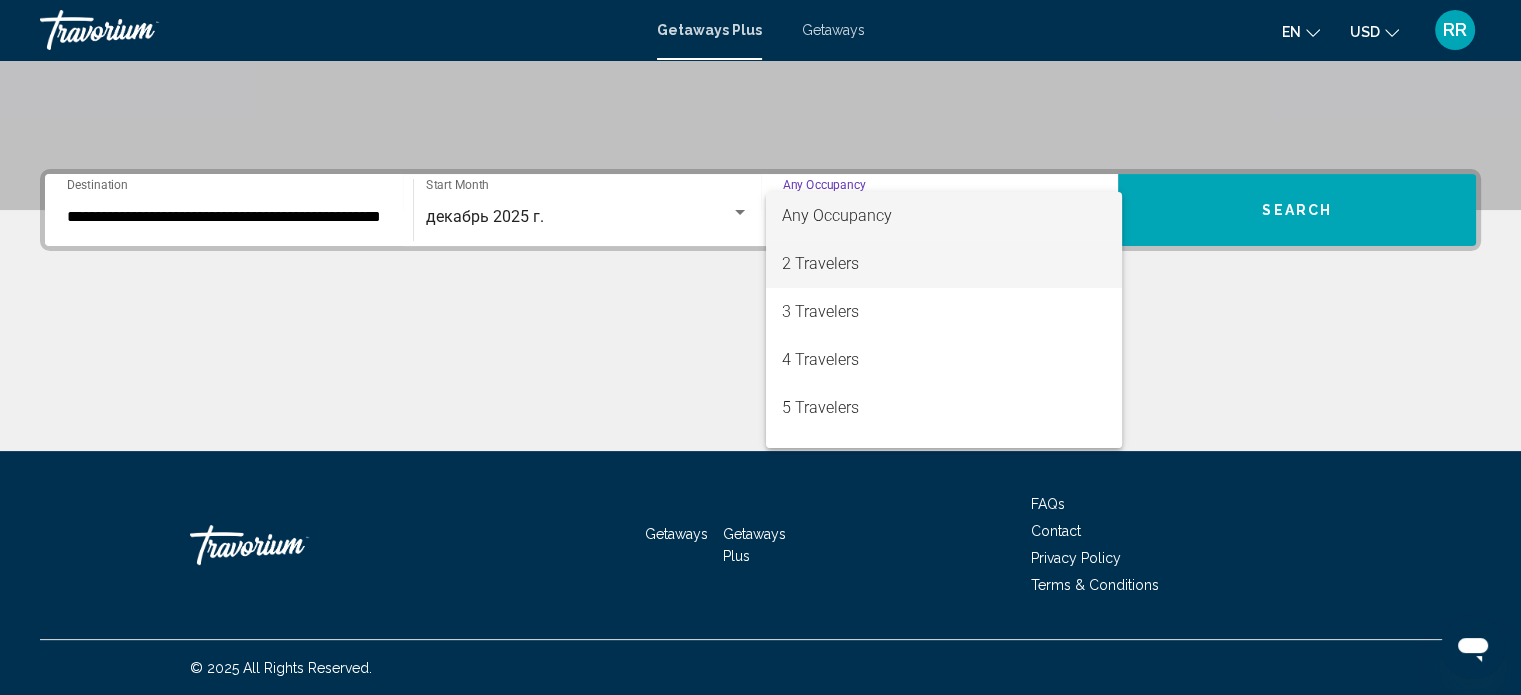 click on "2 Travelers" at bounding box center (944, 264) 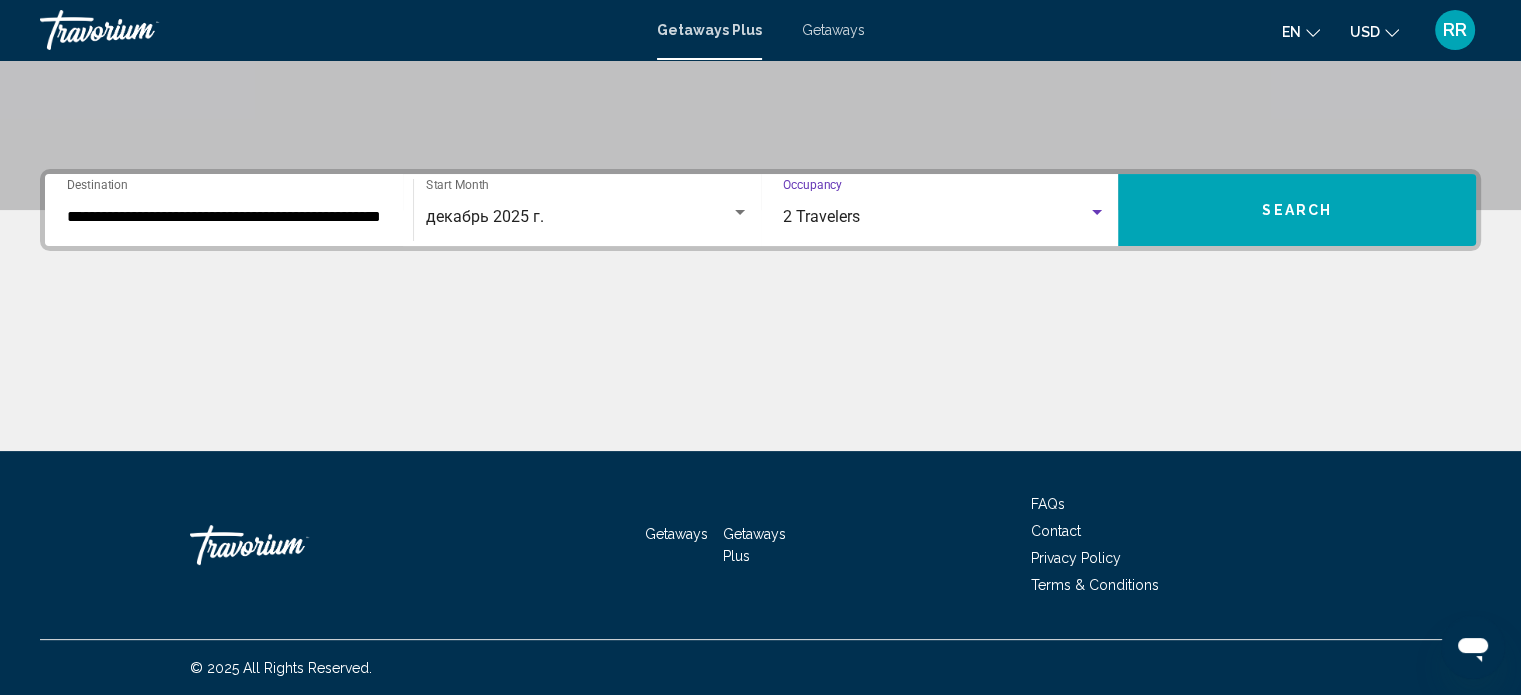 click on "Search" at bounding box center (1297, 211) 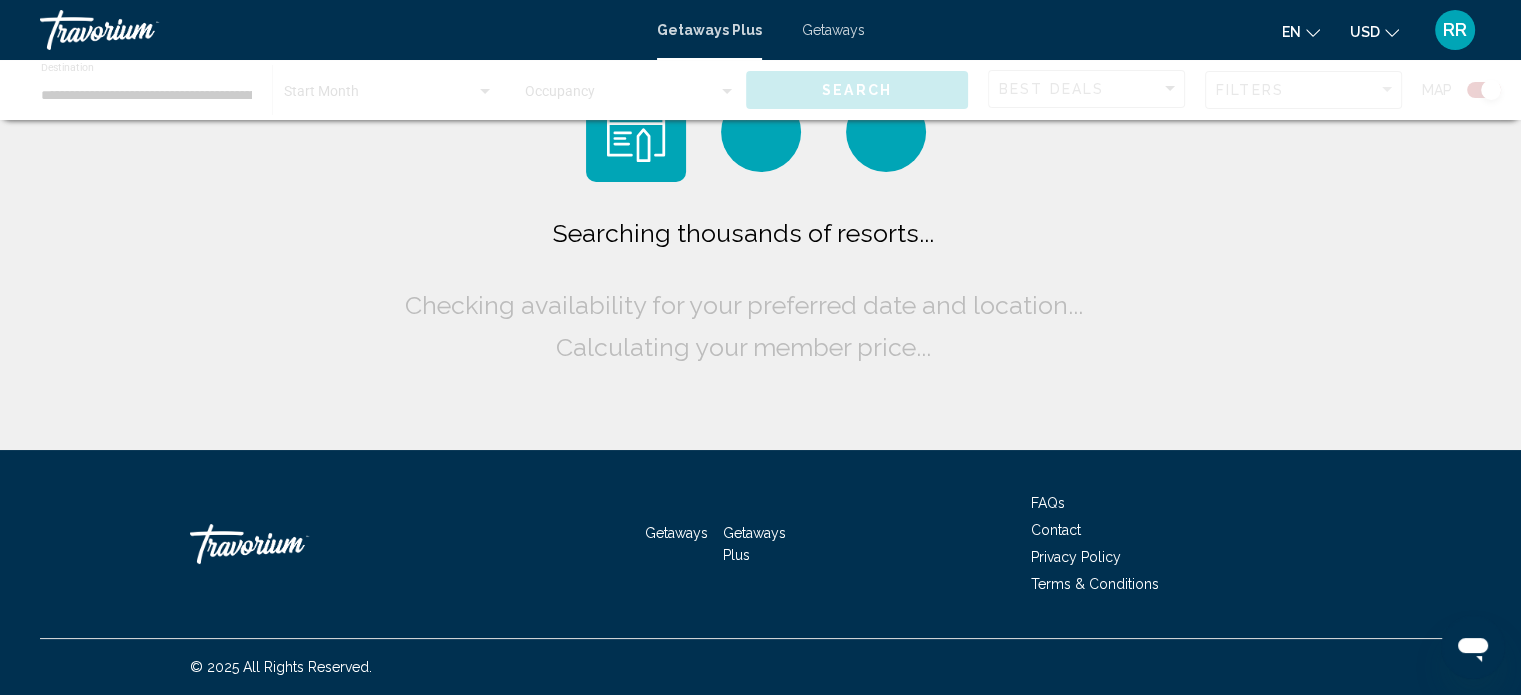 scroll, scrollTop: 0, scrollLeft: 0, axis: both 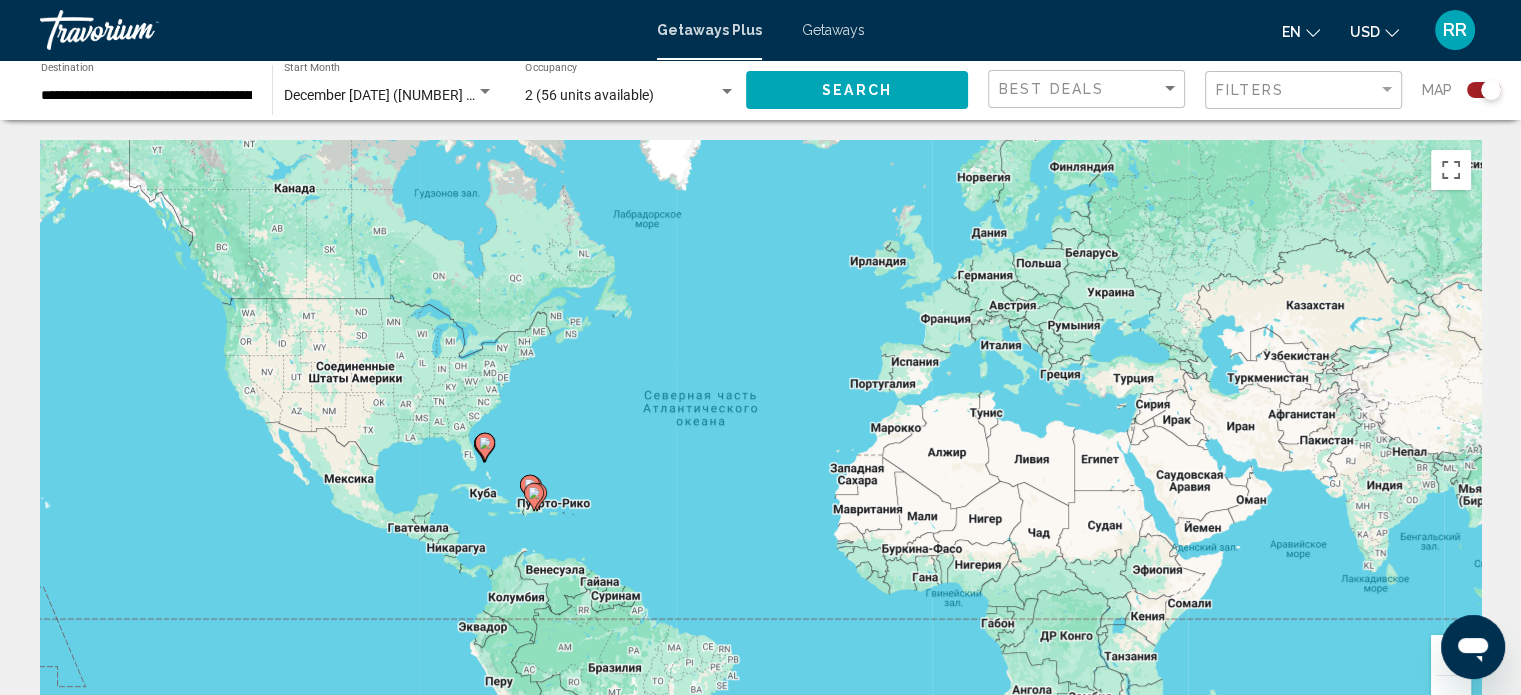click 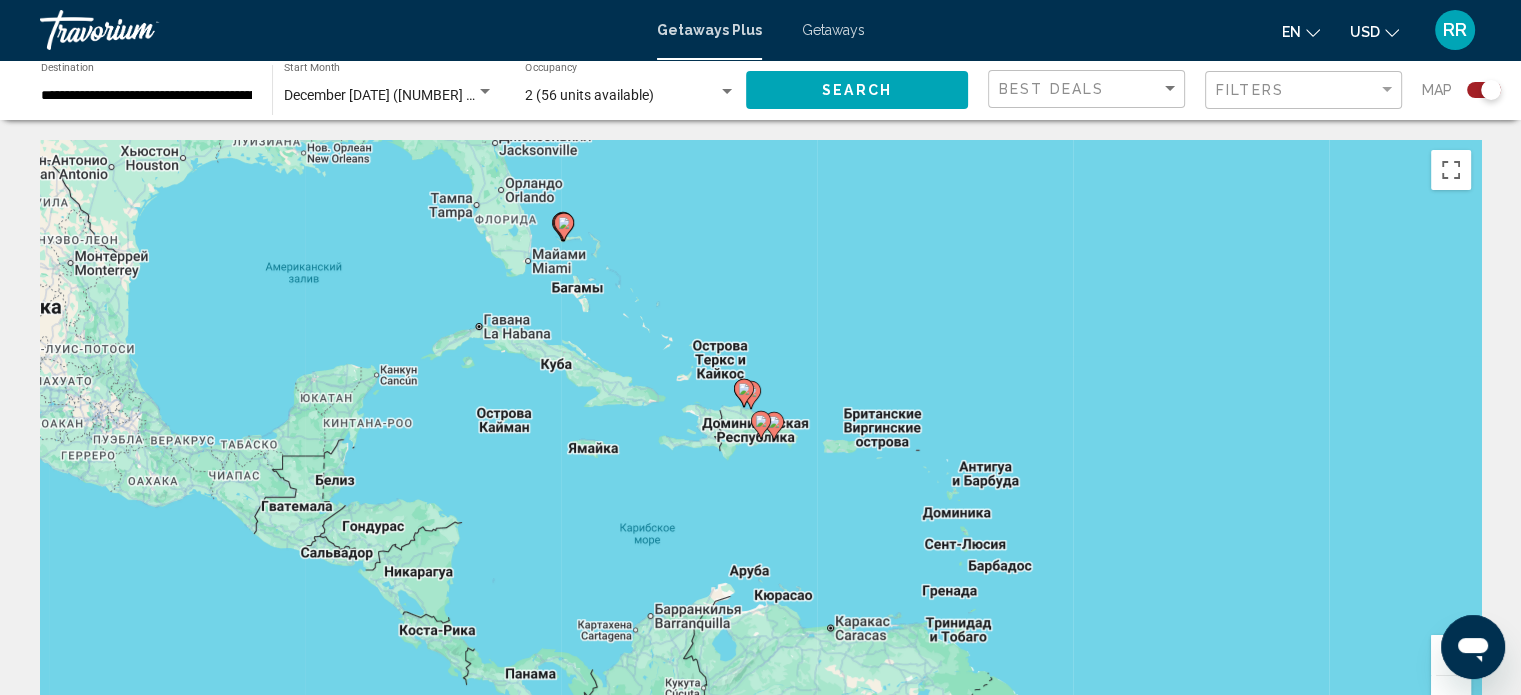 click 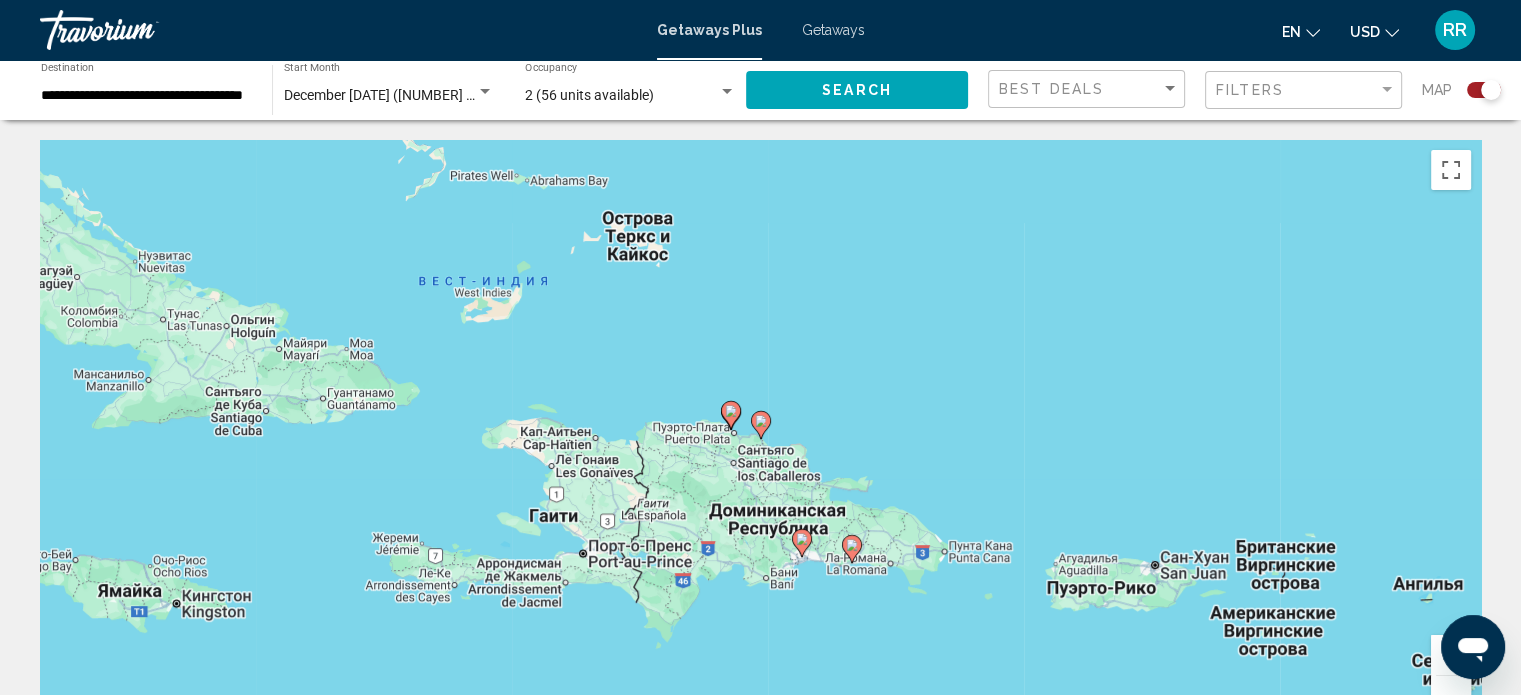 click 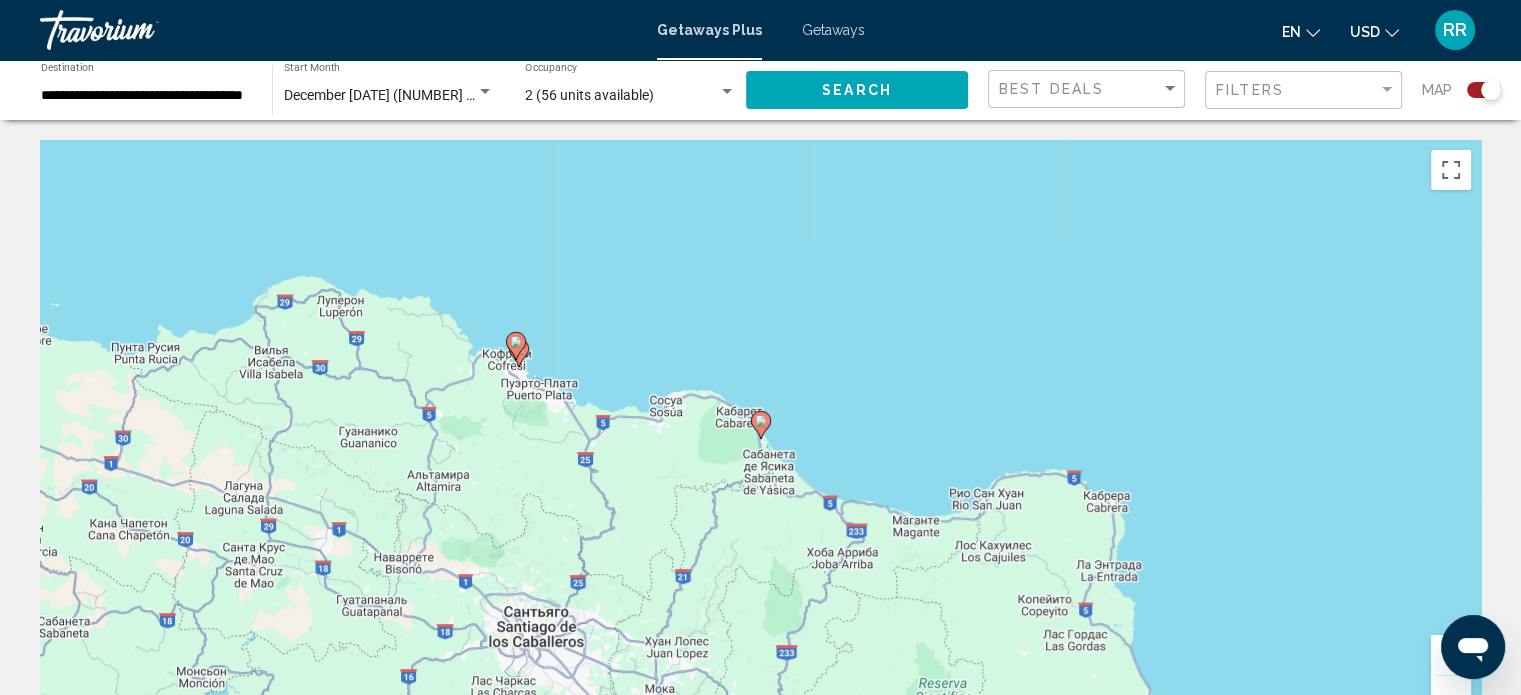 click 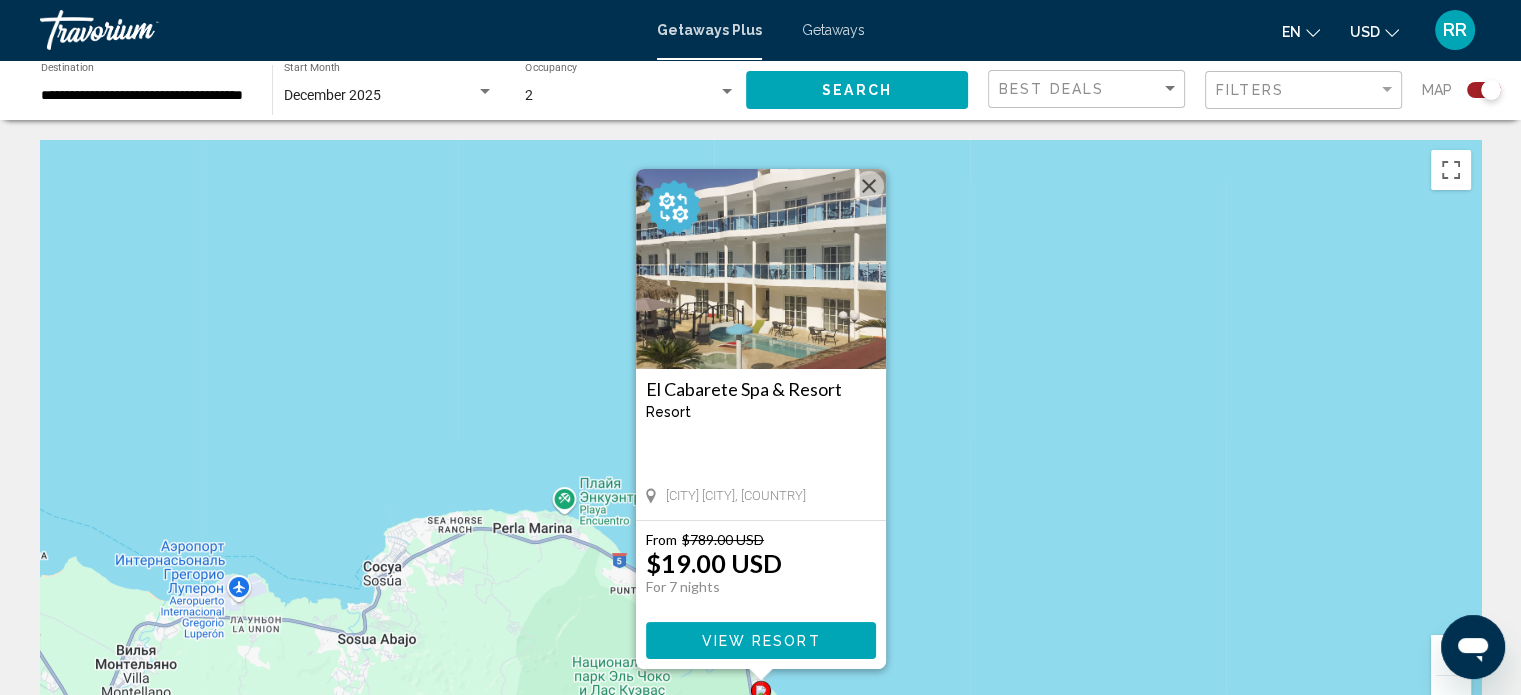 click at bounding box center [869, 186] 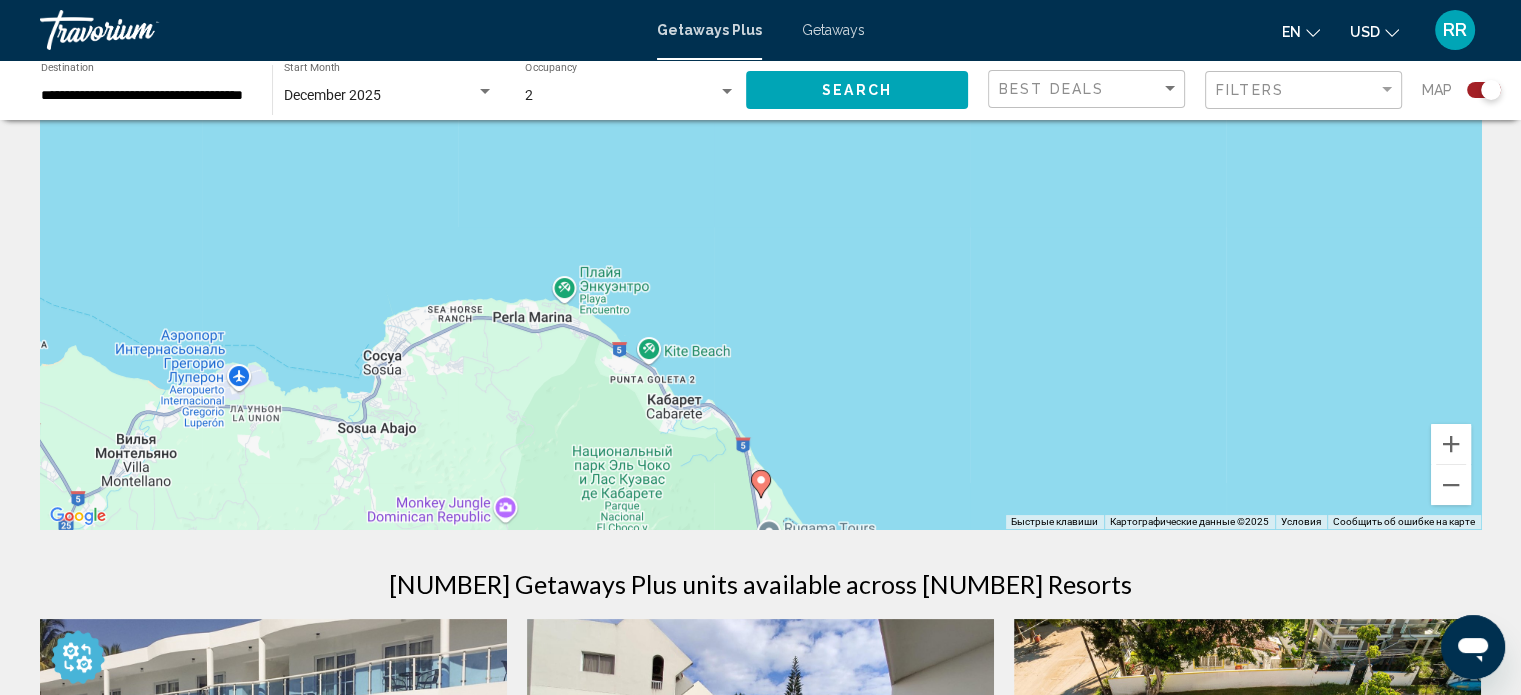 scroll, scrollTop: 300, scrollLeft: 0, axis: vertical 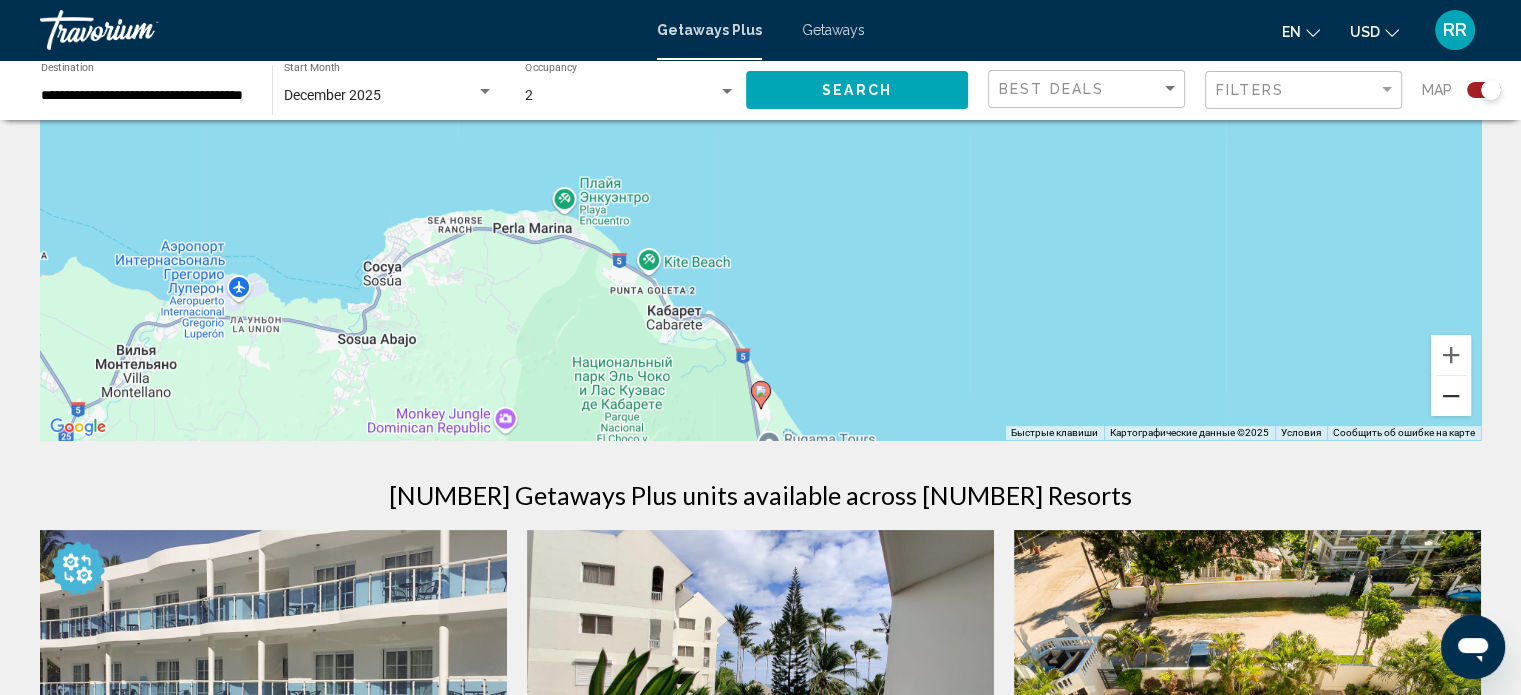 click at bounding box center (1451, 396) 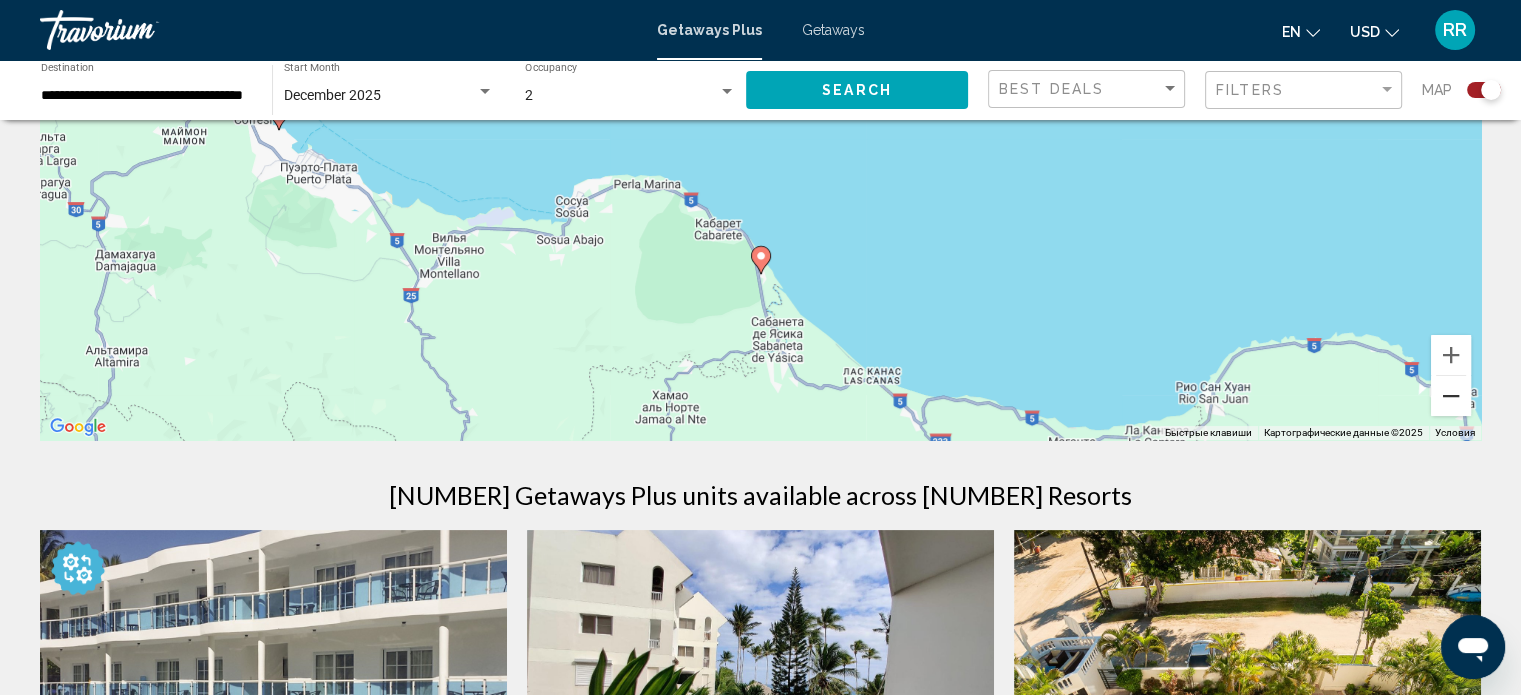 click at bounding box center (1451, 396) 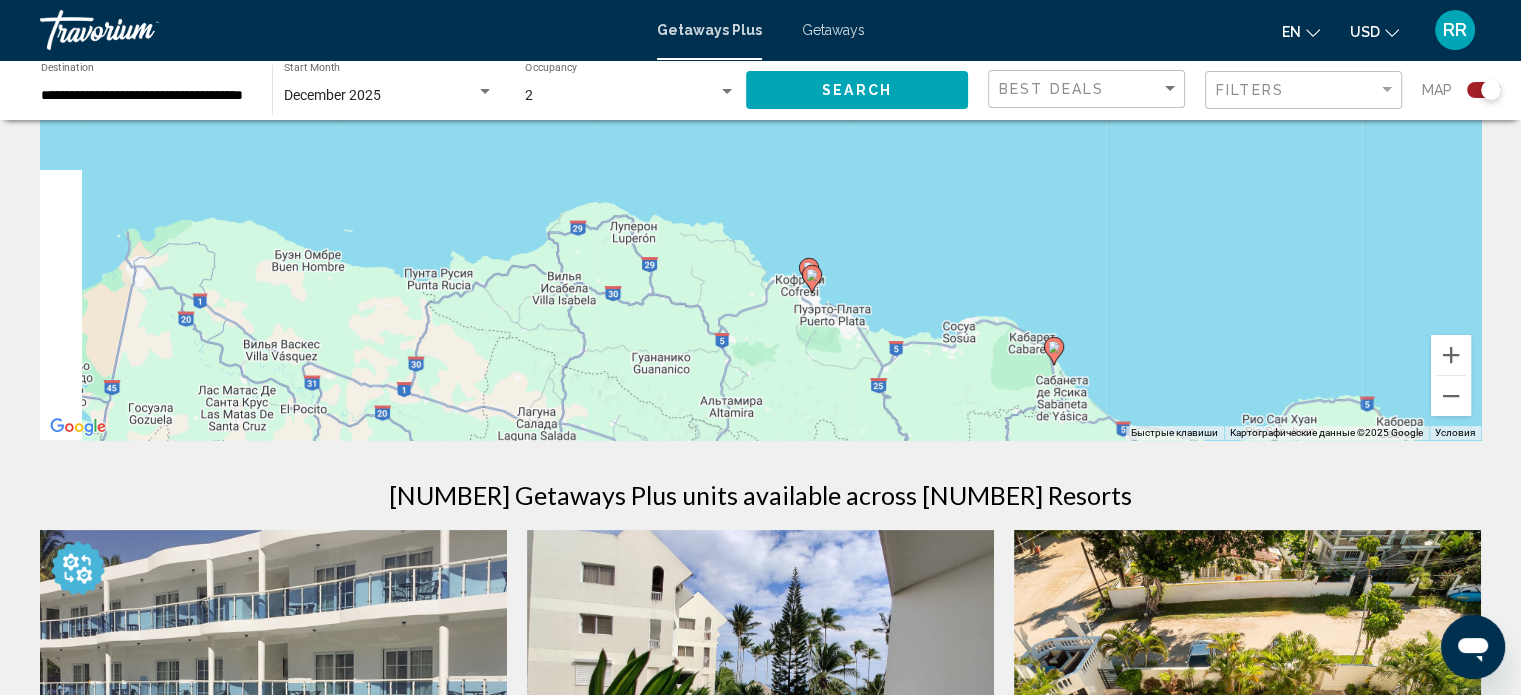 drag, startPoint x: 639, startPoint y: 239, endPoint x: 936, endPoint y: 397, distance: 336.41196 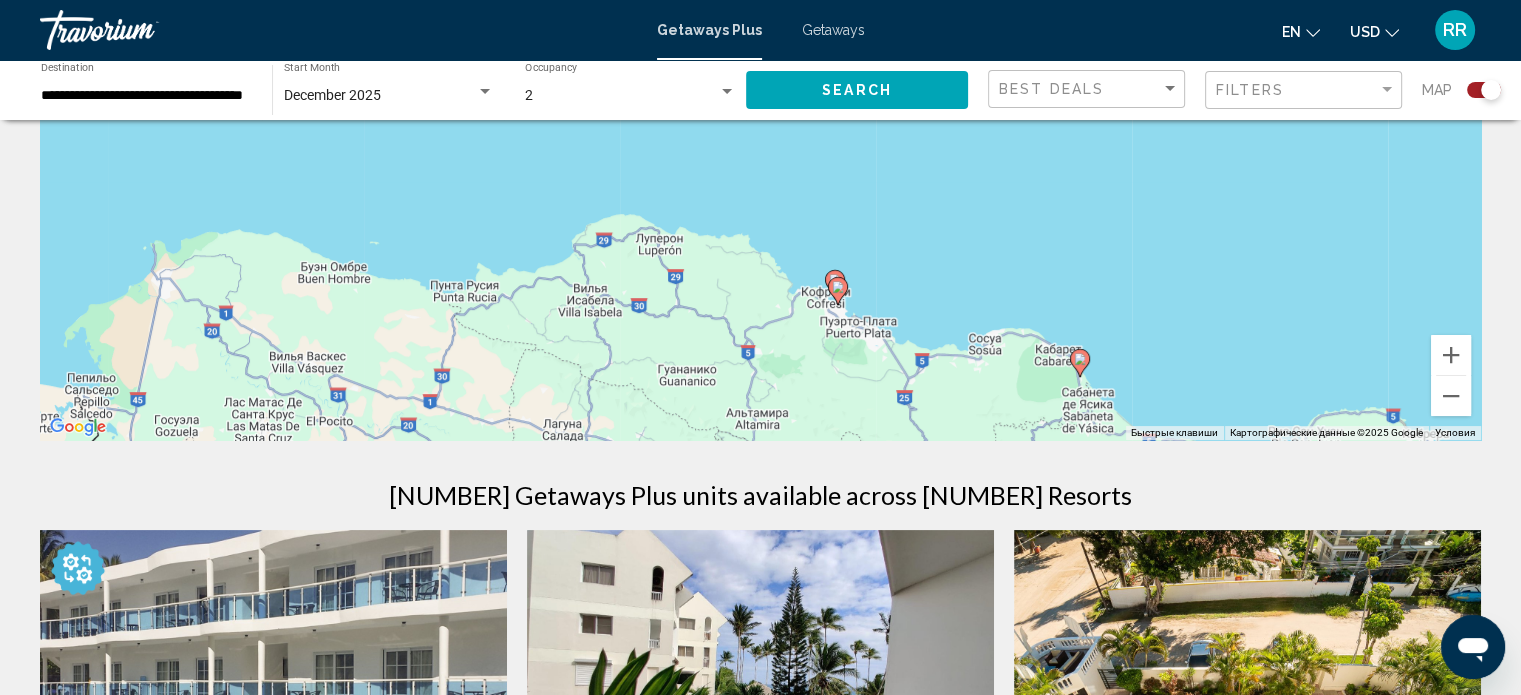 click 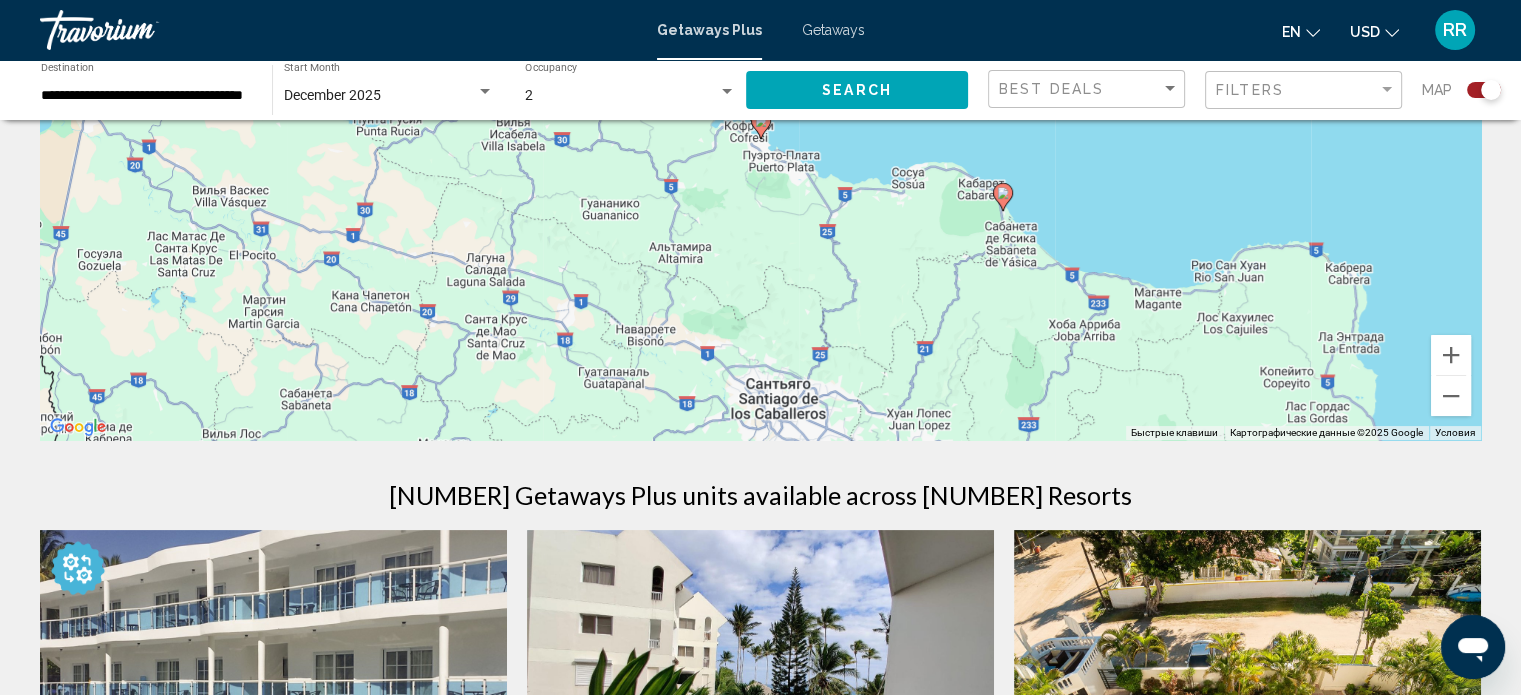 click 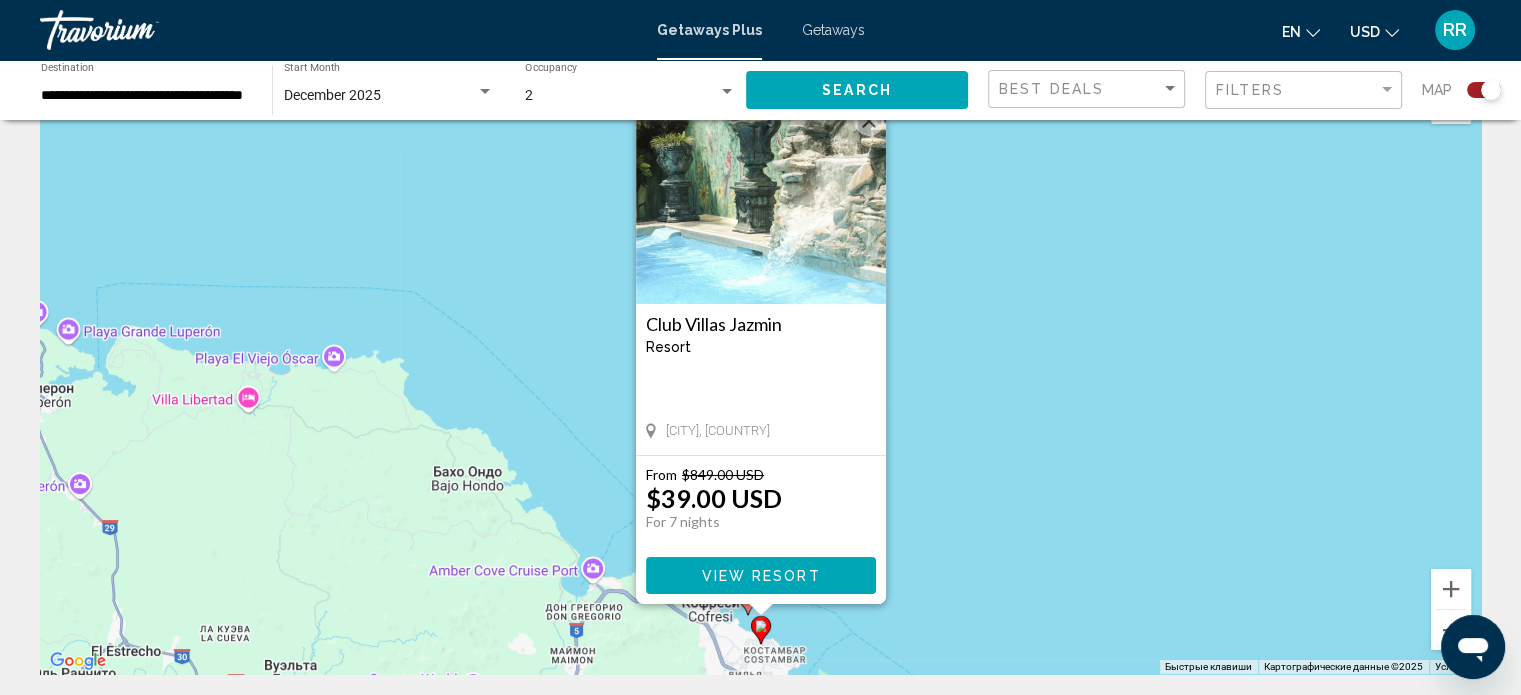 scroll, scrollTop: 100, scrollLeft: 0, axis: vertical 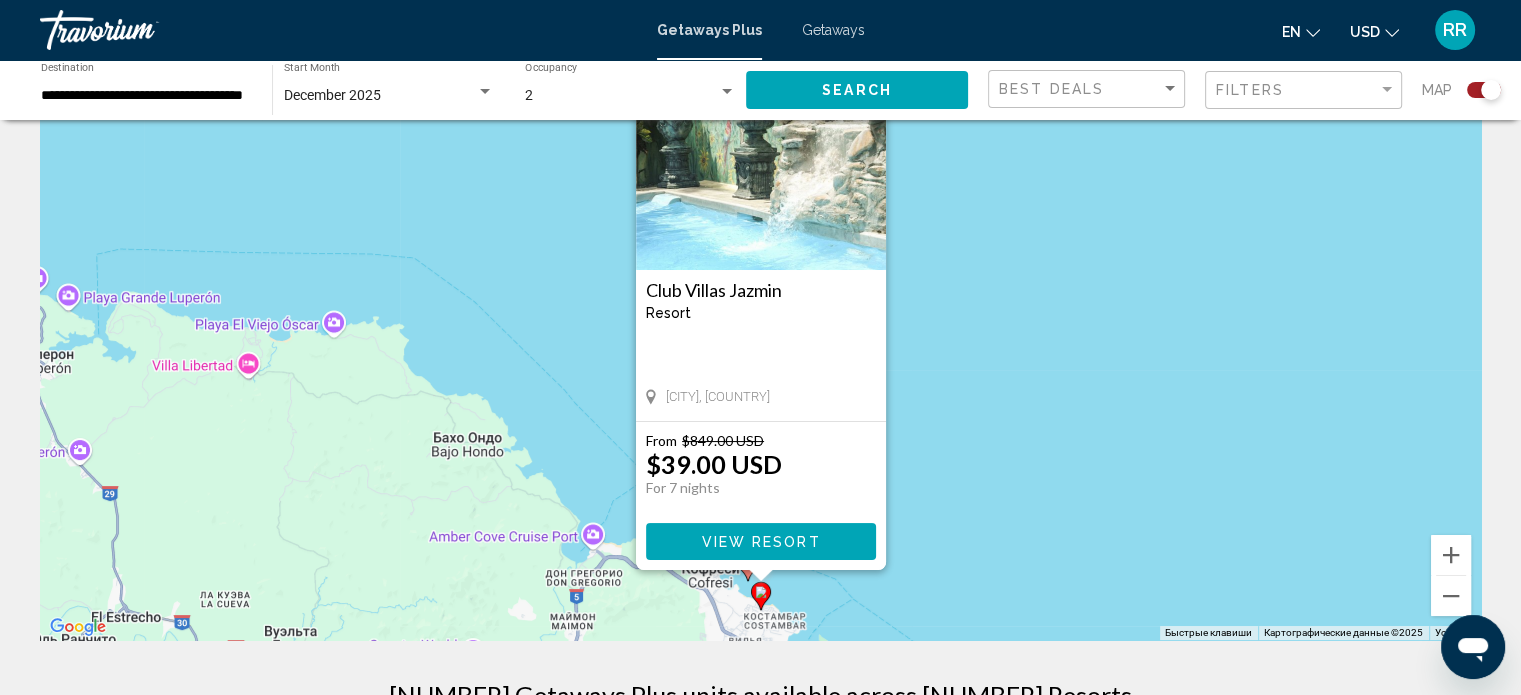 click on "Для навигации используйте клавиши со стрелками. Чтобы активировать перетаскивание с помощью клавиатуры, нажмите Alt + Ввод. После этого перемещайте маркер, используя клавиши со стрелками. Чтобы завершить перетаскивание, нажмите клавишу Ввод. Чтобы отменить действие, нажмите клавишу Esc.  Club Villas Jazmin  Resort  -  This is an adults only resort
Puerto Plata, Dominican Republic From $849.00 USD $39.00 USD For 7 nights You save  $810.00 USD  View Resort" at bounding box center [760, 340] 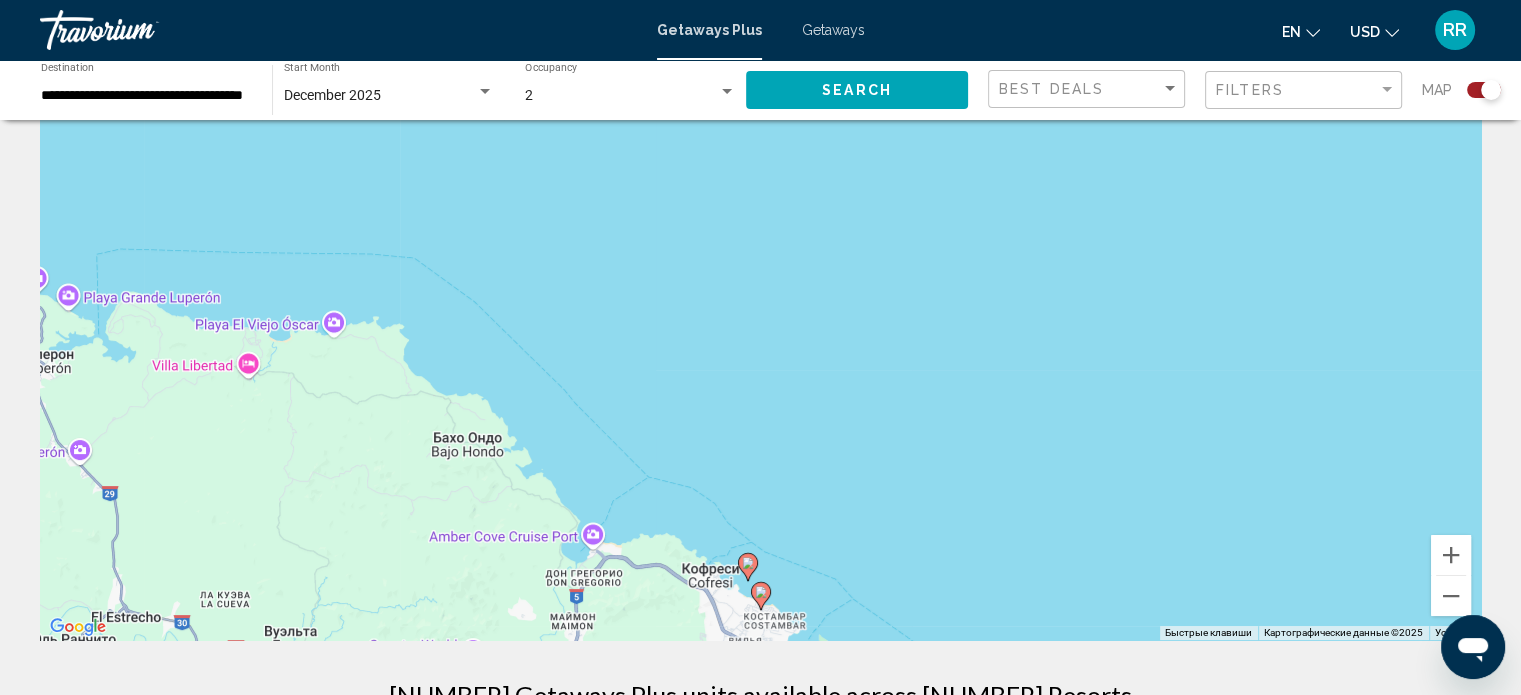 click 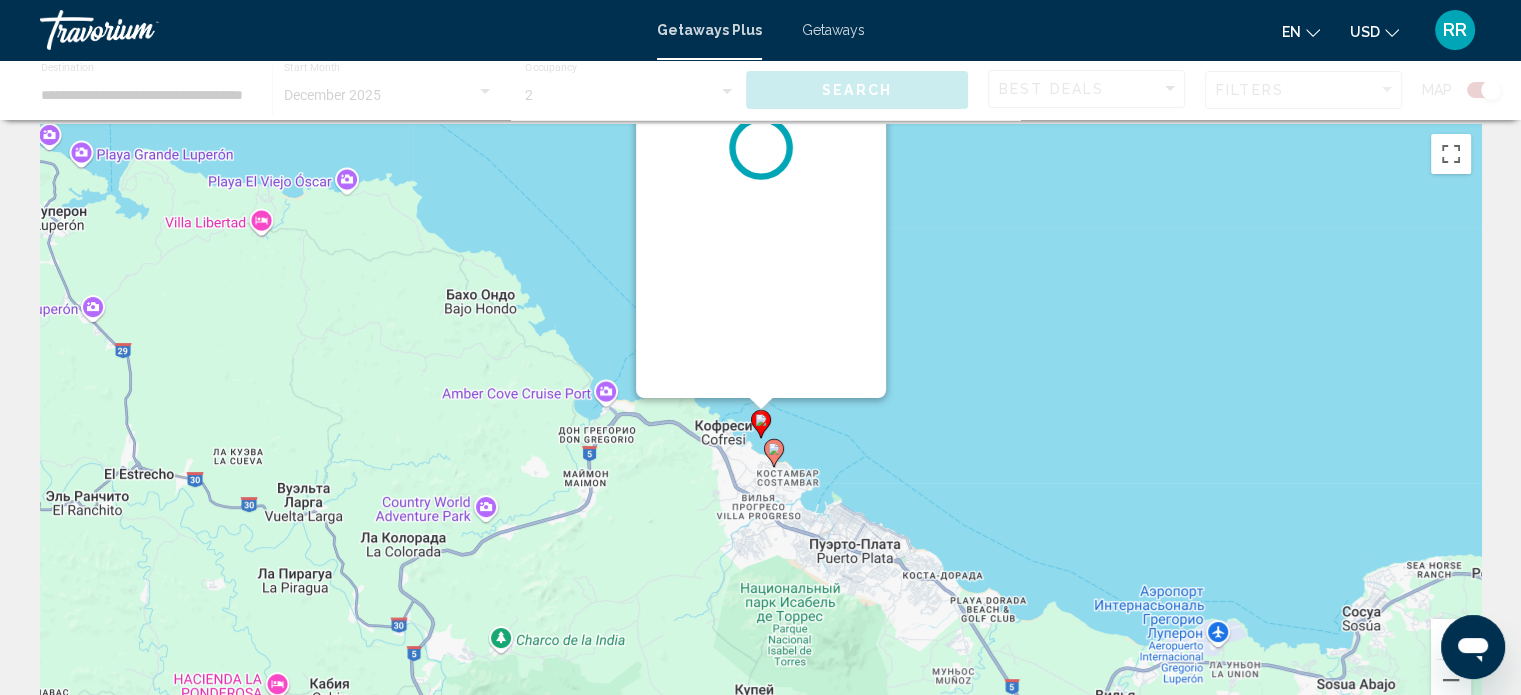 scroll, scrollTop: 0, scrollLeft: 0, axis: both 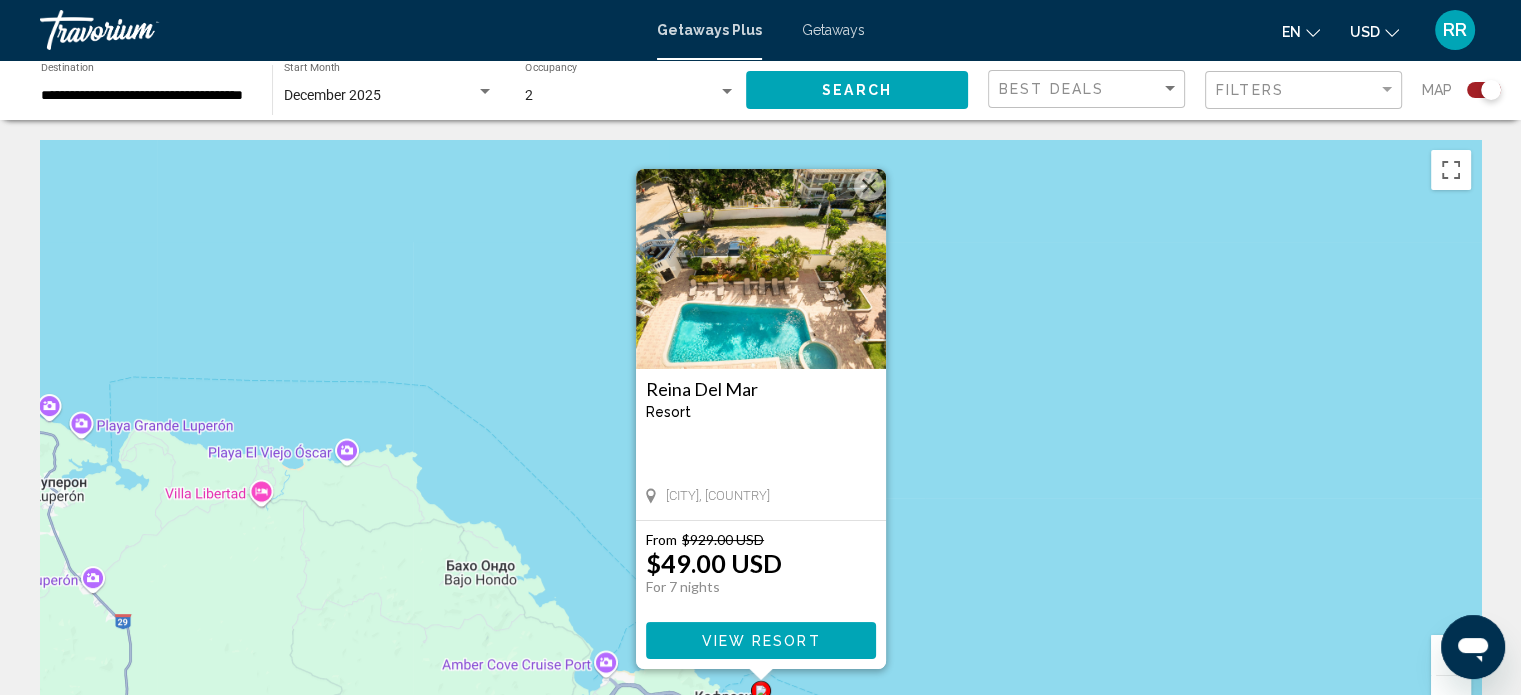 click on "View Resort" at bounding box center (760, 641) 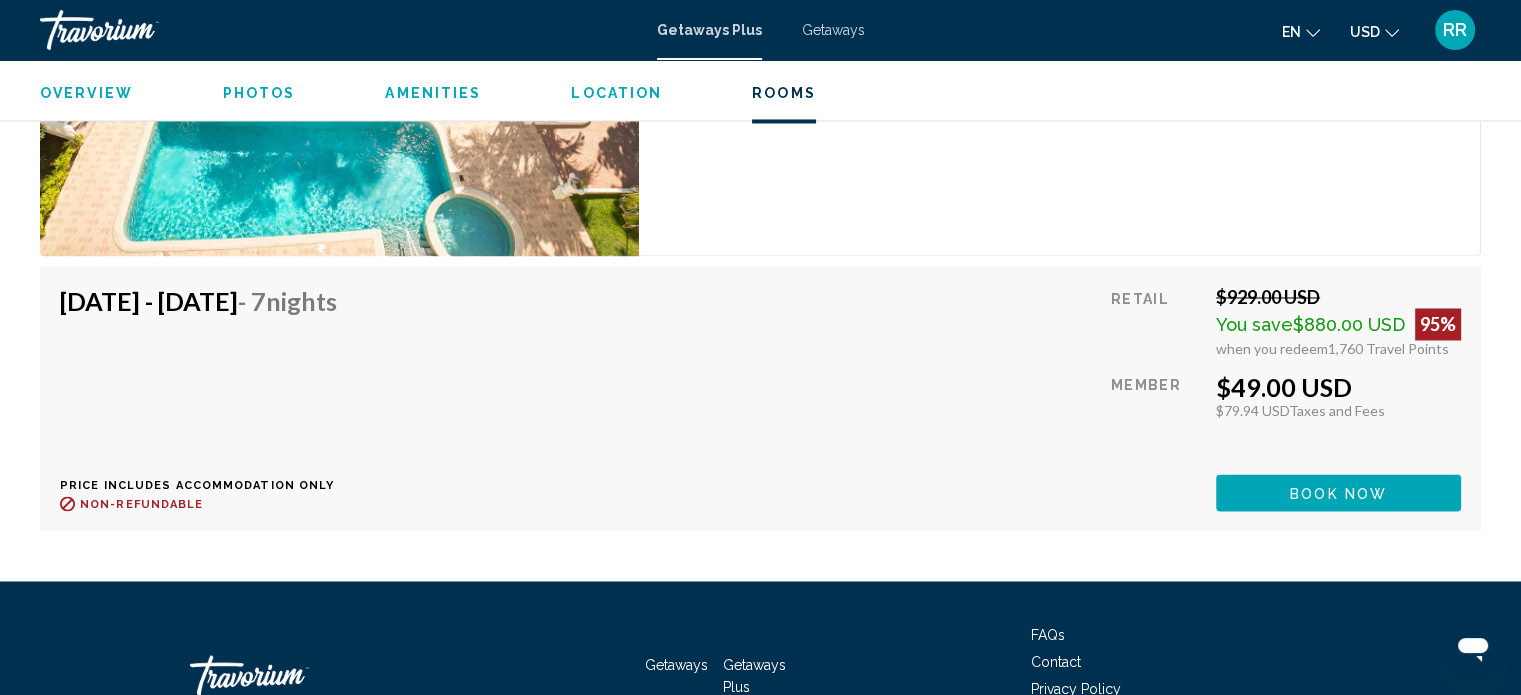scroll, scrollTop: 3253, scrollLeft: 0, axis: vertical 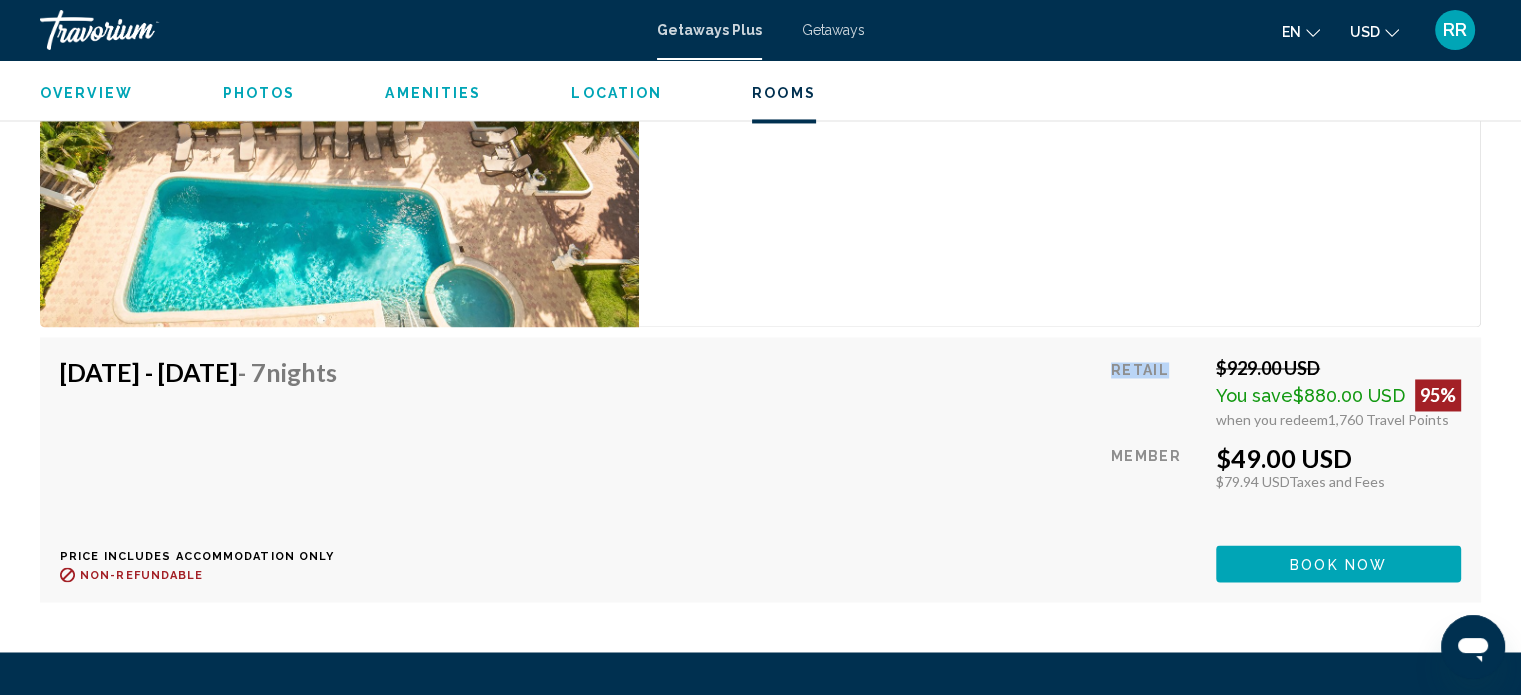 drag, startPoint x: 1112, startPoint y: 366, endPoint x: 1168, endPoint y: 367, distance: 56.008926 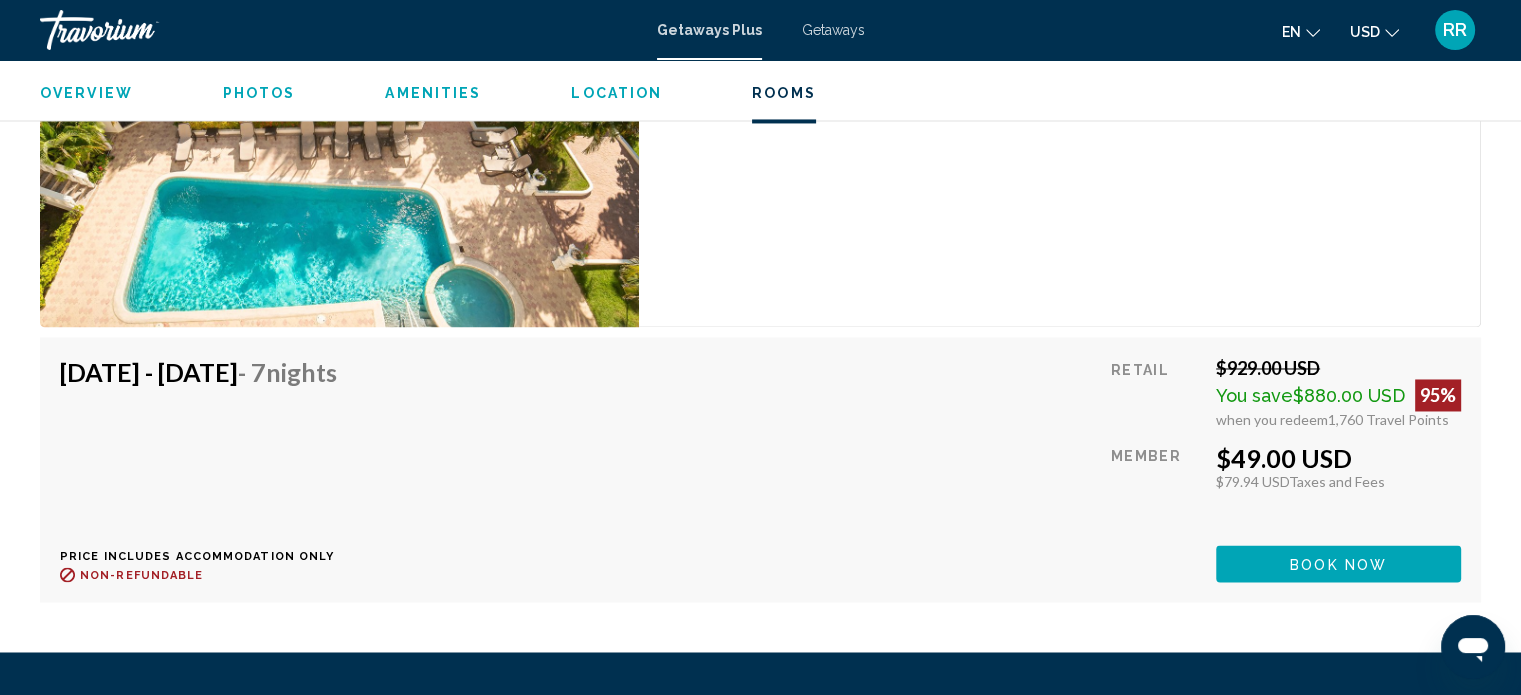click on "$929.00 USD" at bounding box center [1338, 368] 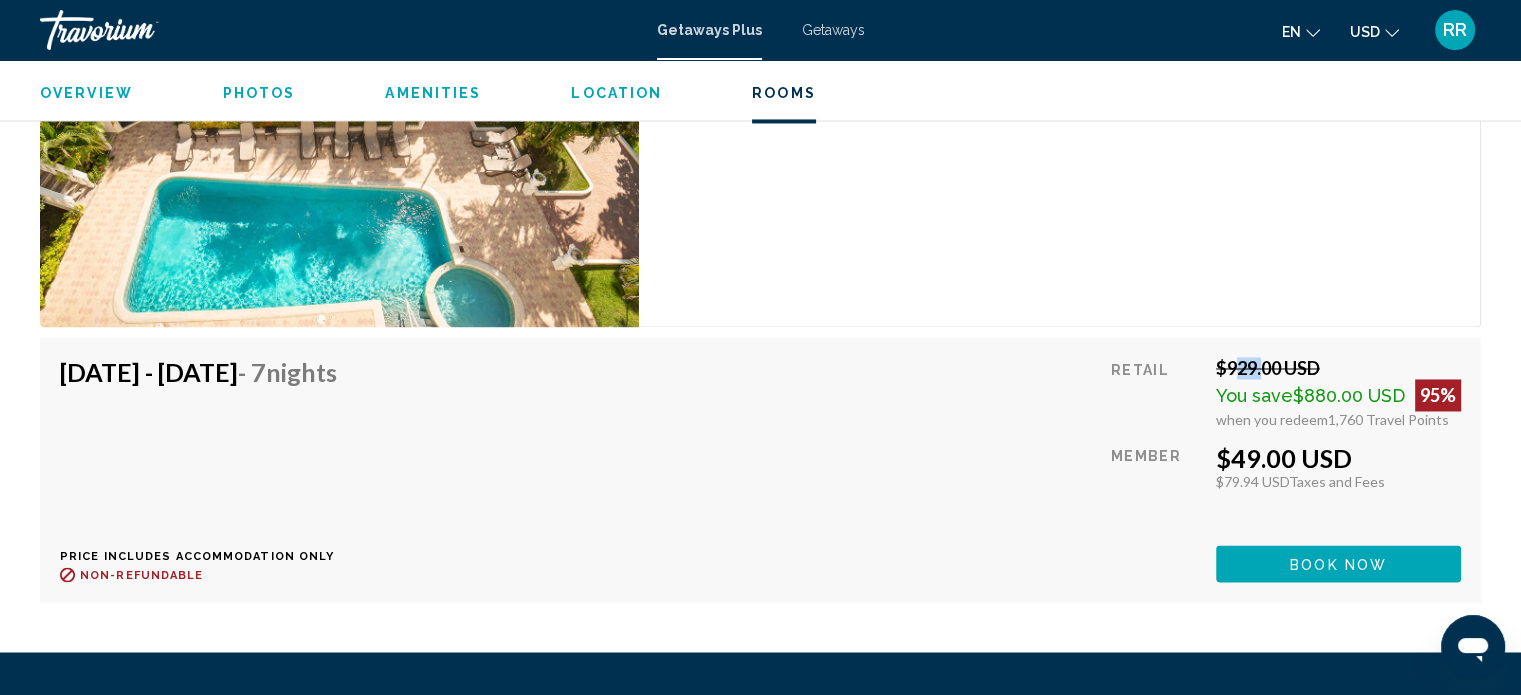 drag, startPoint x: 1228, startPoint y: 364, endPoint x: 1256, endPoint y: 367, distance: 28.160255 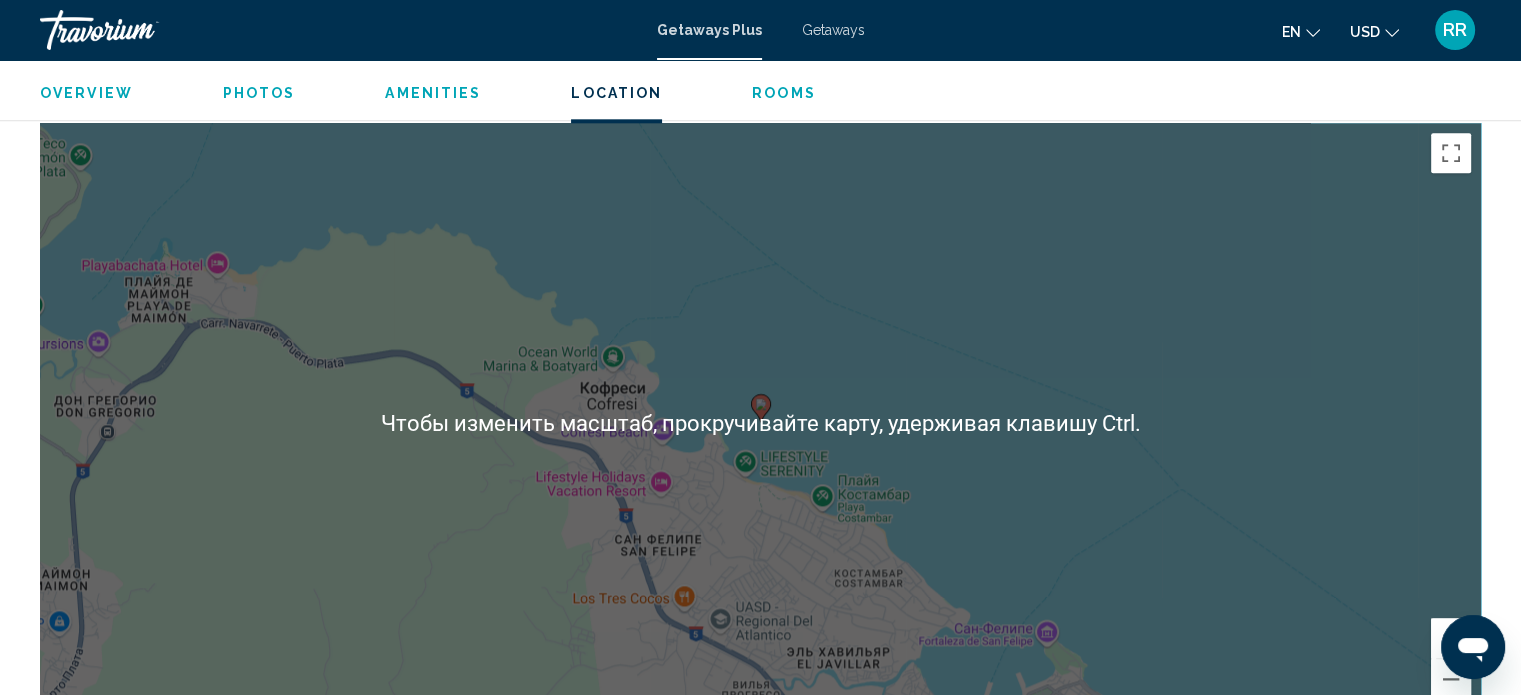 scroll, scrollTop: 2253, scrollLeft: 0, axis: vertical 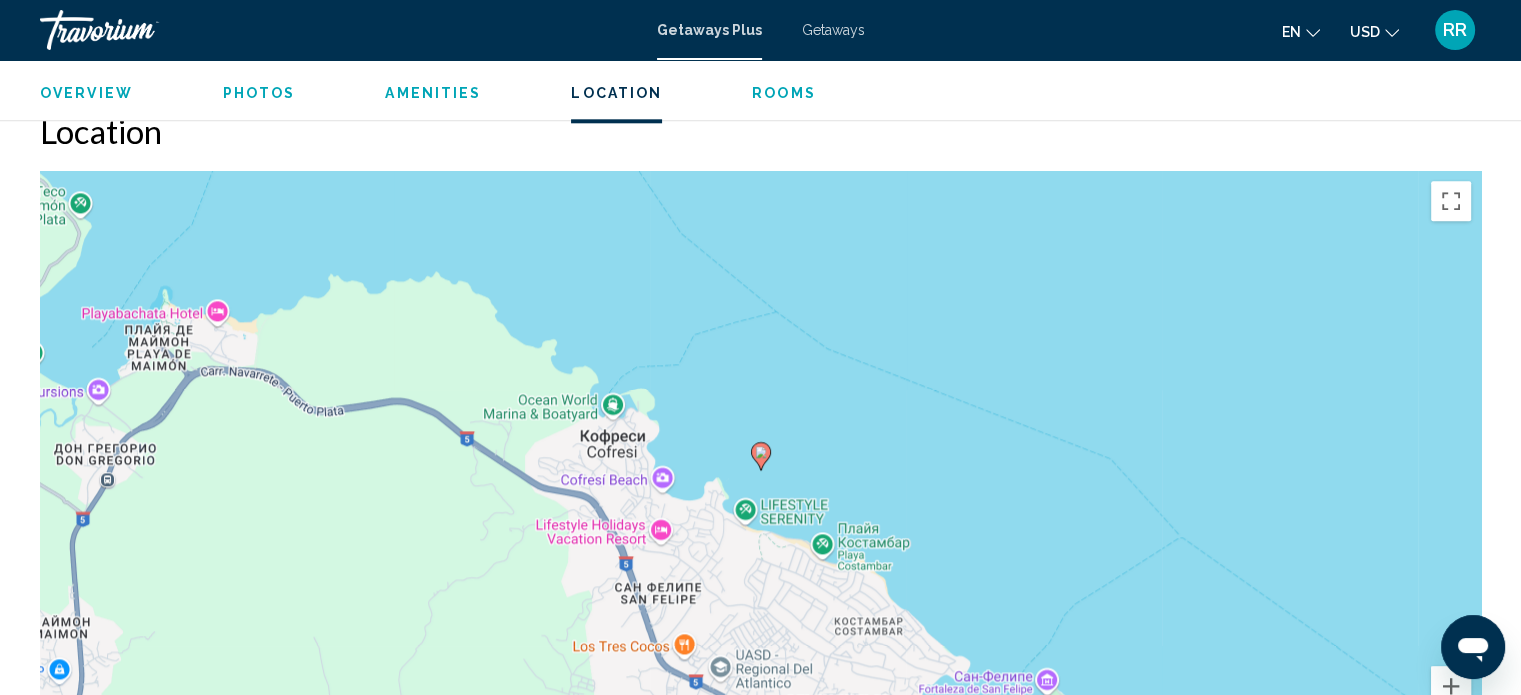 click on "Getaways Plus" at bounding box center [709, 30] 